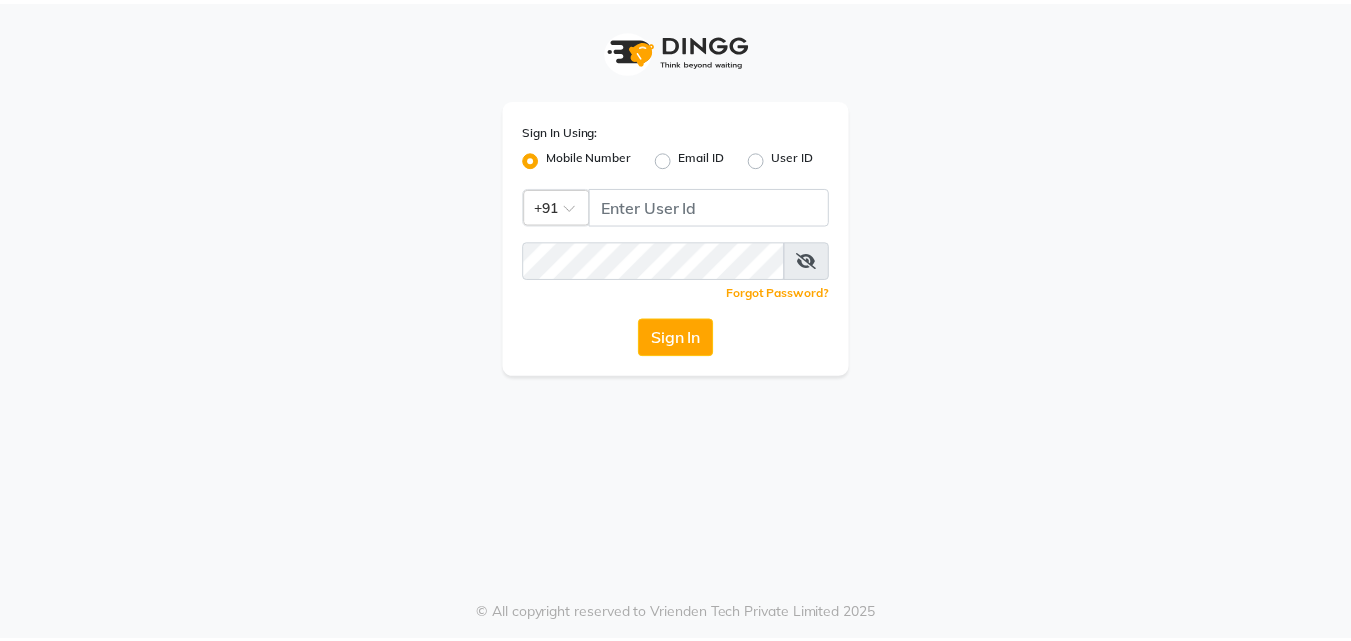 scroll, scrollTop: 0, scrollLeft: 0, axis: both 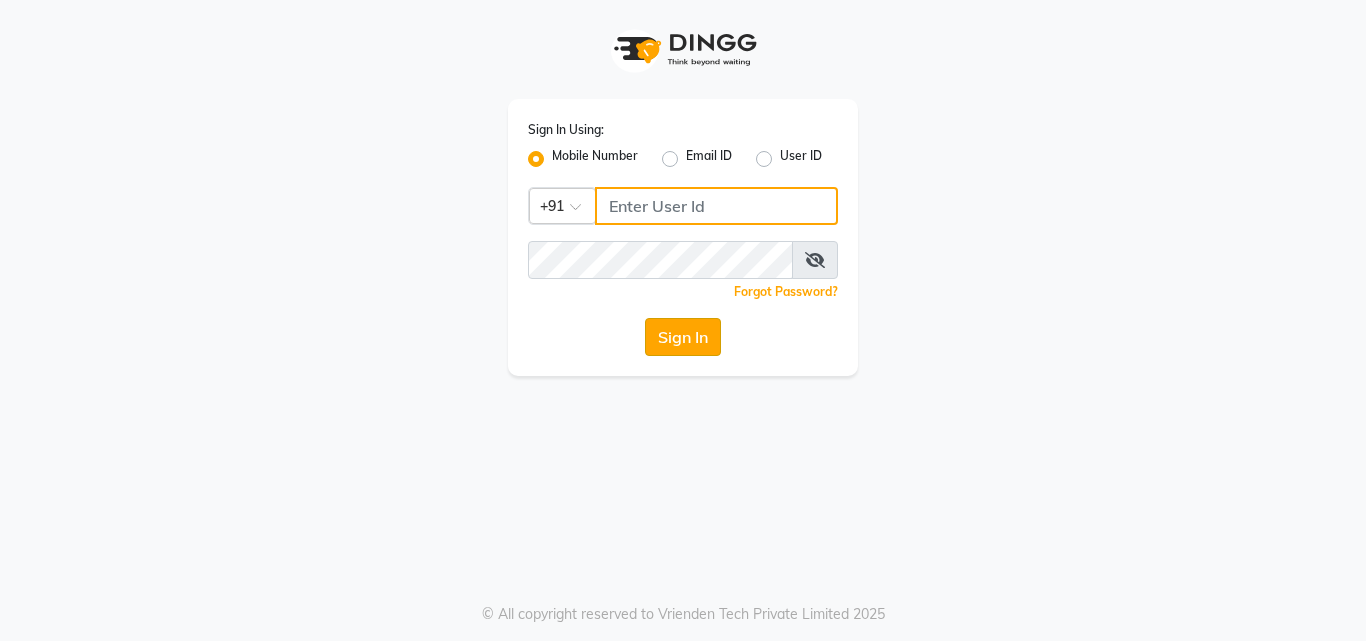 type on "[PHONE]" 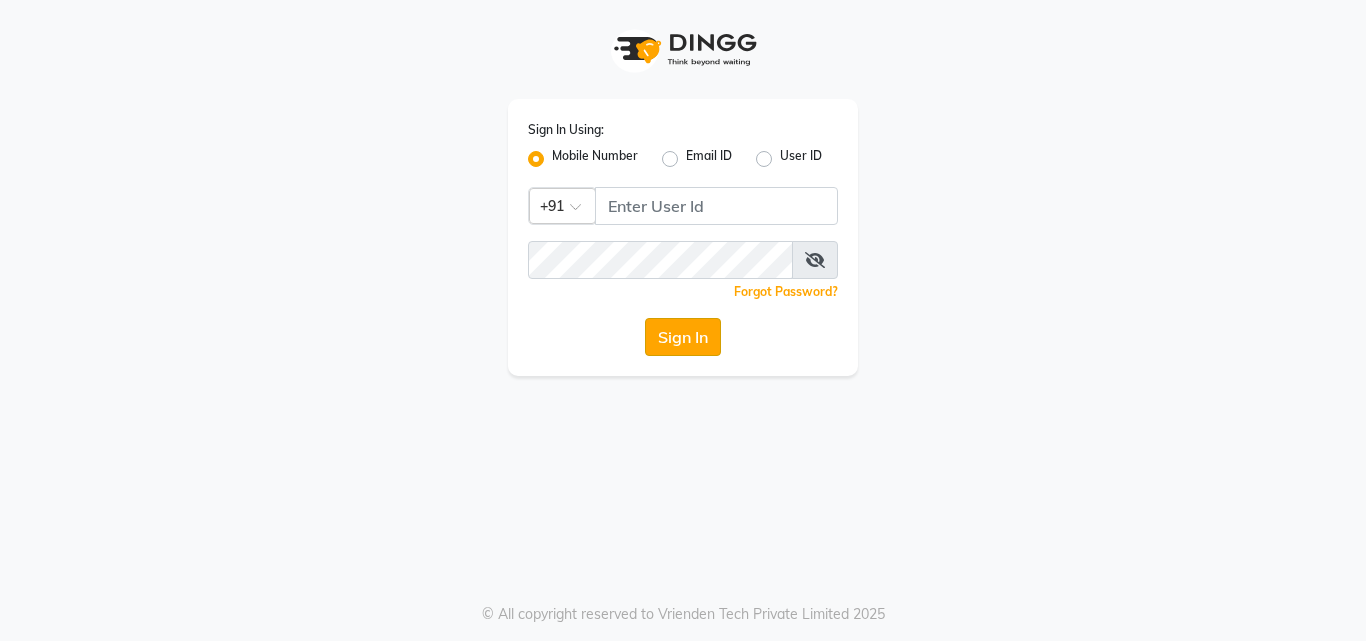 click on "Sign In" 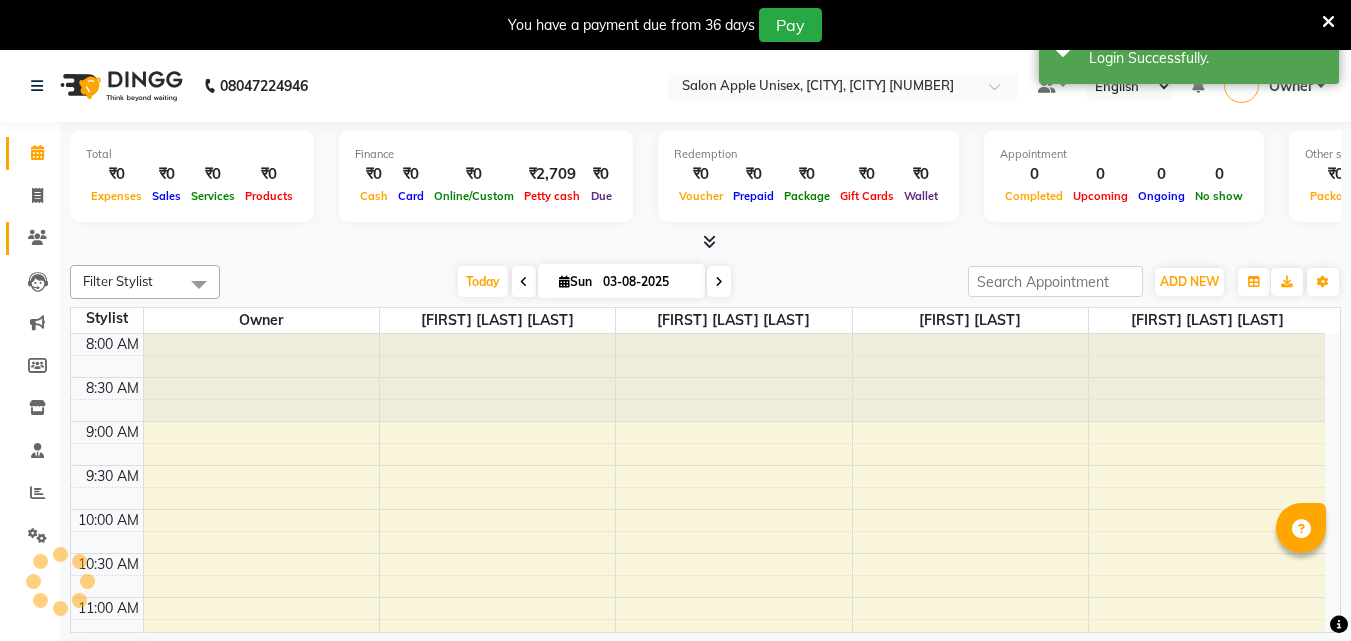 scroll, scrollTop: 0, scrollLeft: 0, axis: both 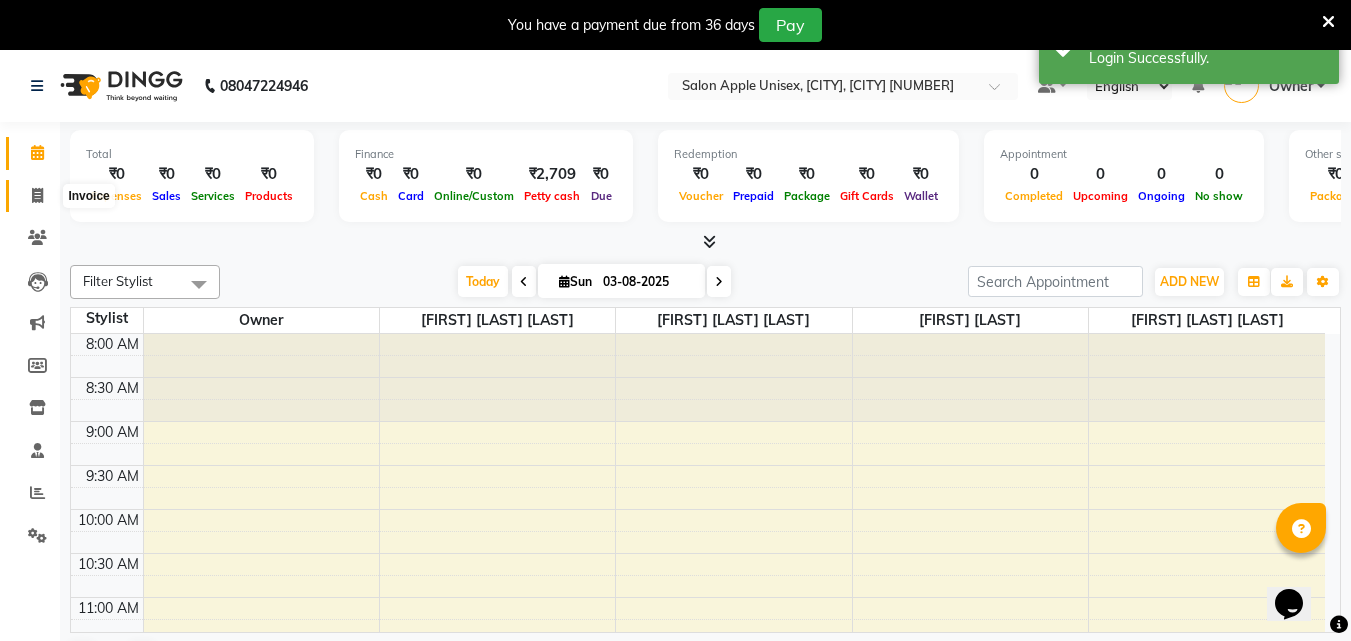 click 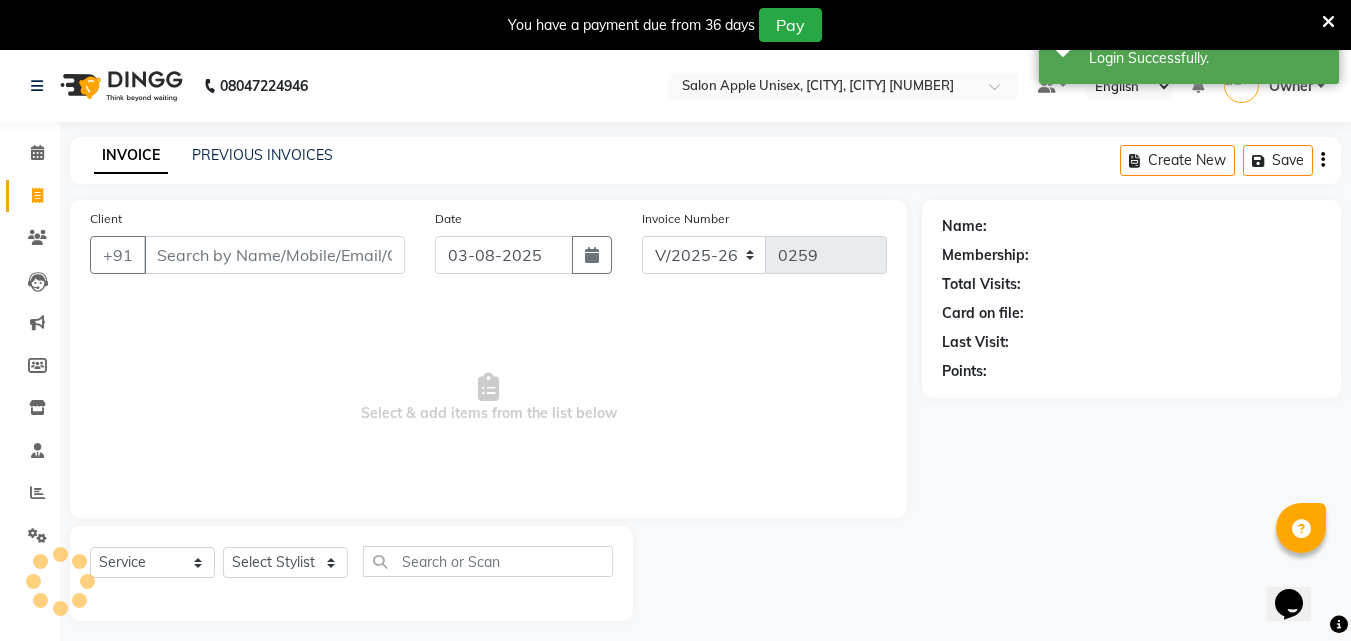 click on "Client" at bounding box center [274, 255] 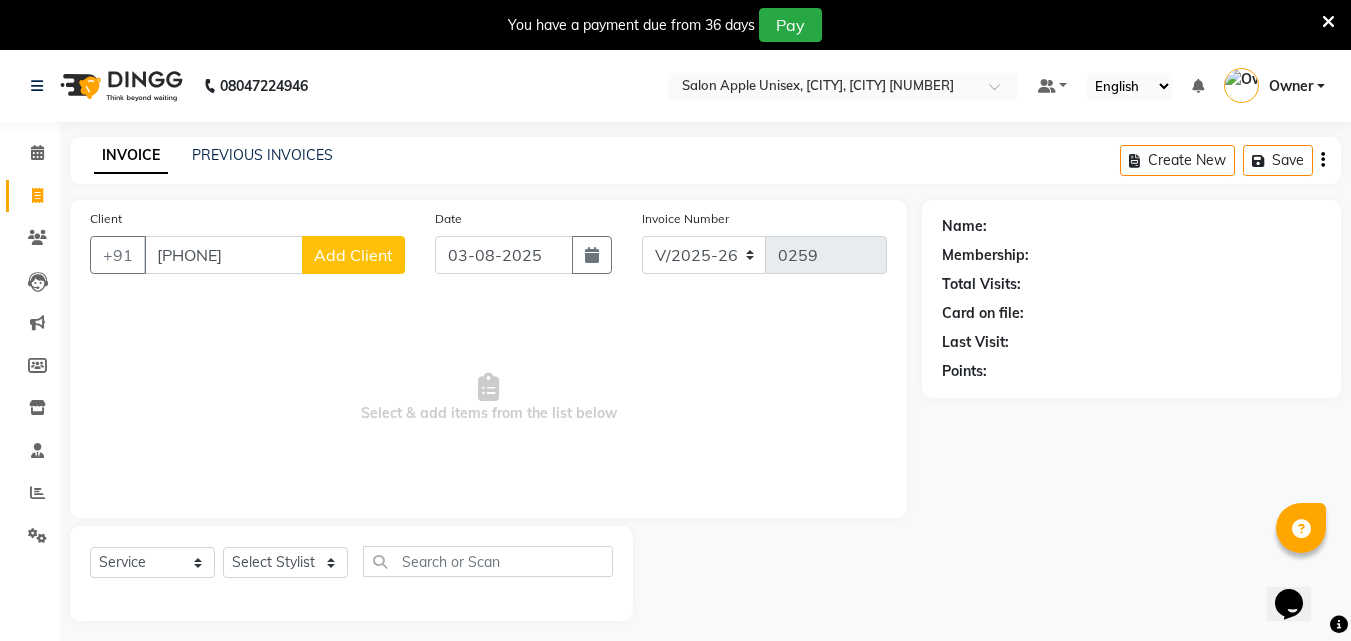 type on "[PHONE]" 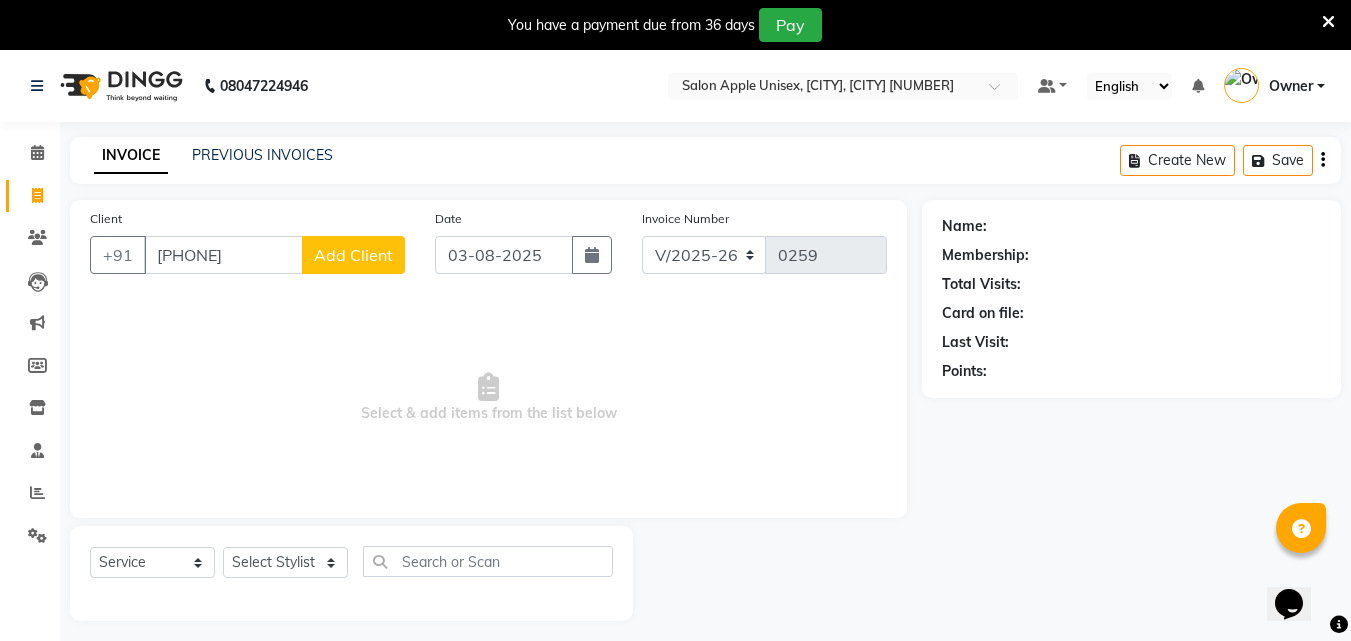 click on "Add Client" 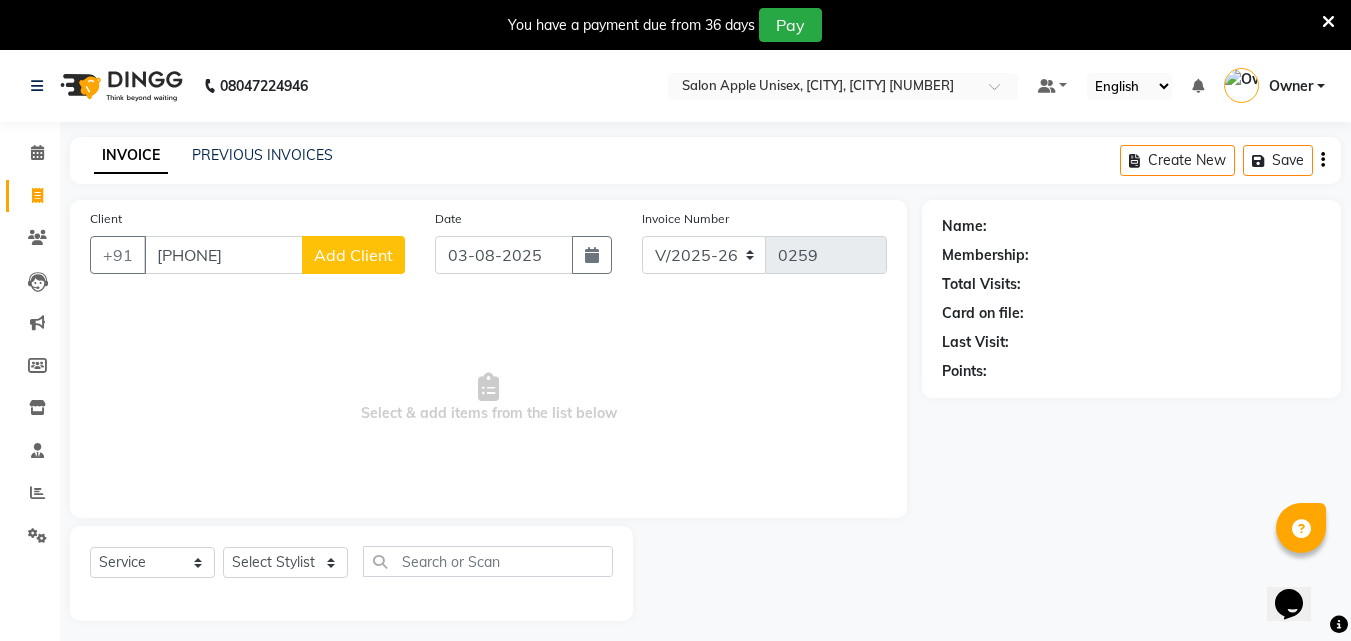 select on "22" 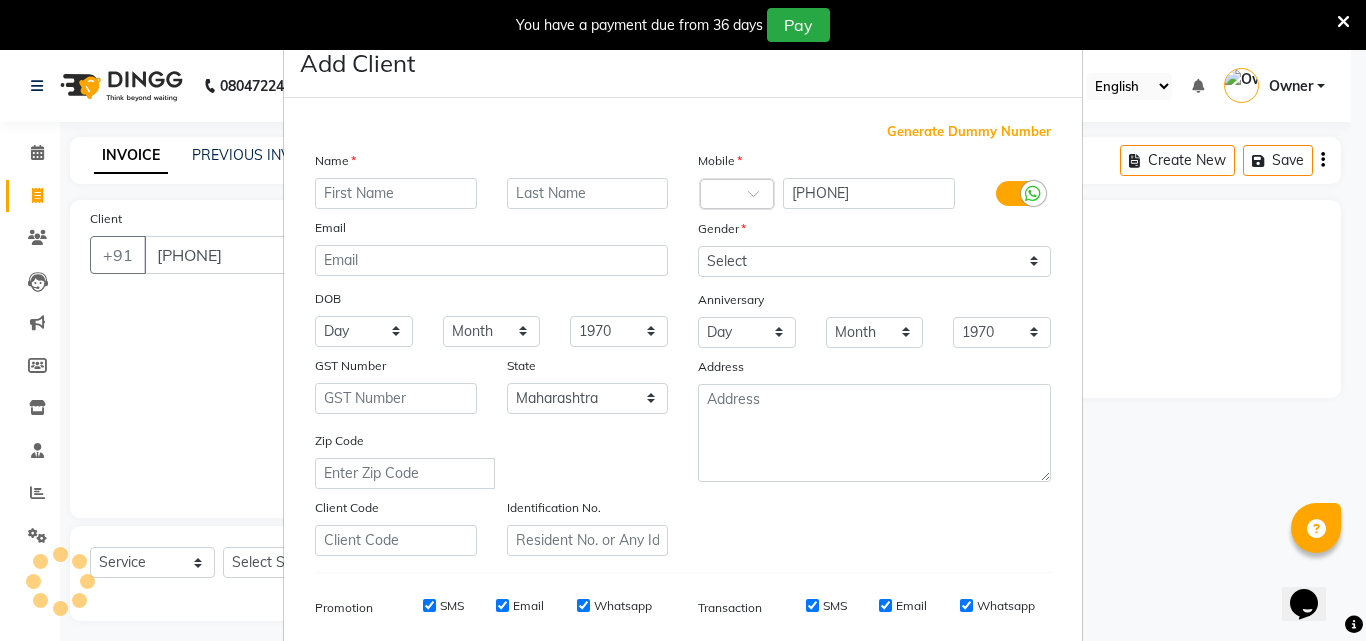click at bounding box center (396, 193) 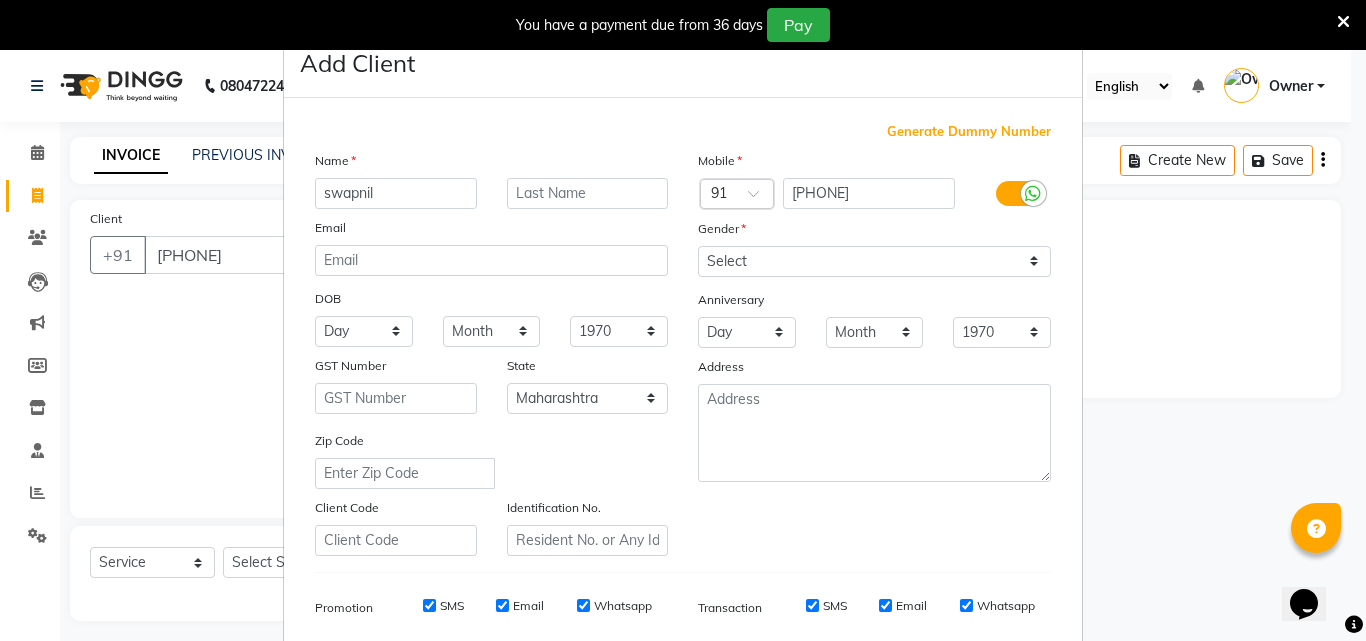 type on "swapnil" 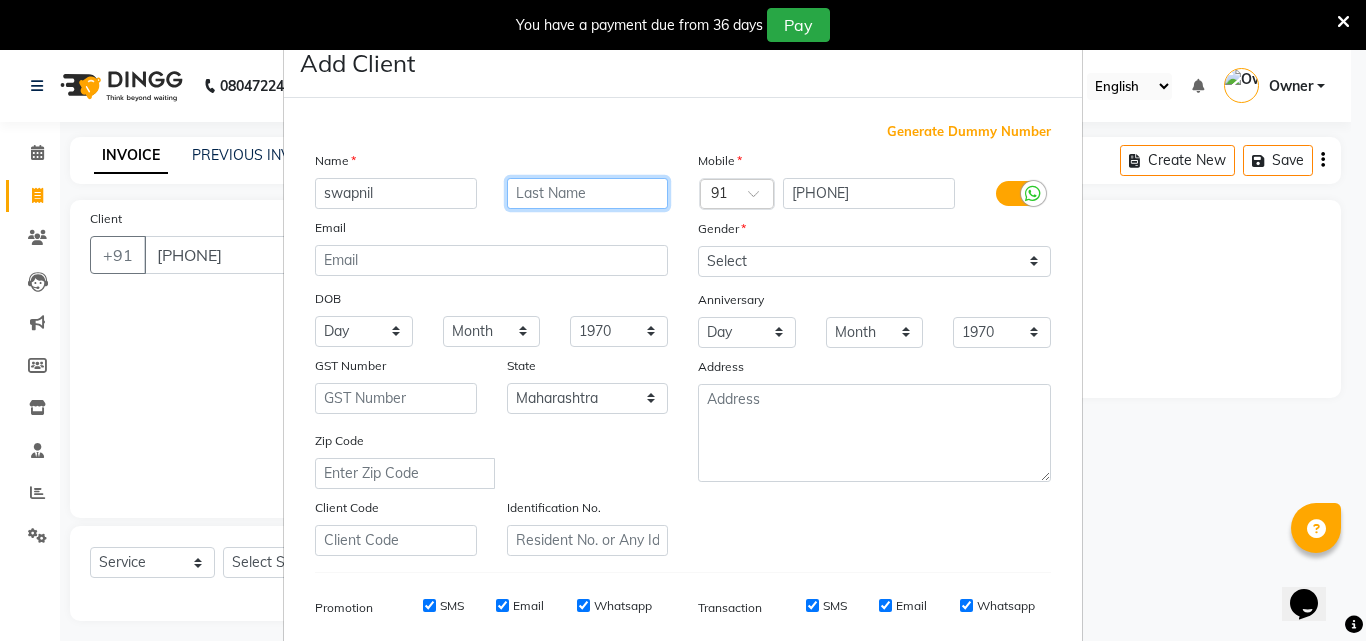 click at bounding box center [588, 193] 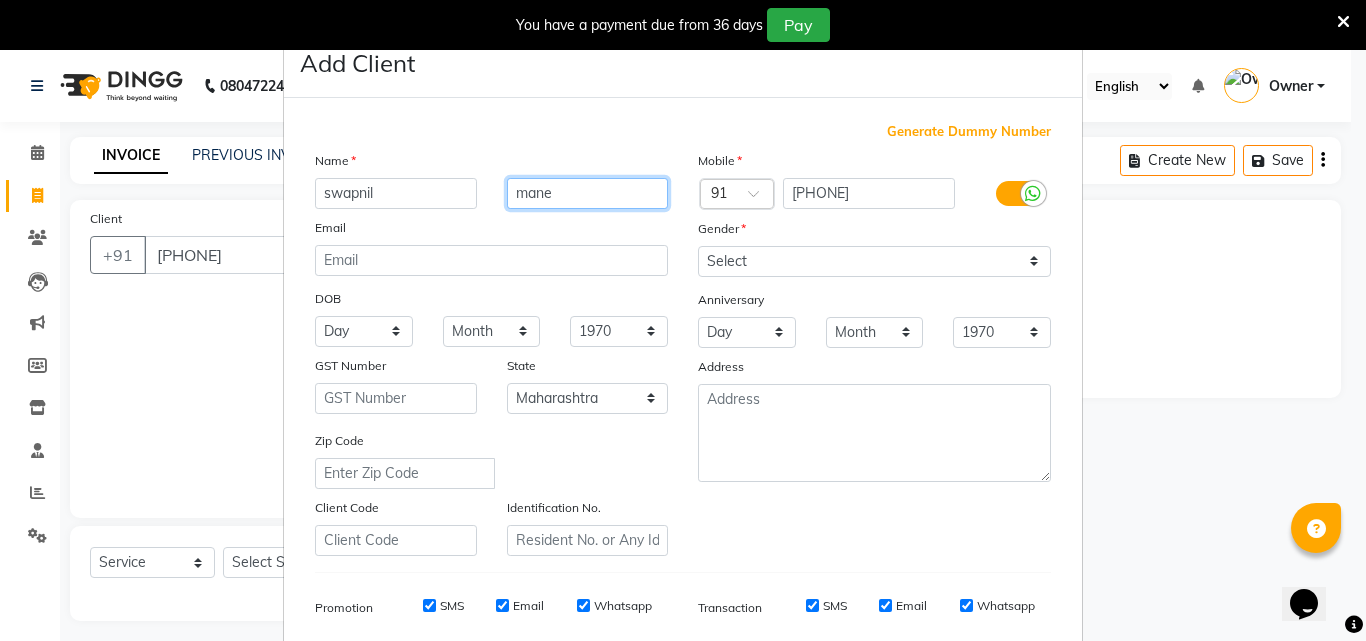 type on "mane" 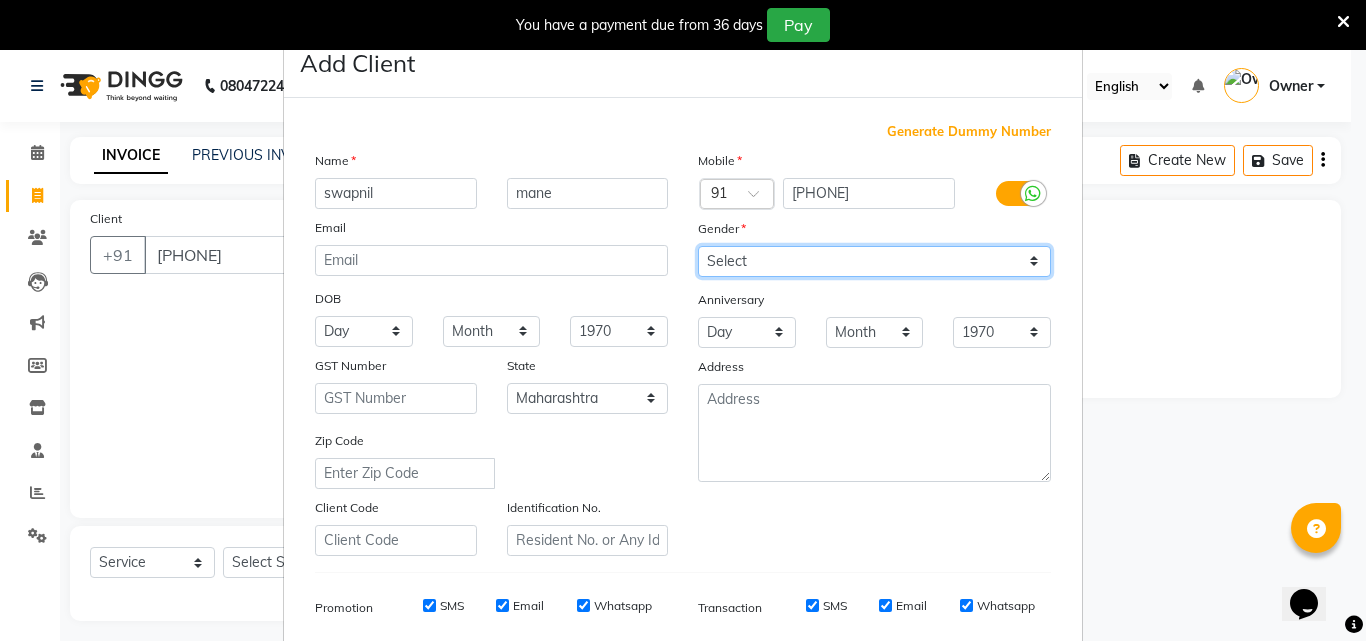 click on "Select Male Female Other Prefer Not To Say" at bounding box center (874, 261) 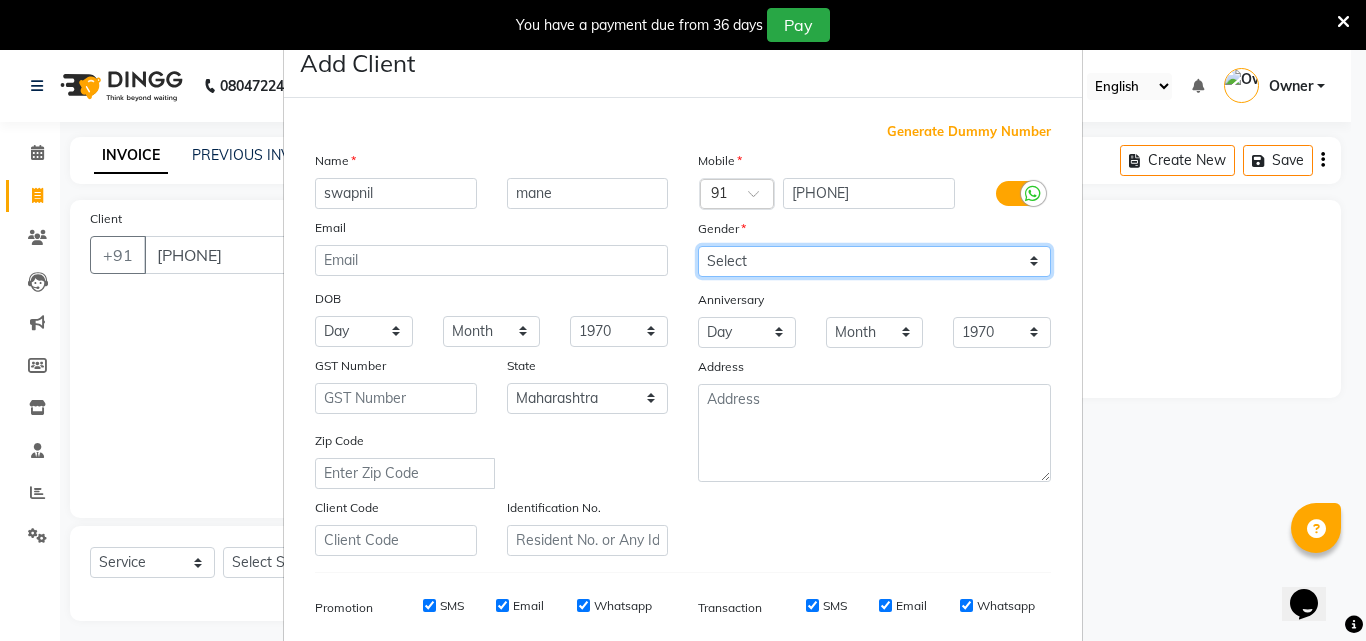 select on "male" 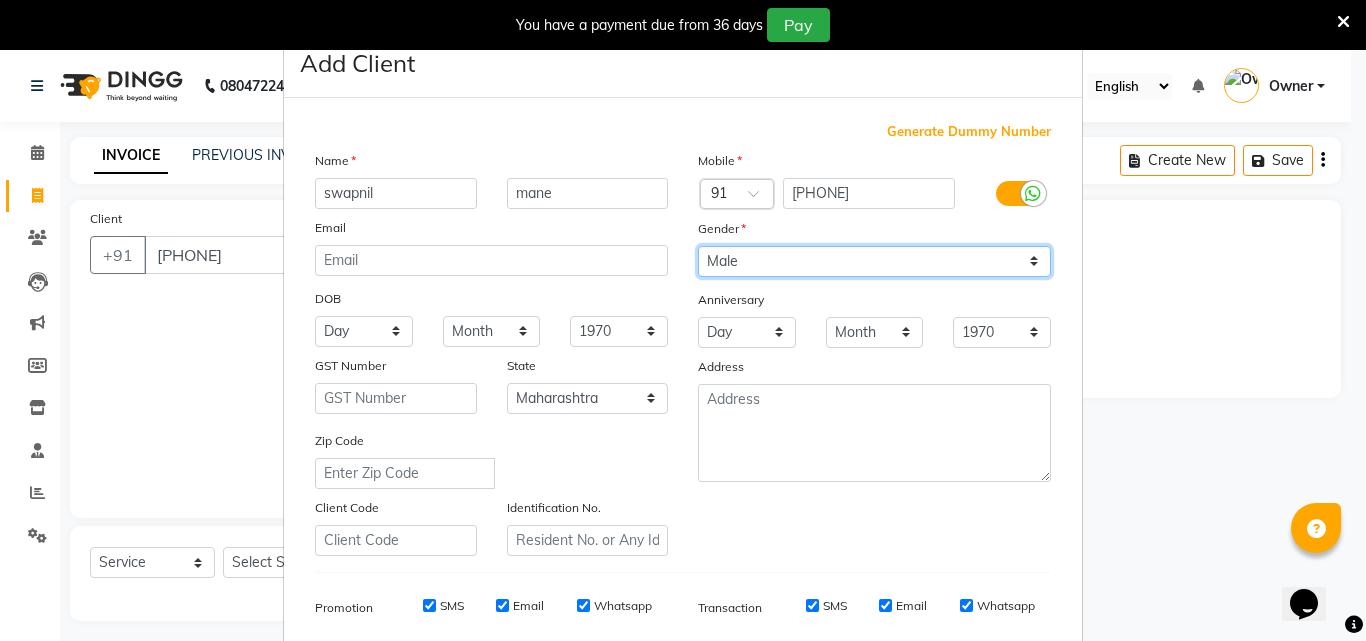 click on "Select Male Female Other Prefer Not To Say" at bounding box center [874, 261] 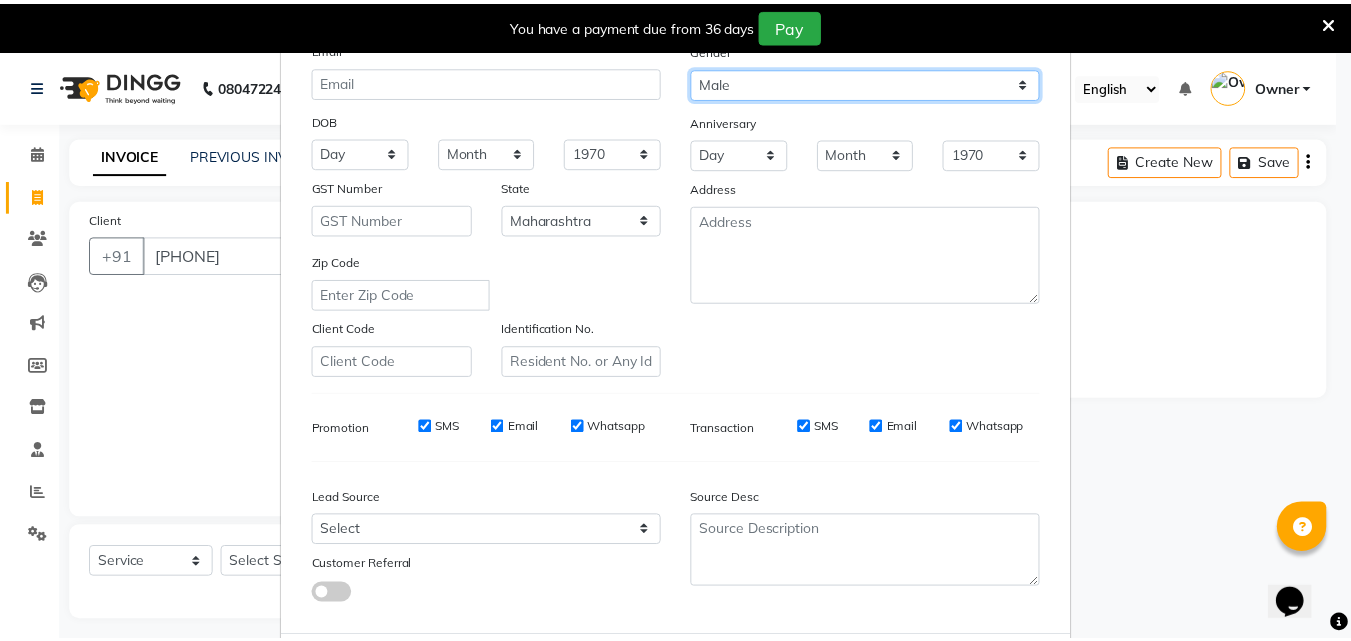 scroll, scrollTop: 282, scrollLeft: 0, axis: vertical 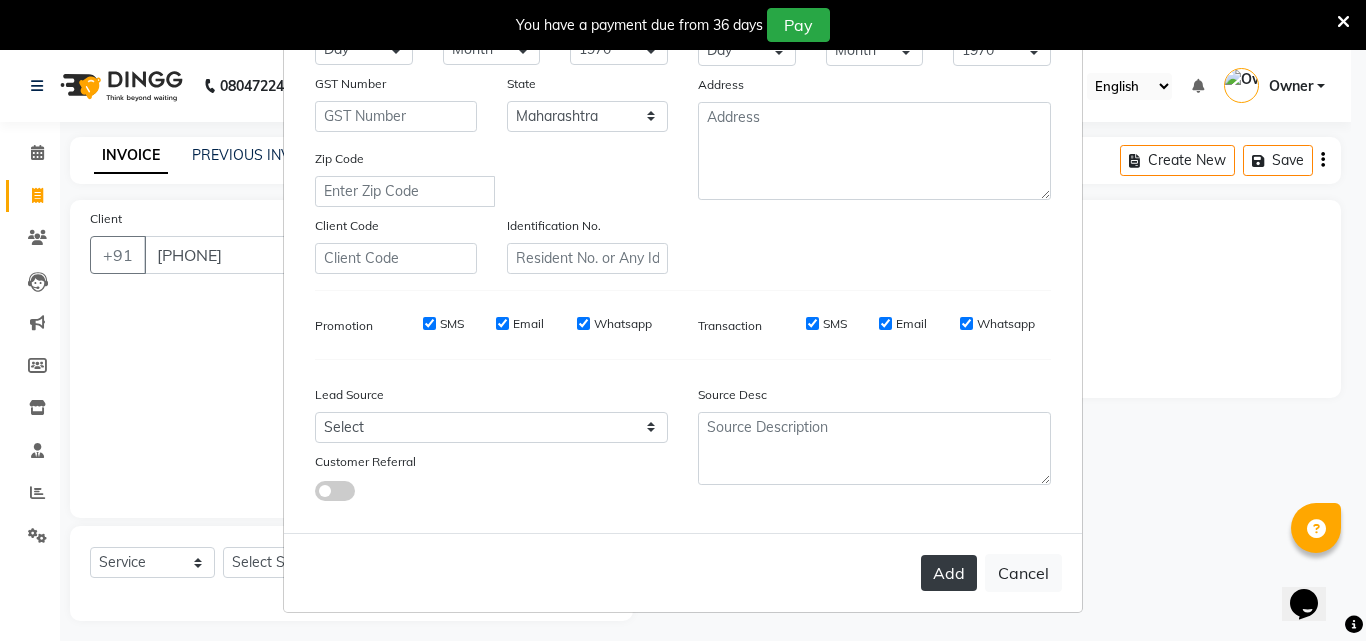click on "Add" at bounding box center [949, 573] 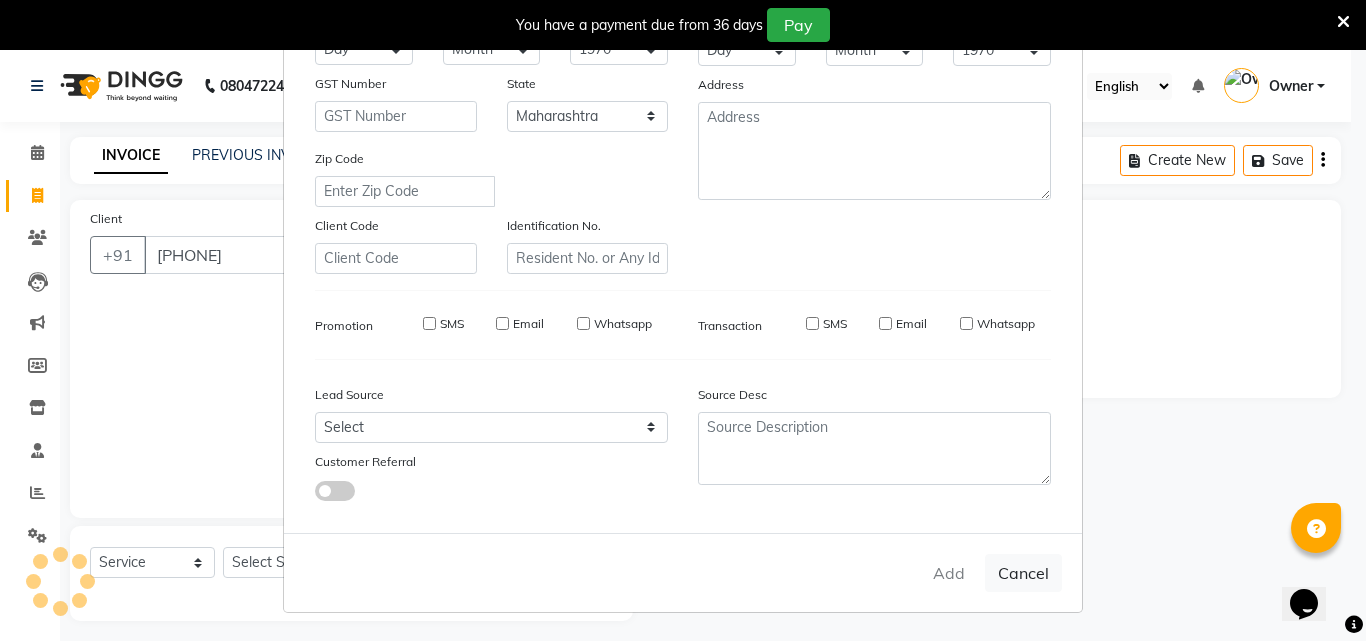 type 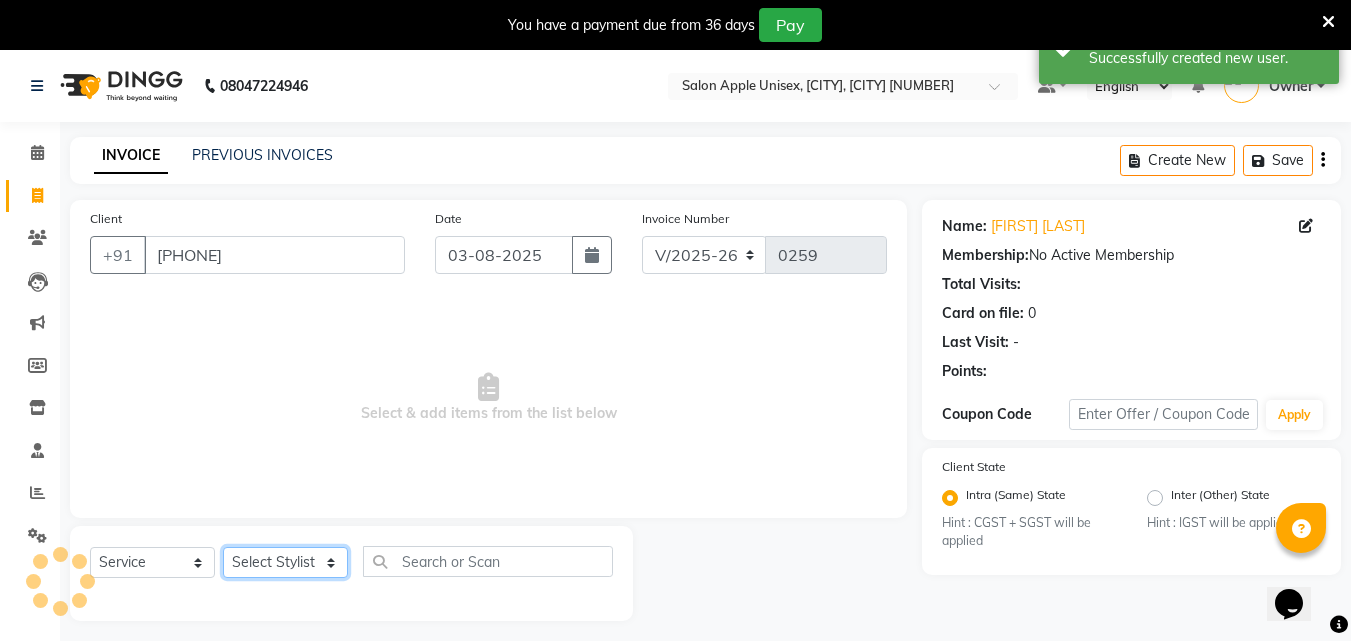 drag, startPoint x: 299, startPoint y: 578, endPoint x: 291, endPoint y: 551, distance: 28.160255 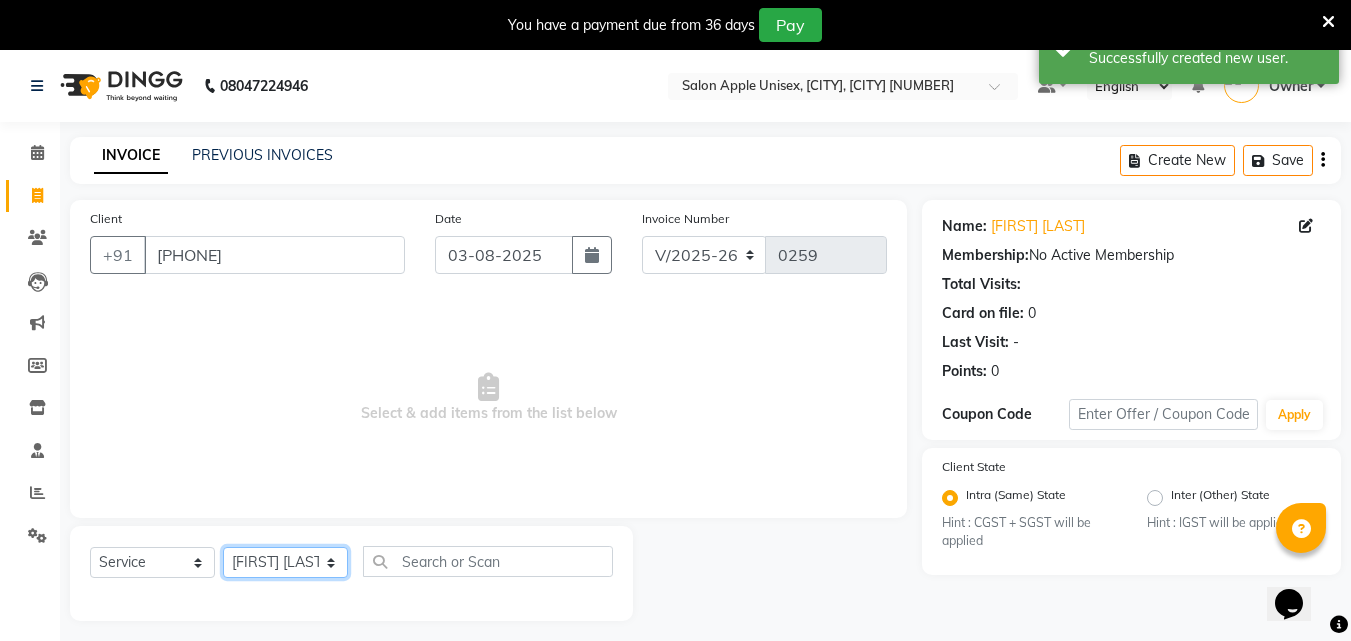 click on "Select Stylist [FIRST] [LAST]  [FIRST] [LAST]   [FIRST] [LAST] Owner  [FIRST] [LAST] [LAST]" 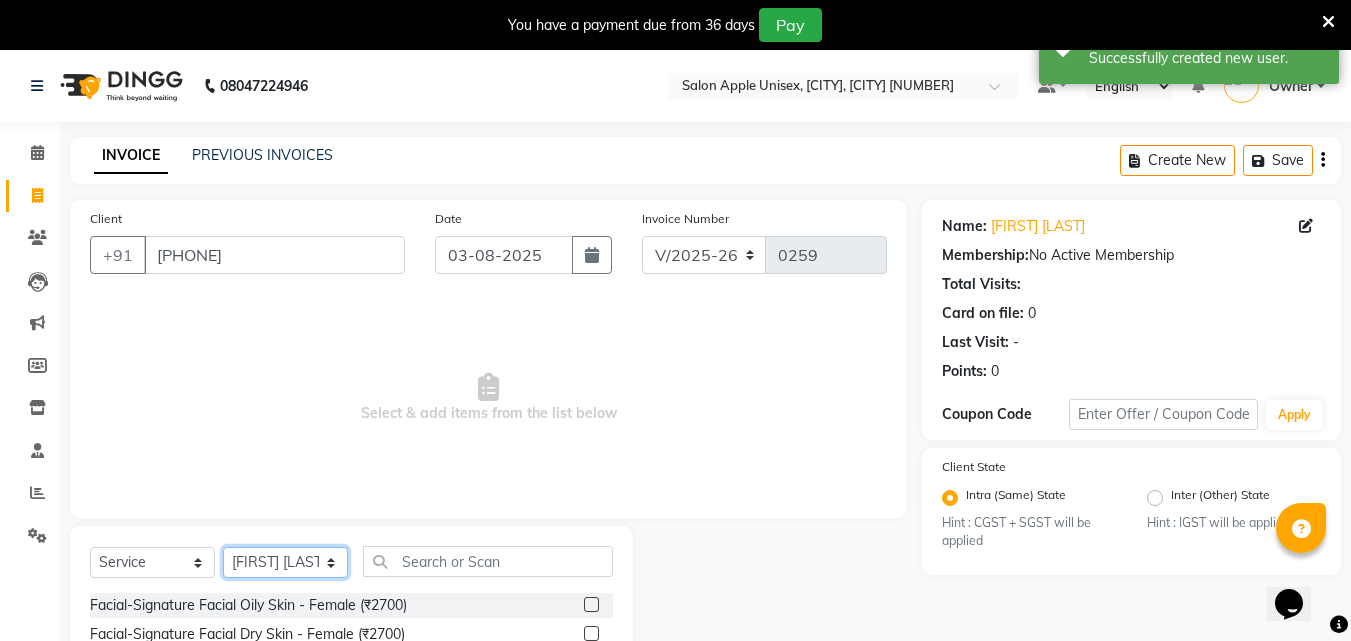 click on "Select Stylist [FIRST] [LAST]  [FIRST] [LAST]   [FIRST] [LAST] Owner  [FIRST] [LAST] [LAST]" 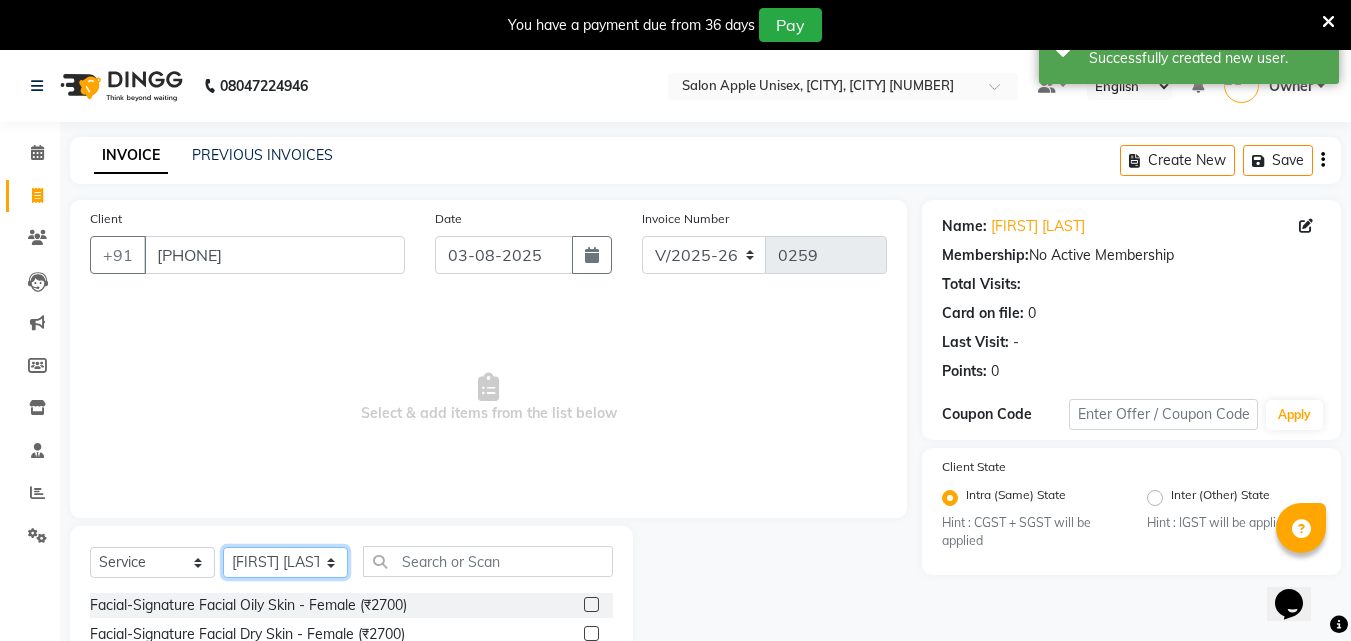 select on "63751" 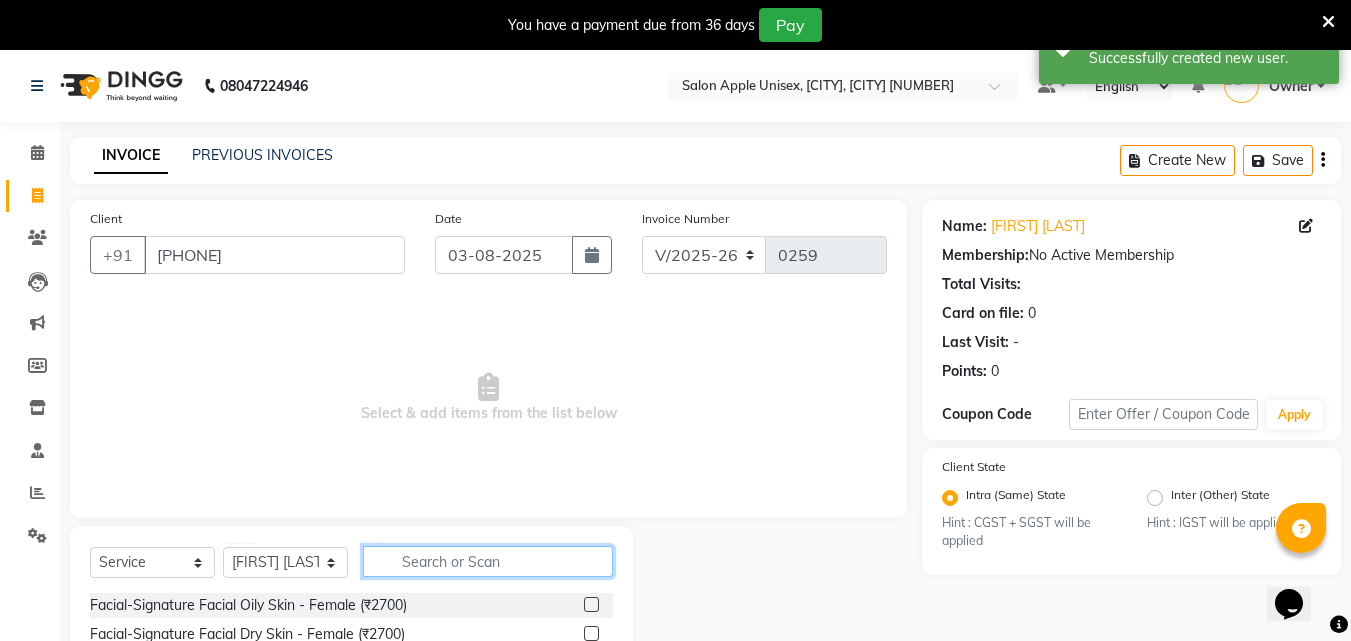 drag, startPoint x: 452, startPoint y: 566, endPoint x: 414, endPoint y: 485, distance: 89.470665 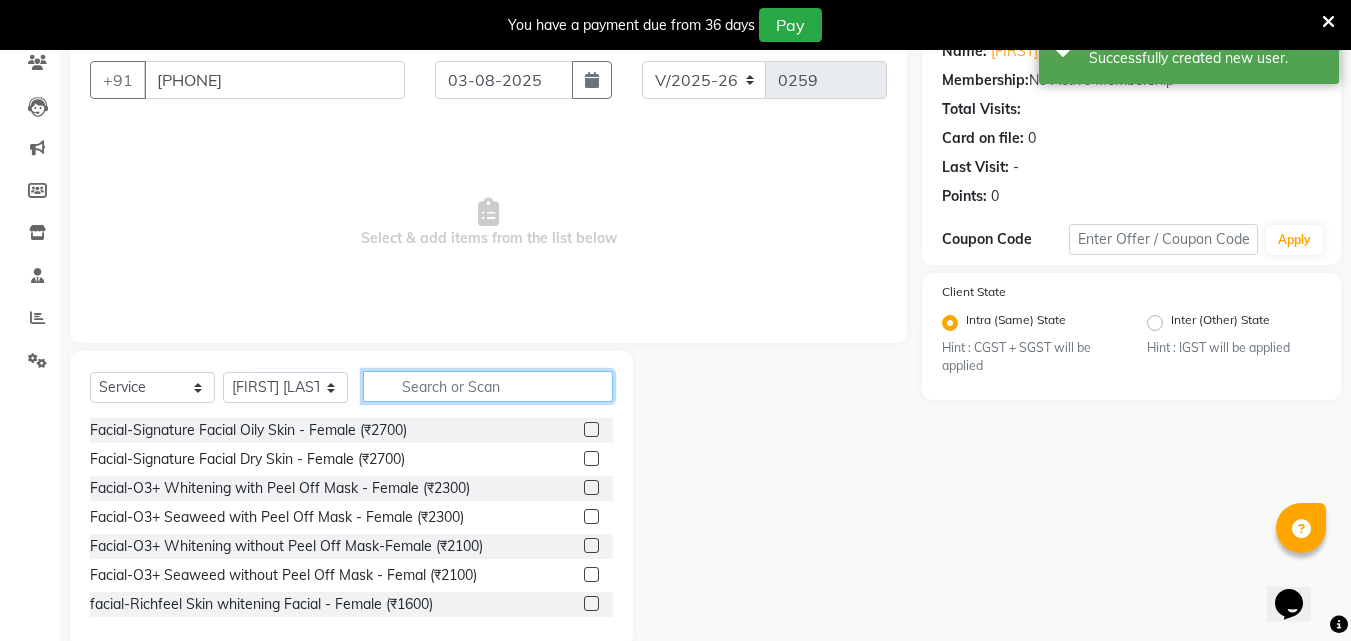 scroll, scrollTop: 210, scrollLeft: 0, axis: vertical 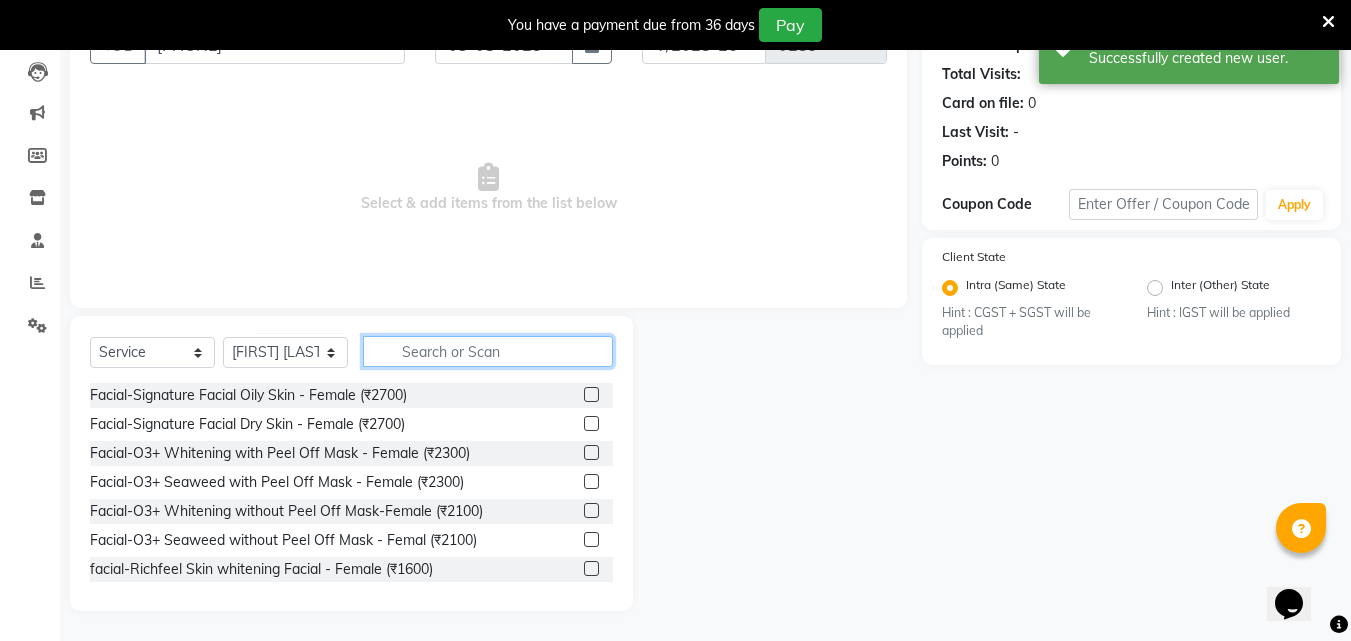 click 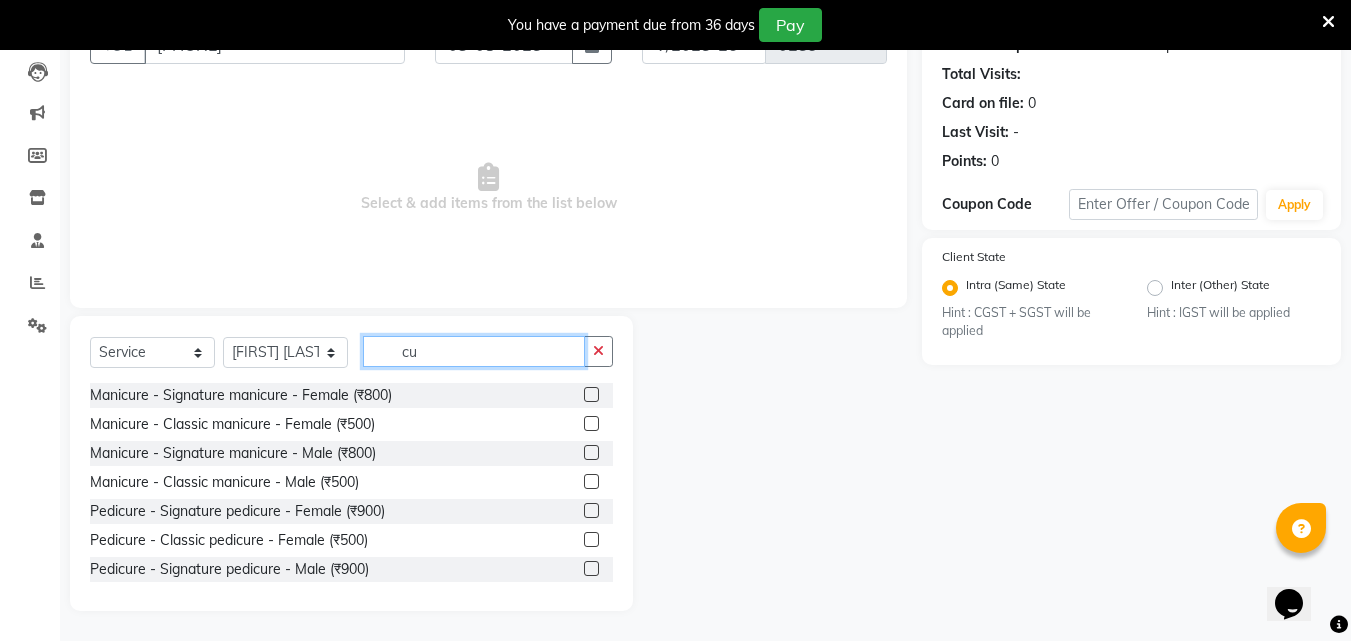 type on "c" 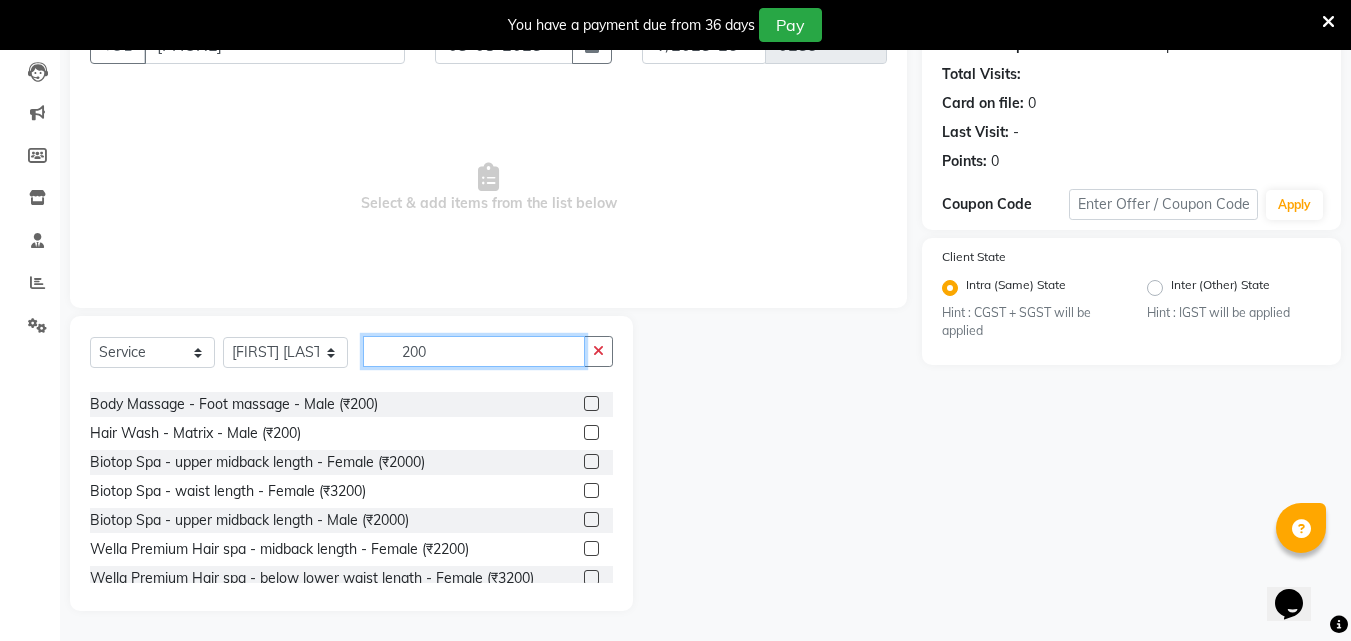 scroll, scrollTop: 200, scrollLeft: 0, axis: vertical 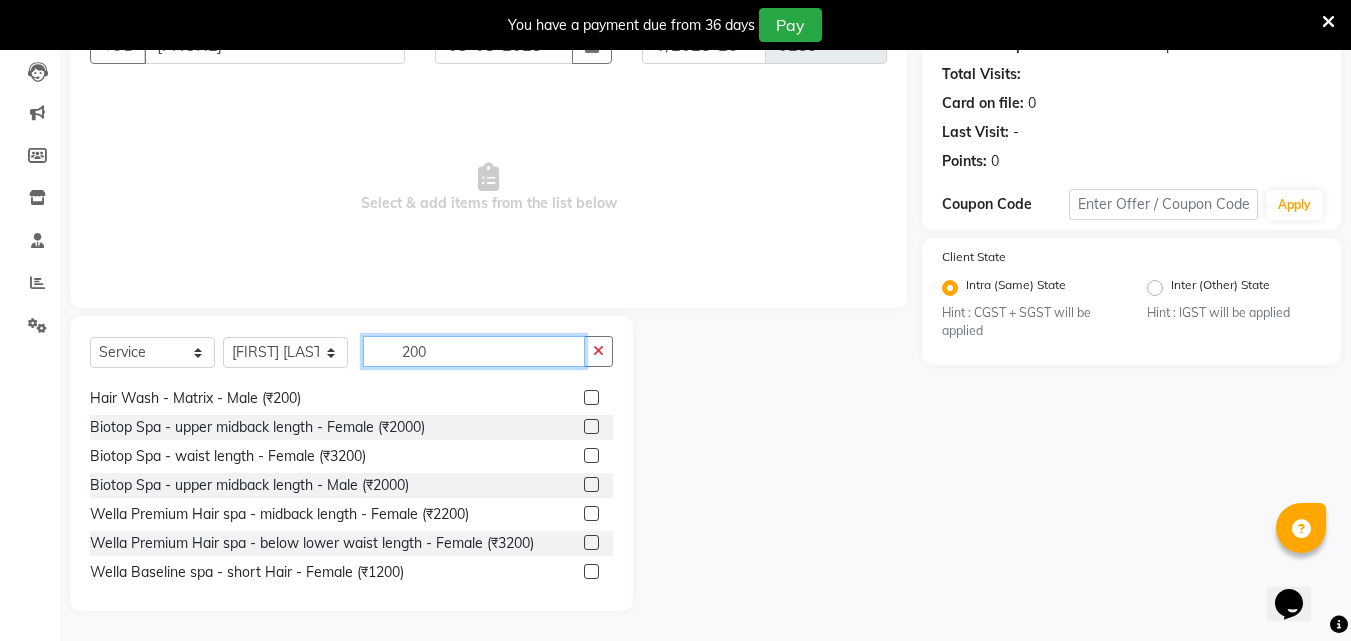 type on "200" 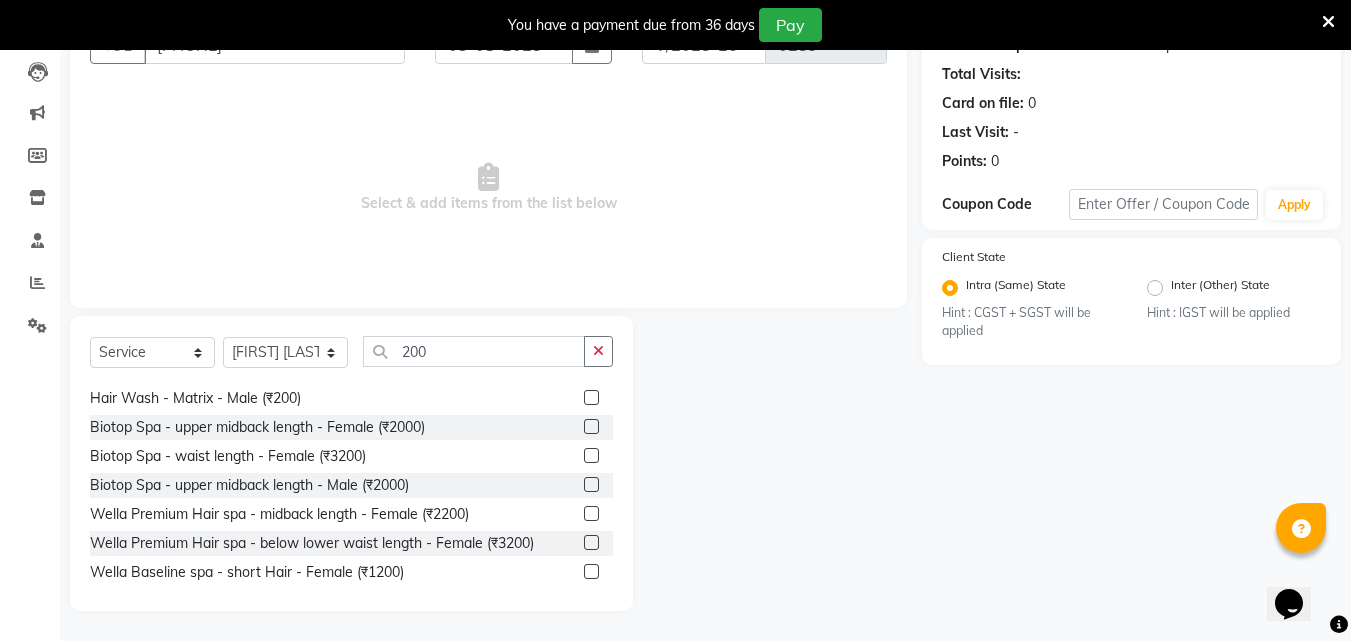 click 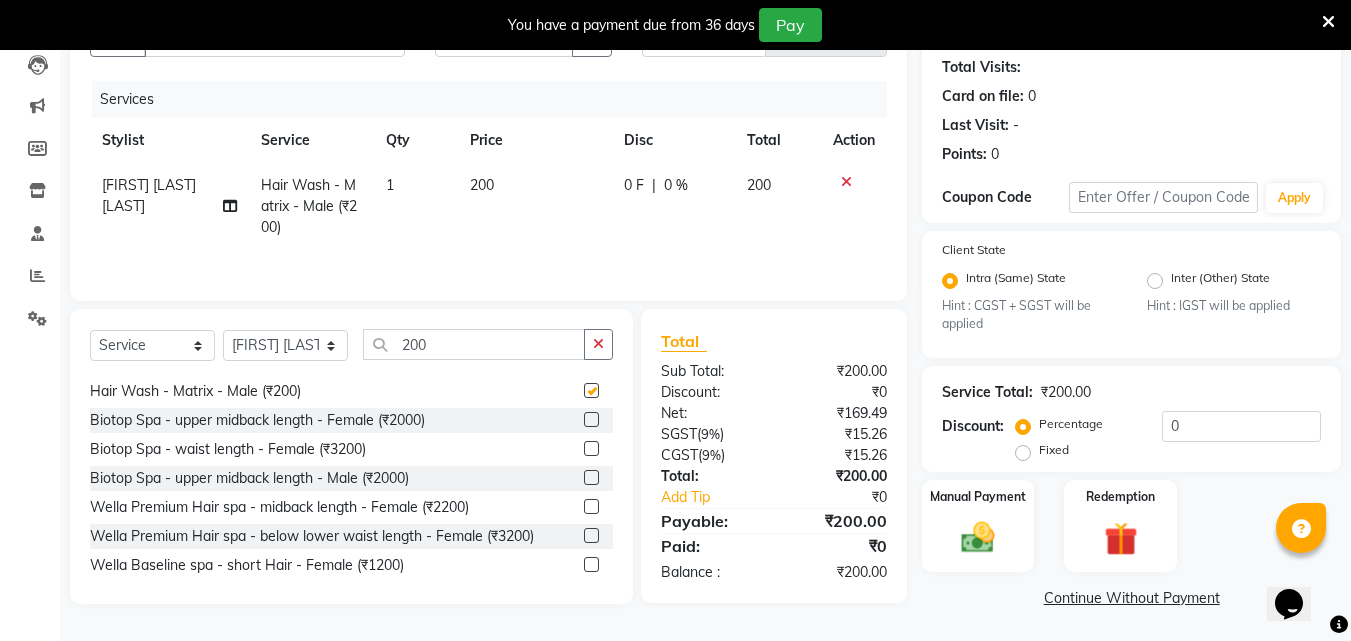 checkbox on "false" 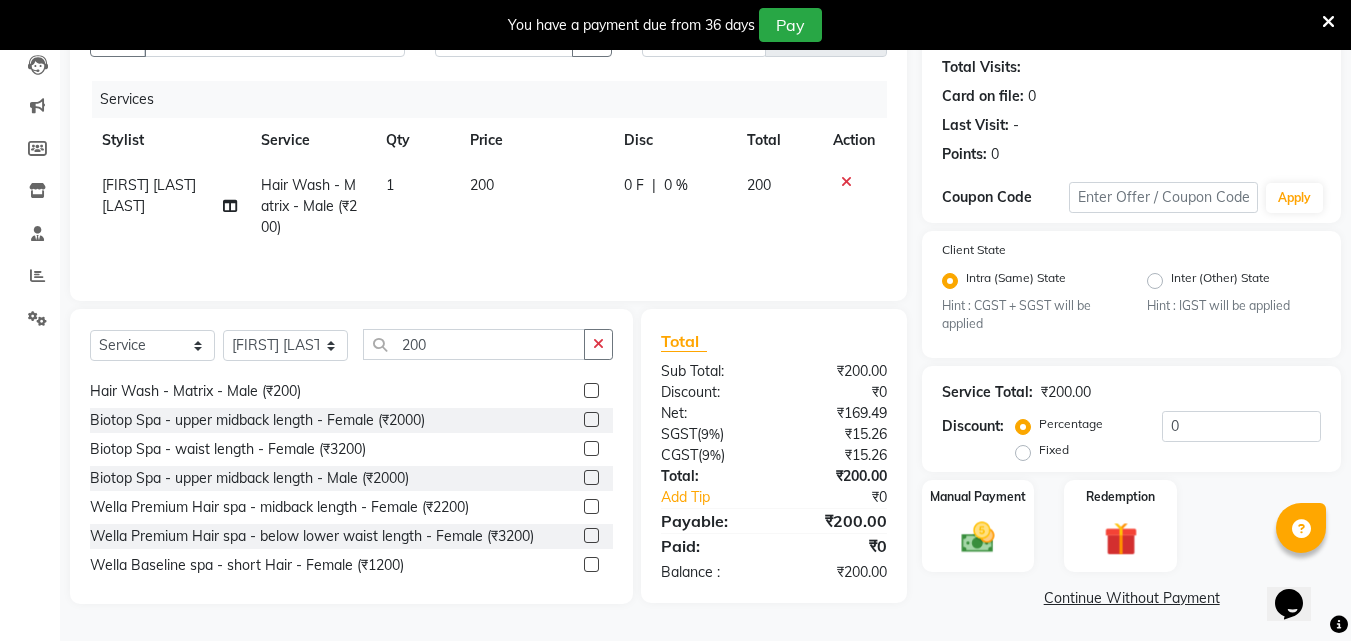 scroll, scrollTop: 219, scrollLeft: 0, axis: vertical 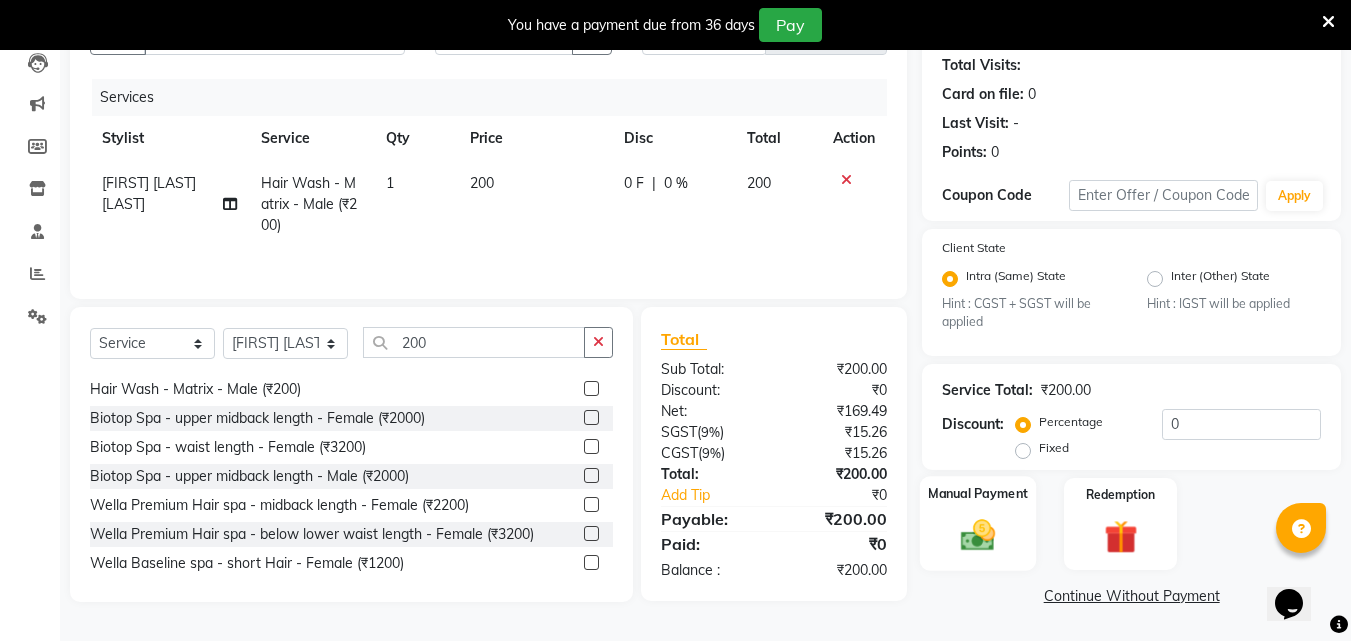 click 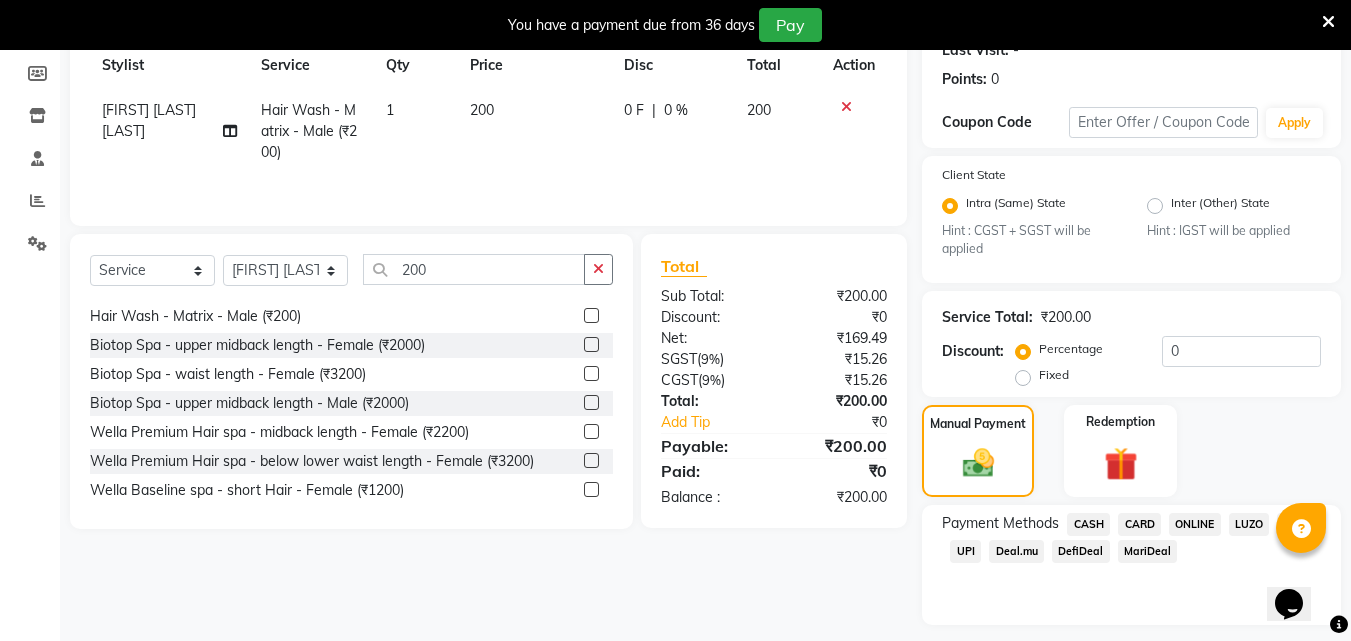 scroll, scrollTop: 347, scrollLeft: 0, axis: vertical 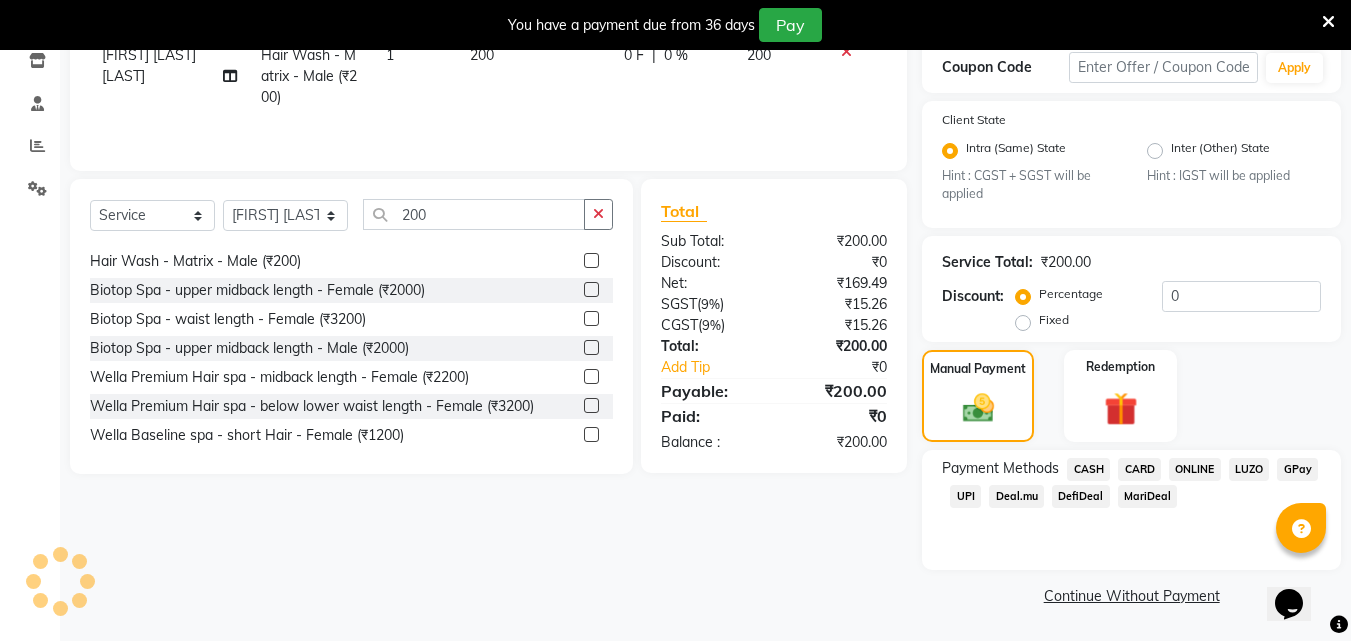 click on "ONLINE" 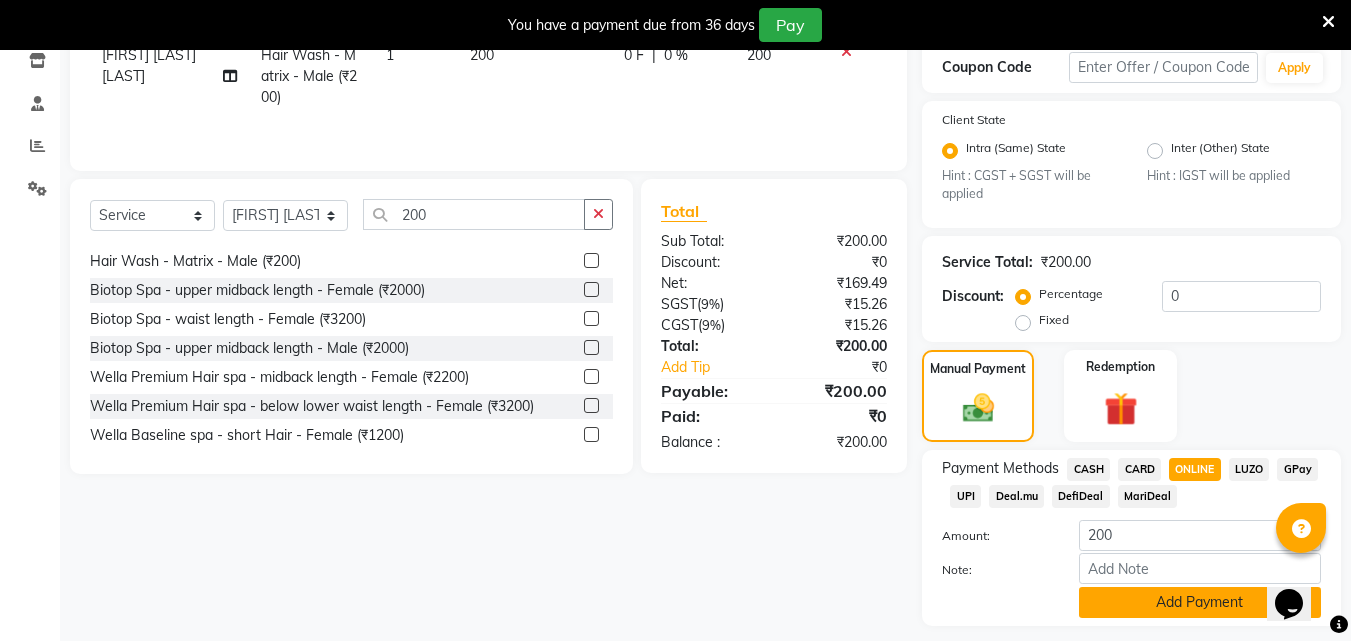 click on "Add Payment" 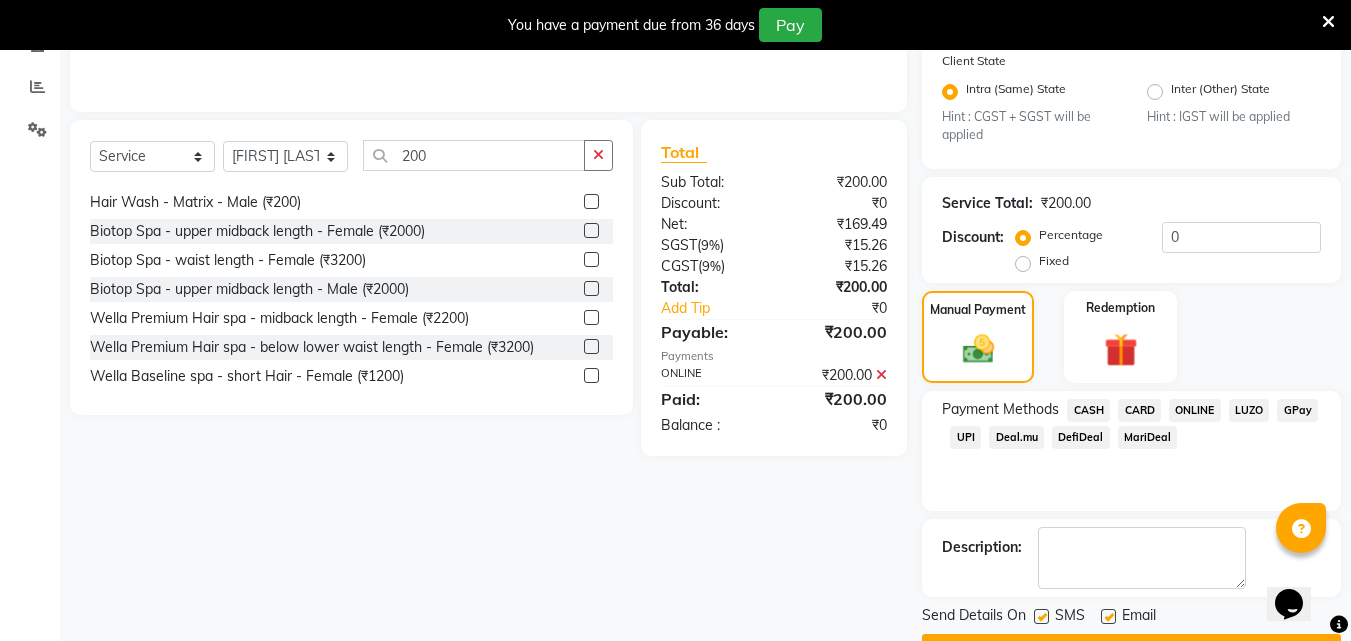 scroll, scrollTop: 460, scrollLeft: 0, axis: vertical 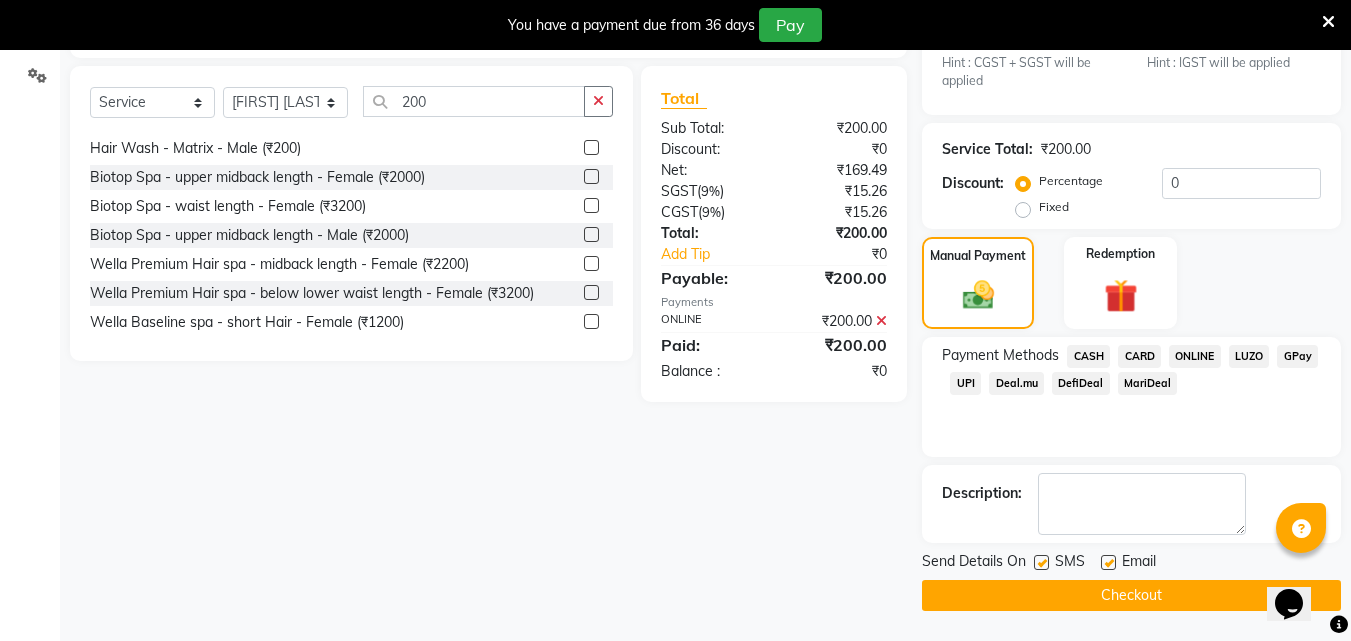 click on "Checkout" 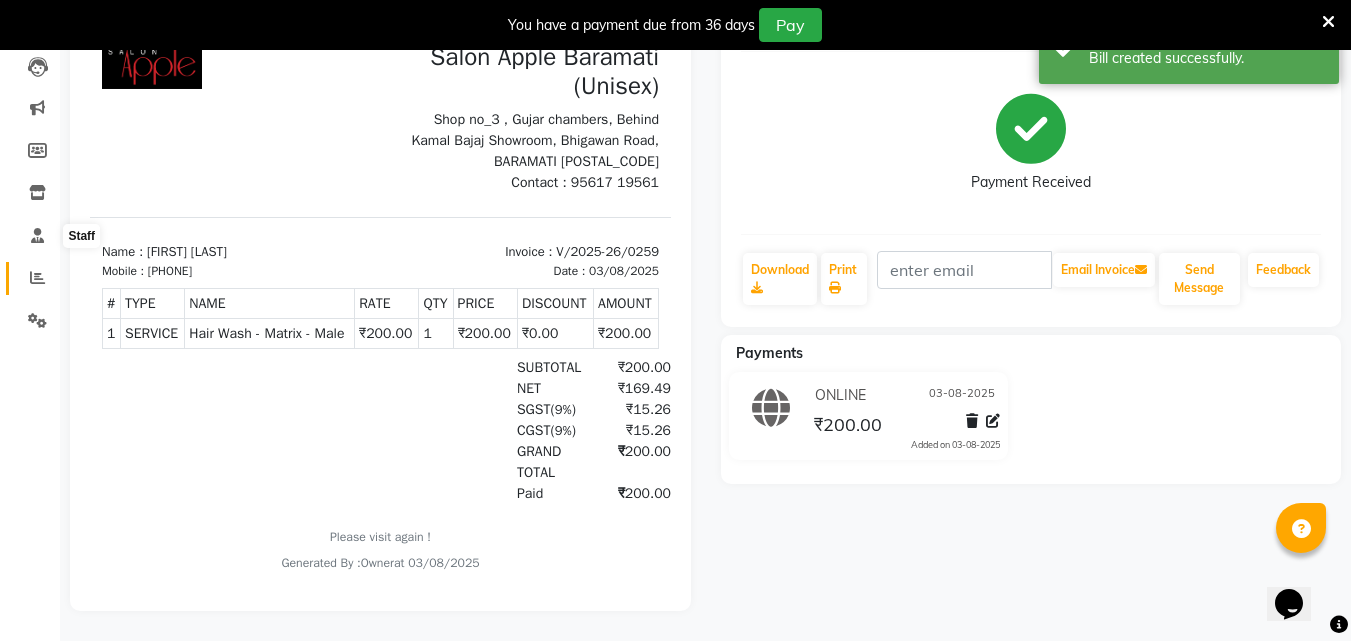 scroll, scrollTop: 0, scrollLeft: 0, axis: both 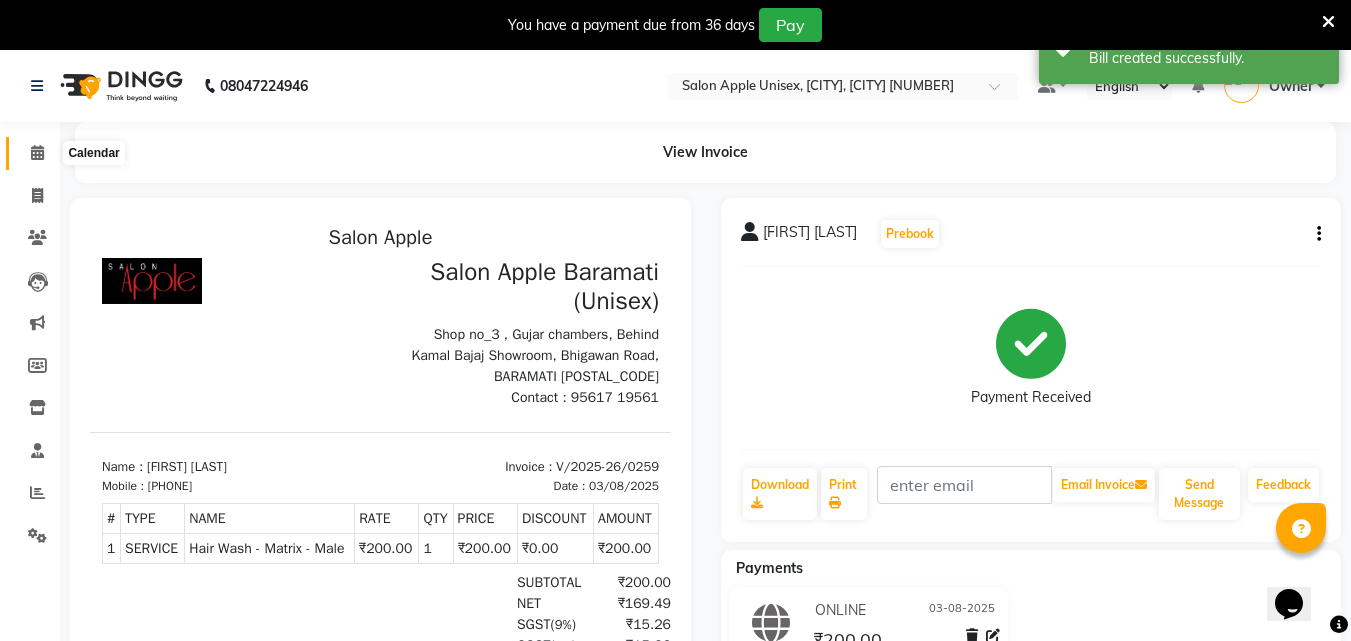 click 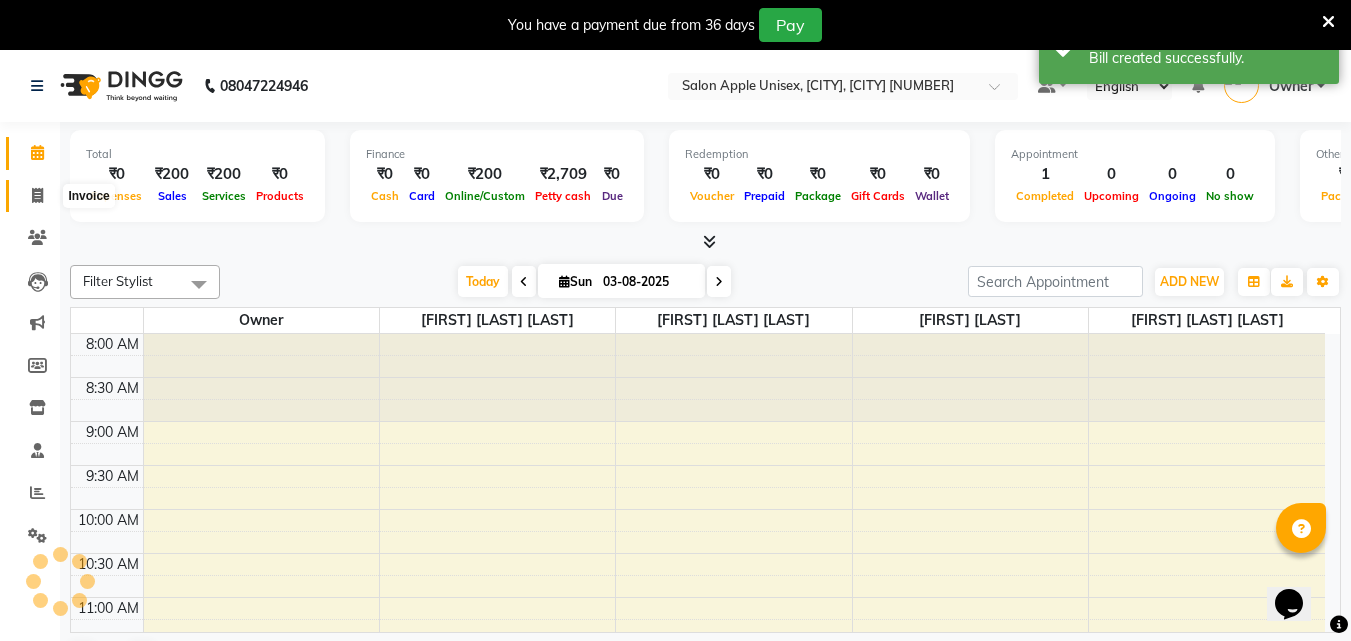 click 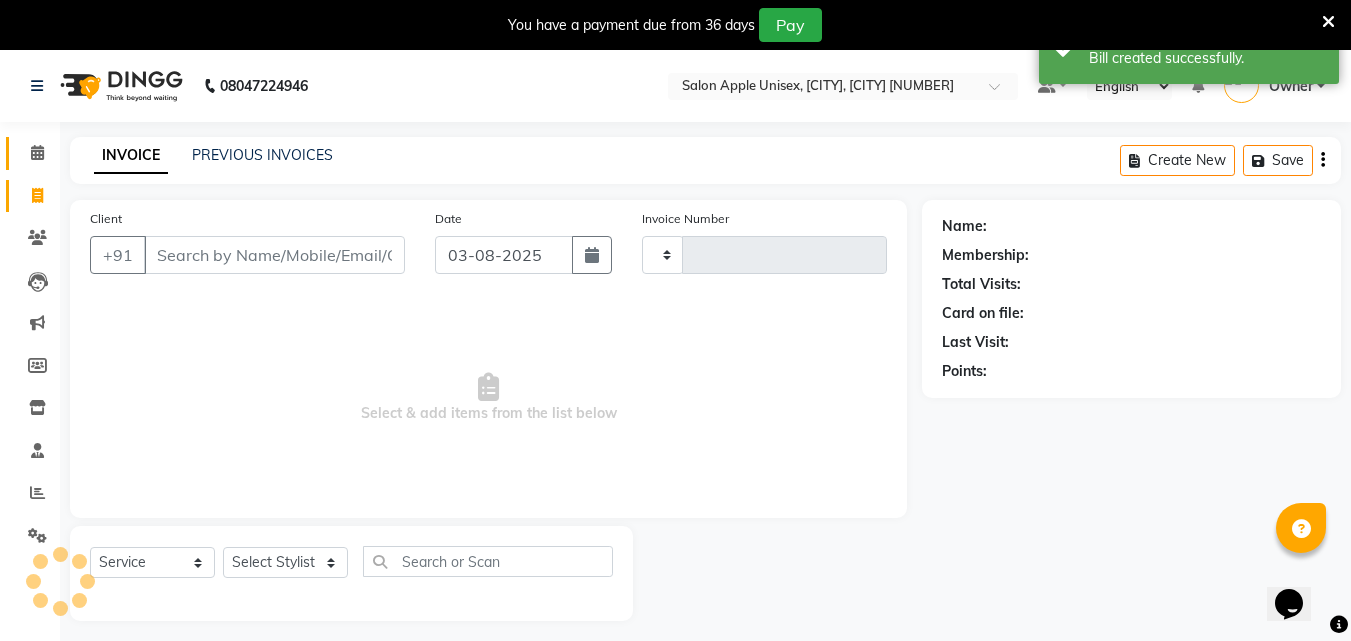 type on "0260" 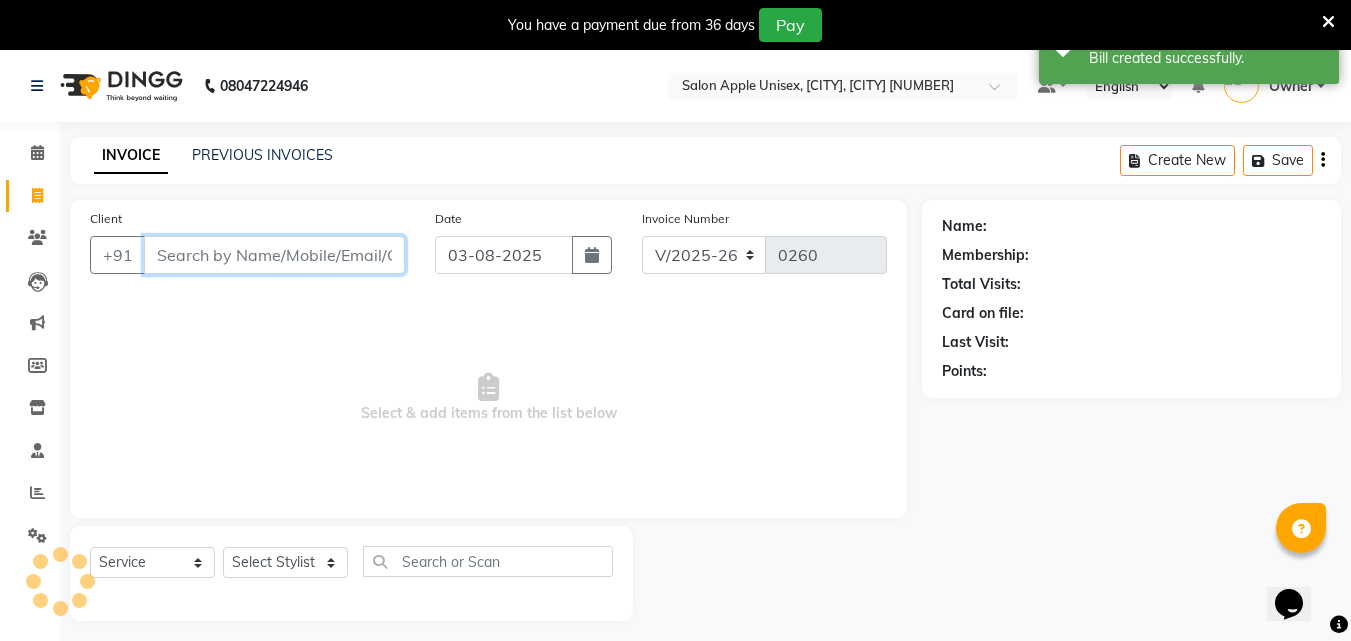 click on "Client" at bounding box center [274, 255] 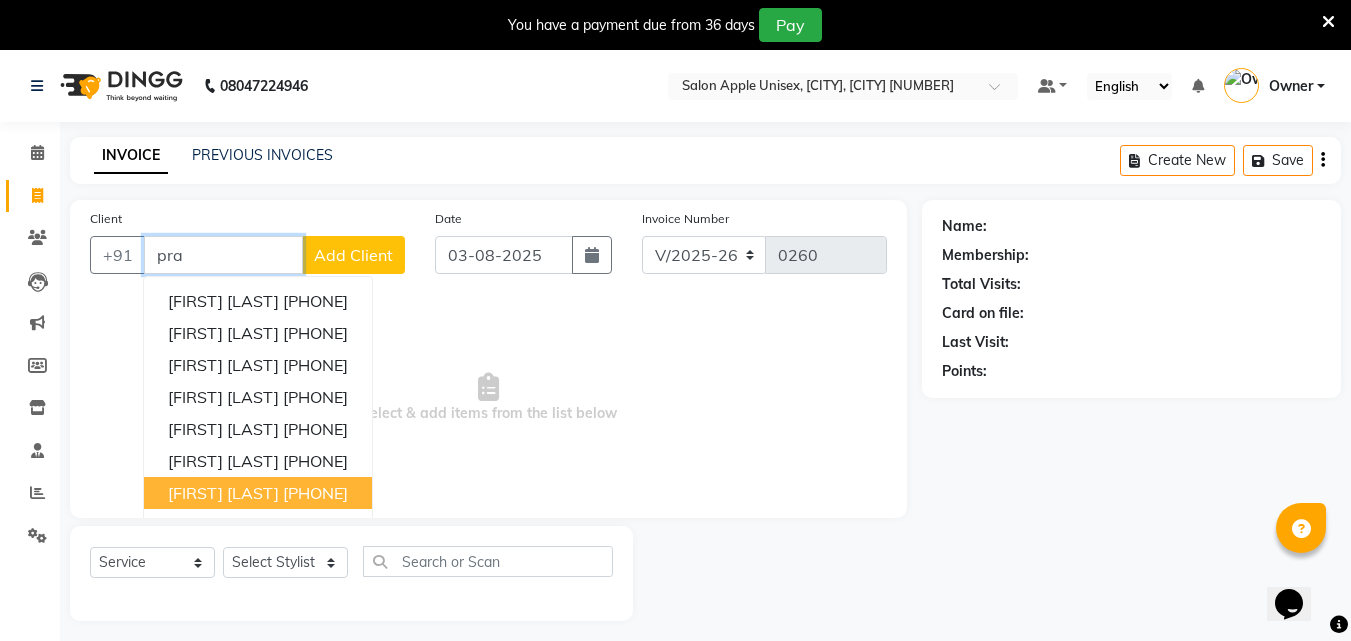 drag, startPoint x: 241, startPoint y: 494, endPoint x: 256, endPoint y: 519, distance: 29.15476 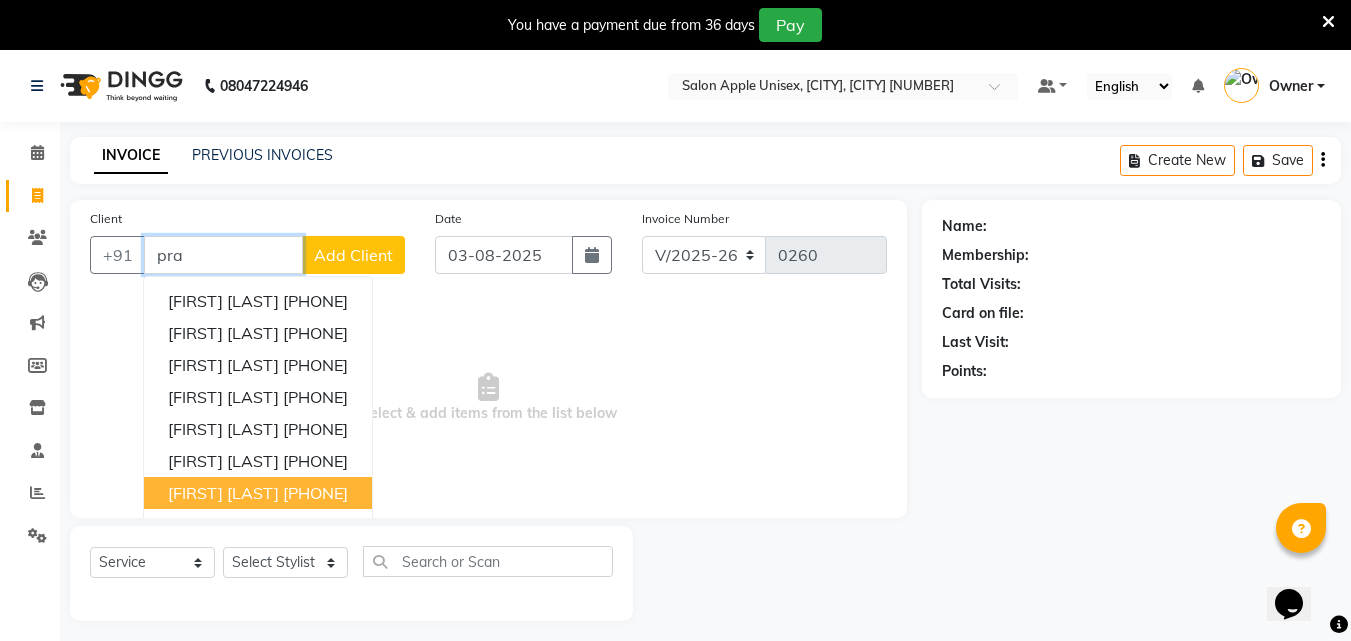 click on "[FIRST] [LAST]" at bounding box center (223, 493) 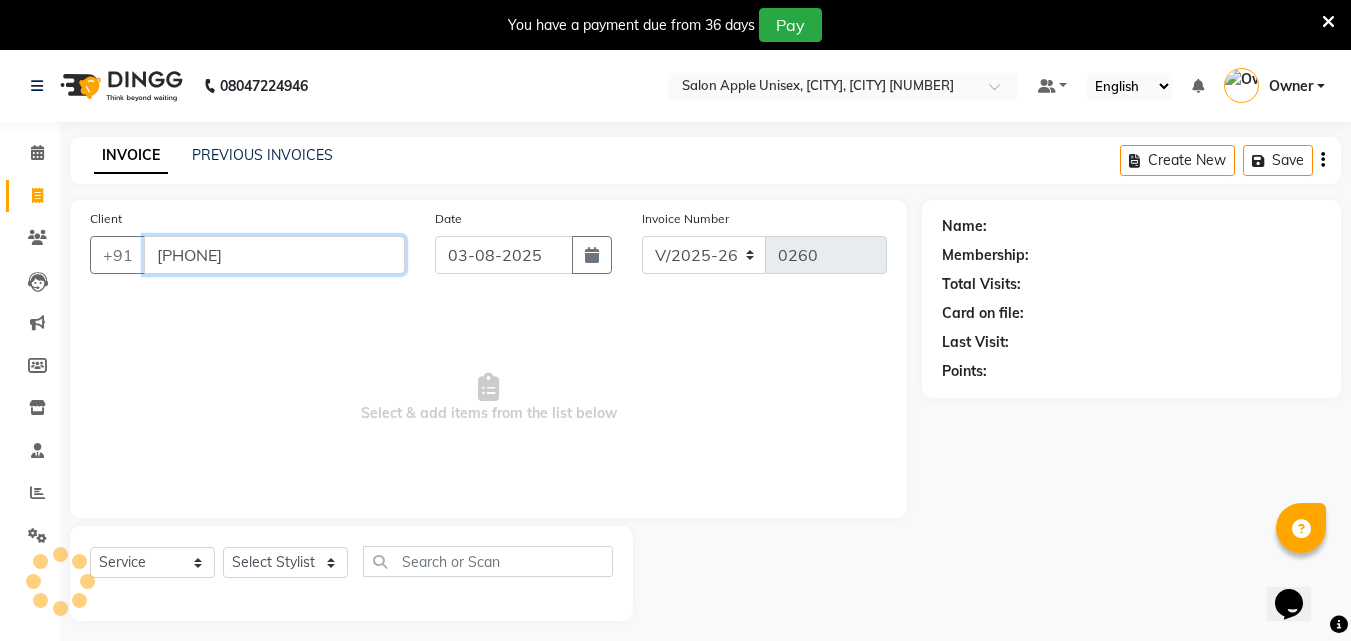 type on "[PHONE]" 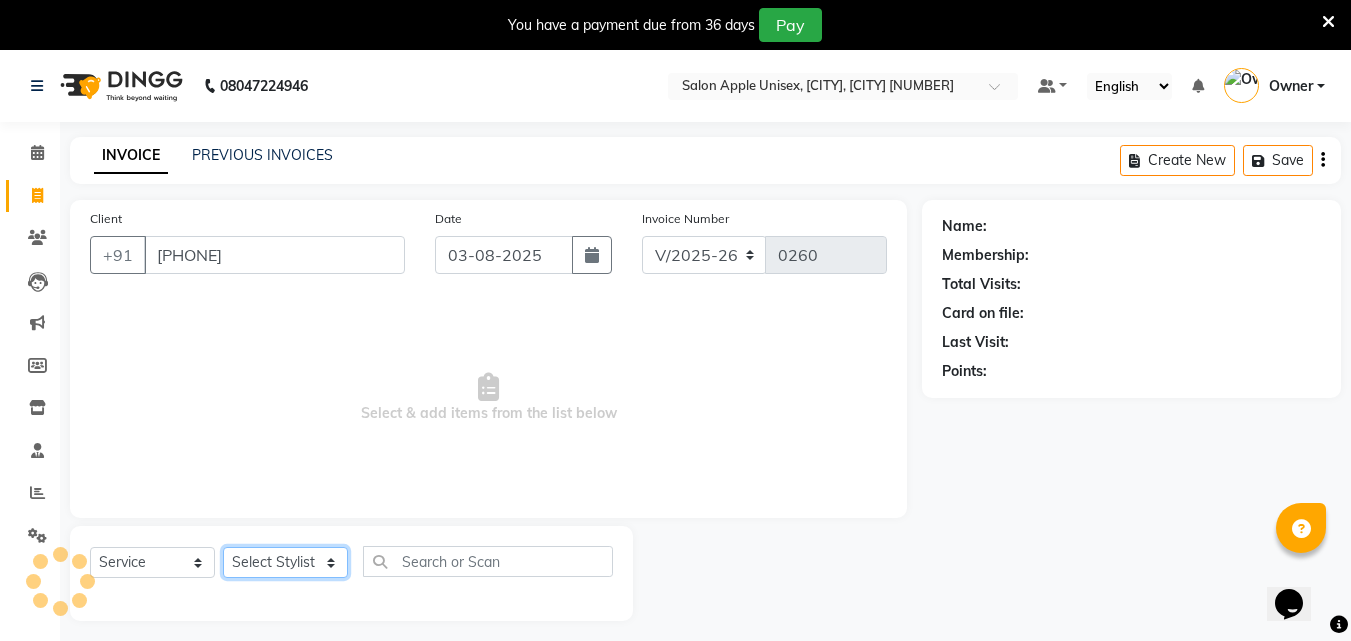 click on "Select Stylist [FIRST] [LAST]  [FIRST] [LAST]   [FIRST] [LAST] Owner  [FIRST] [LAST] [LAST]" 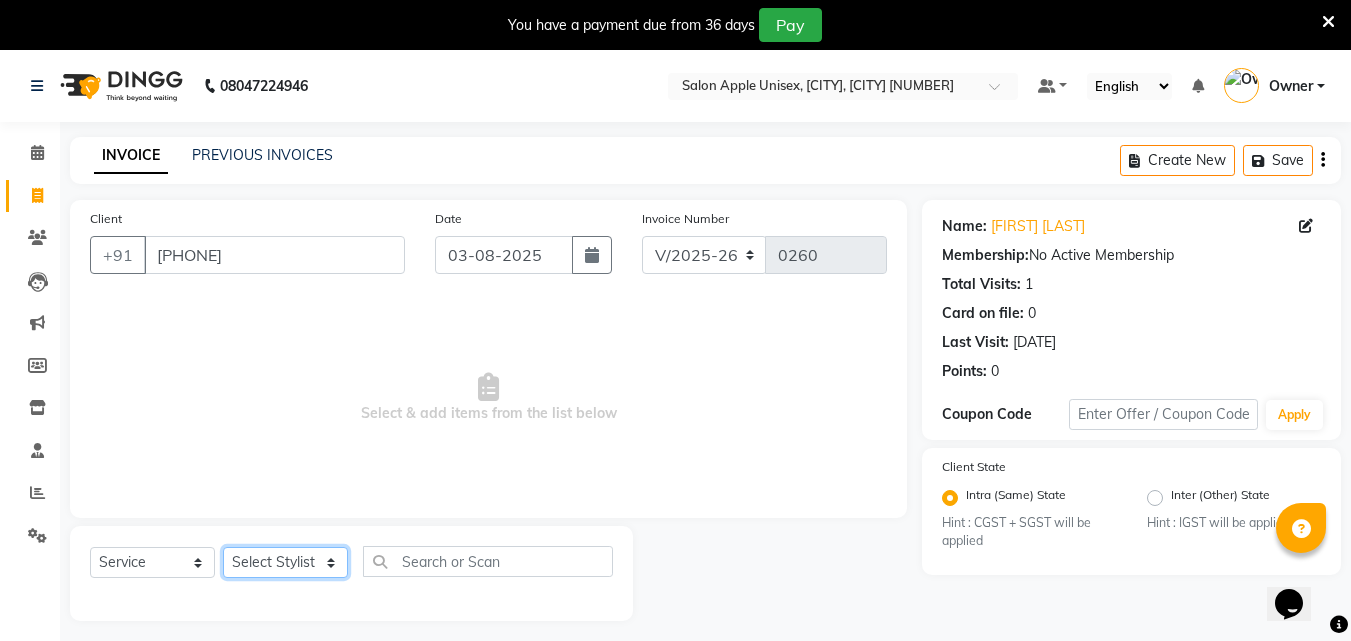 select on "53305" 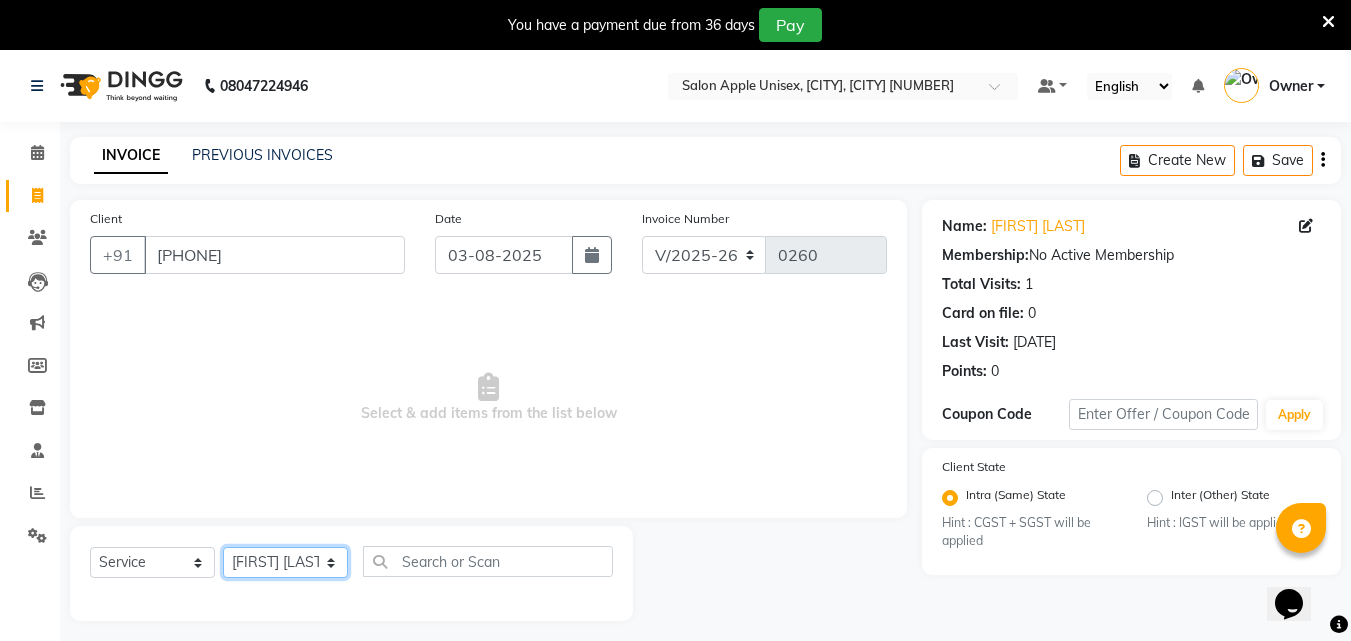 click on "Select Stylist [FIRST] [LAST]  [FIRST] [LAST]   [FIRST] [LAST] Owner  [FIRST] [LAST] [LAST]" 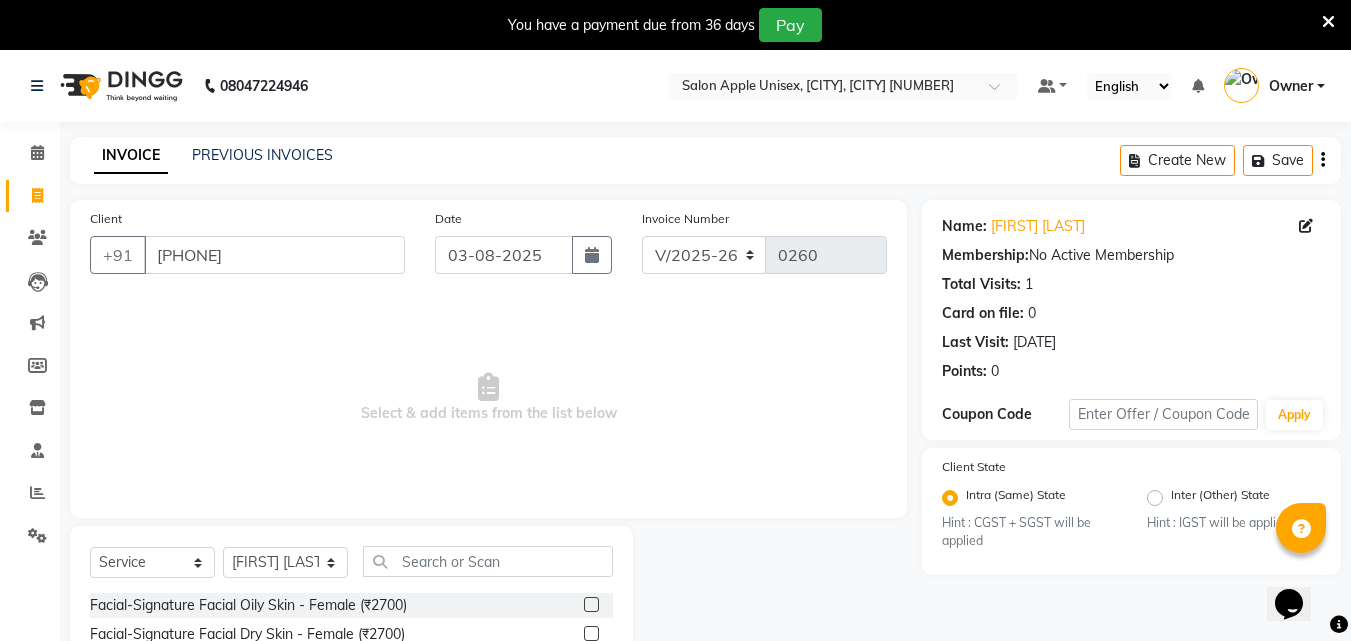 drag, startPoint x: 411, startPoint y: 545, endPoint x: 428, endPoint y: 518, distance: 31.906113 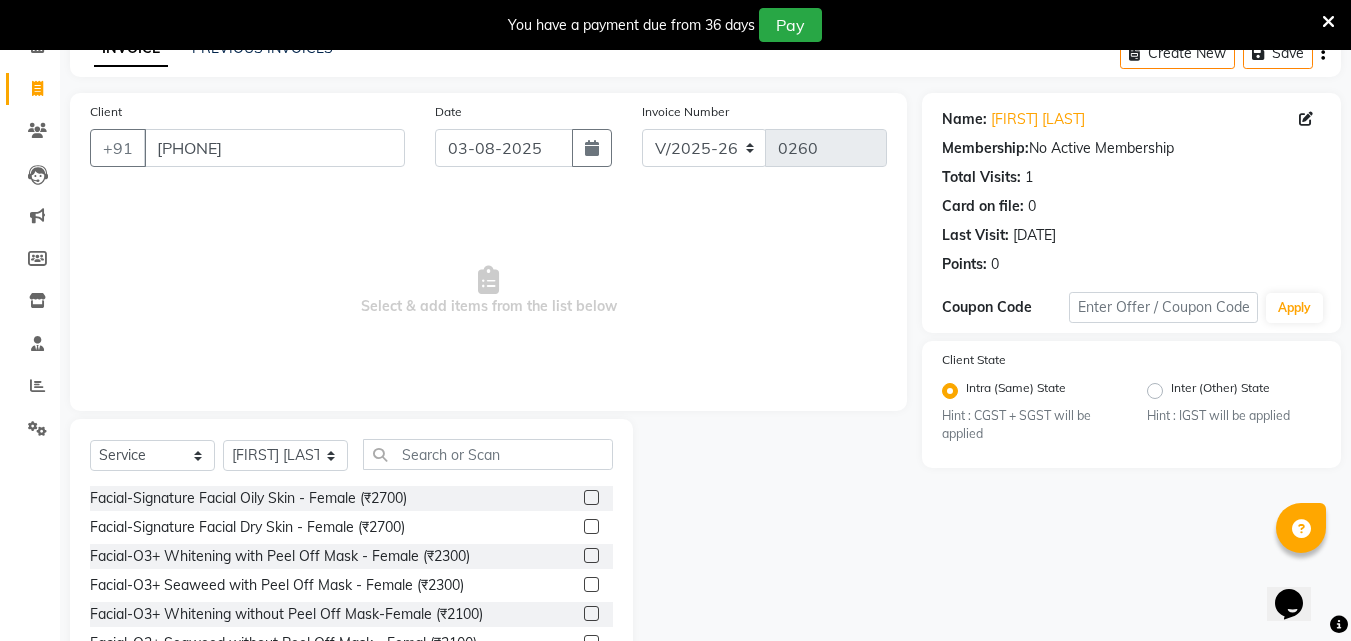 scroll, scrollTop: 210, scrollLeft: 0, axis: vertical 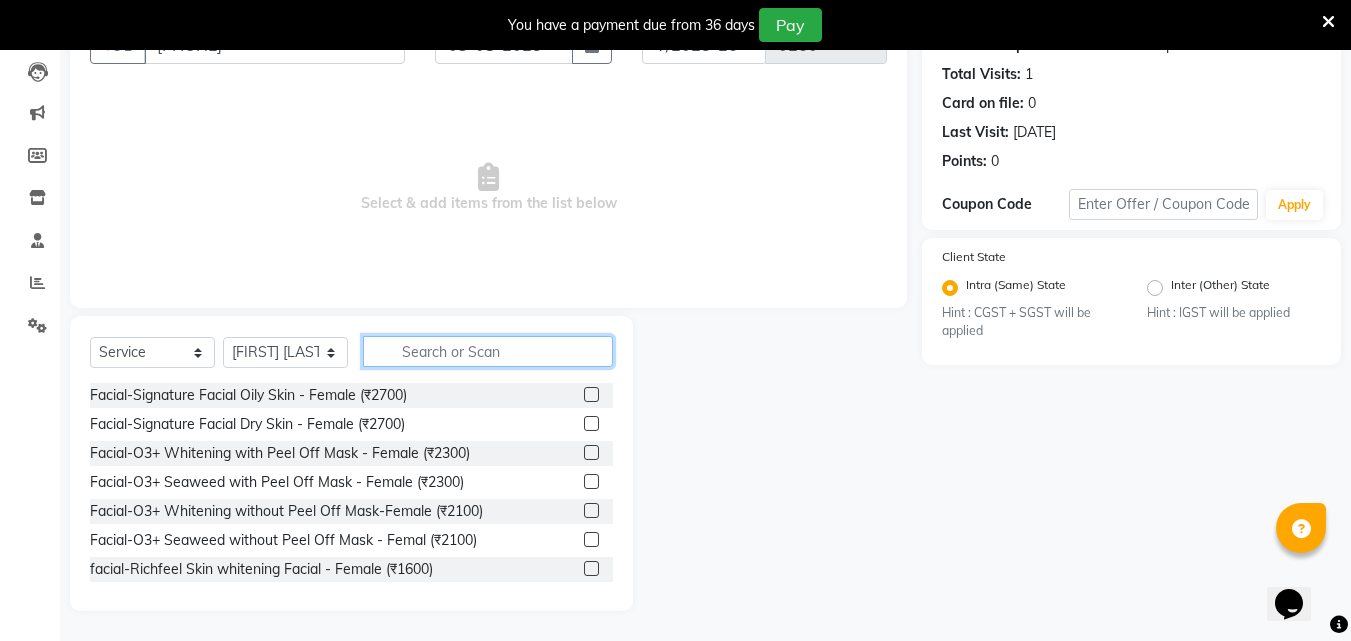 click 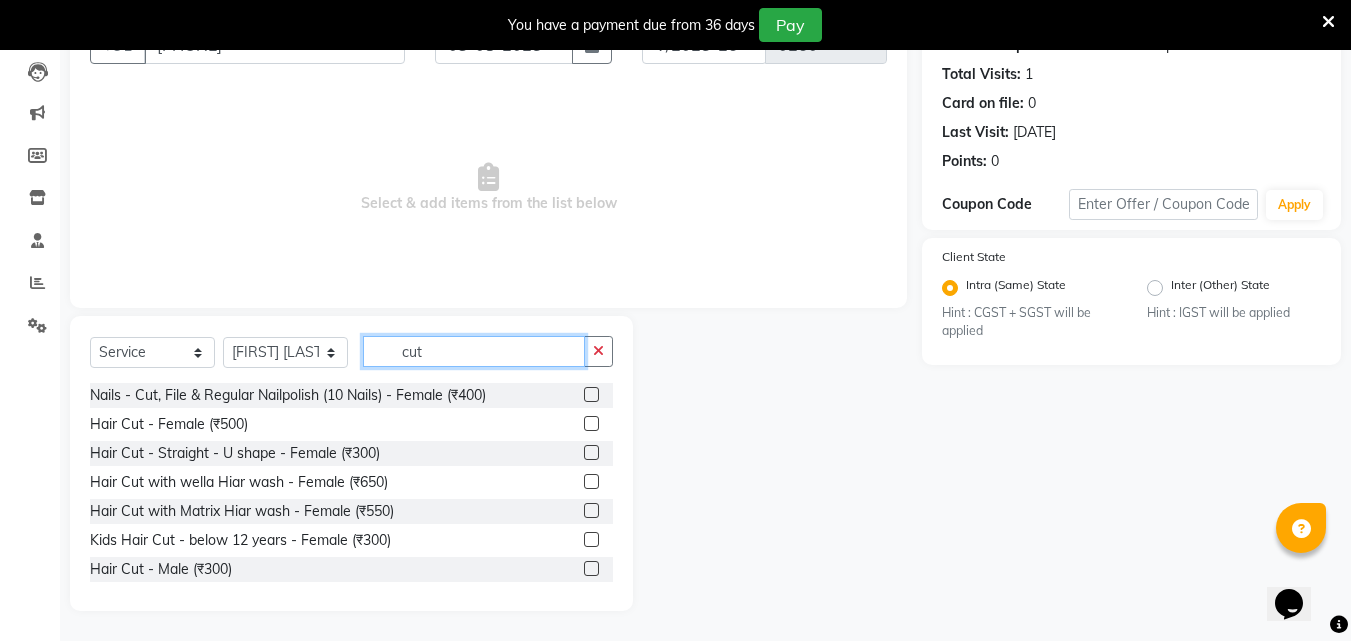 type on "cut" 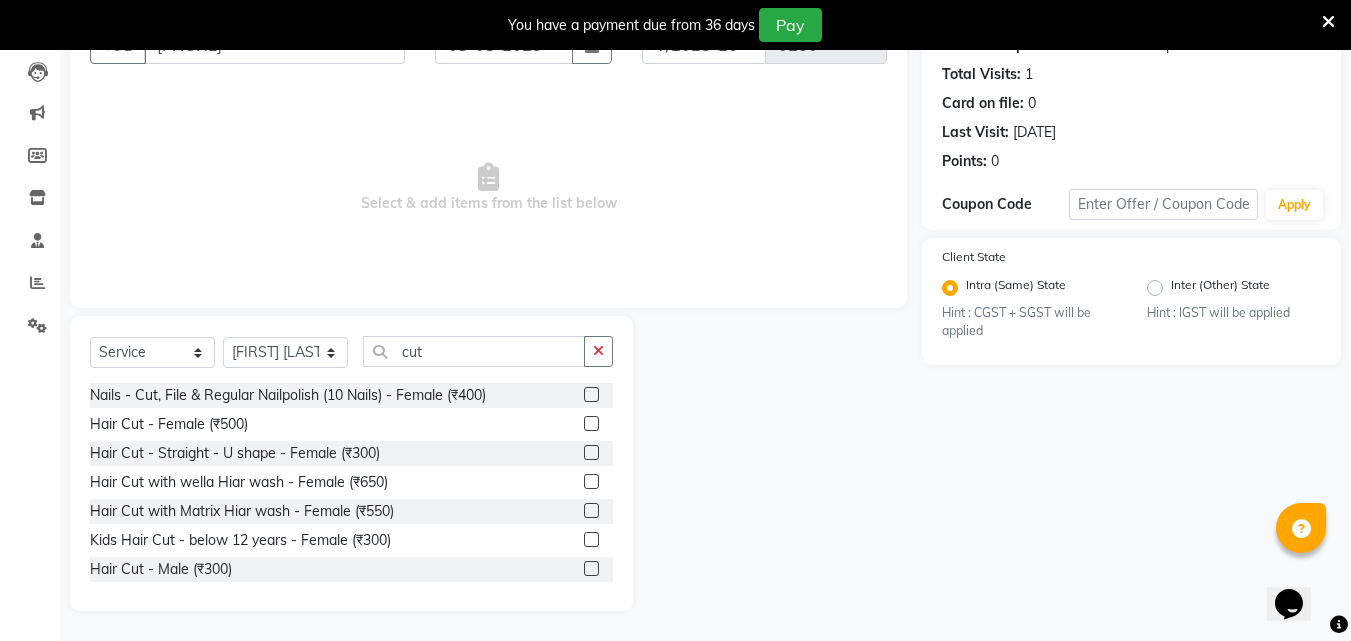 click 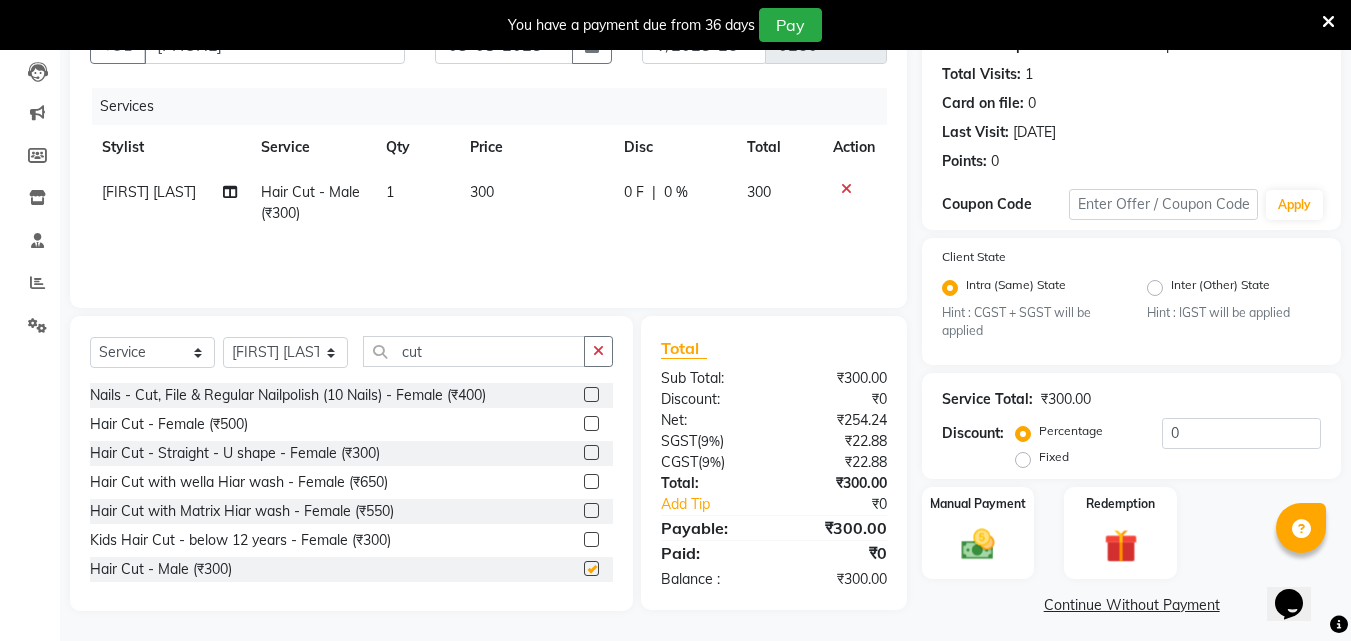 checkbox on "false" 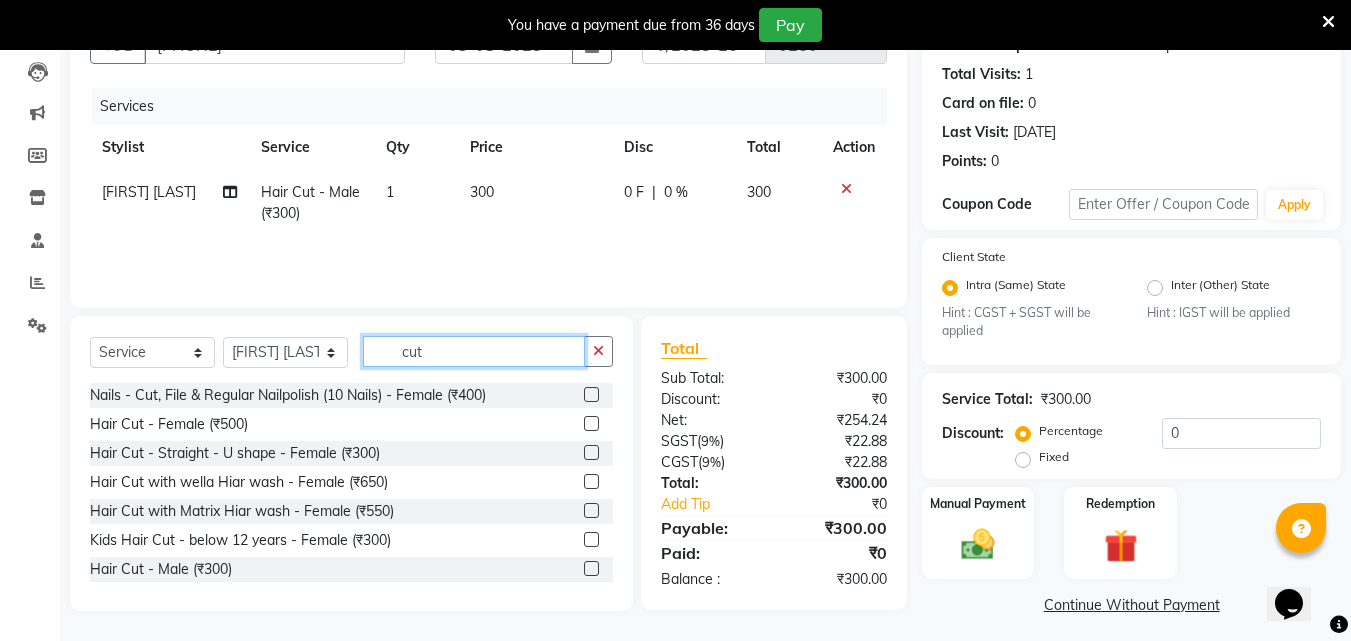 click on "cut" 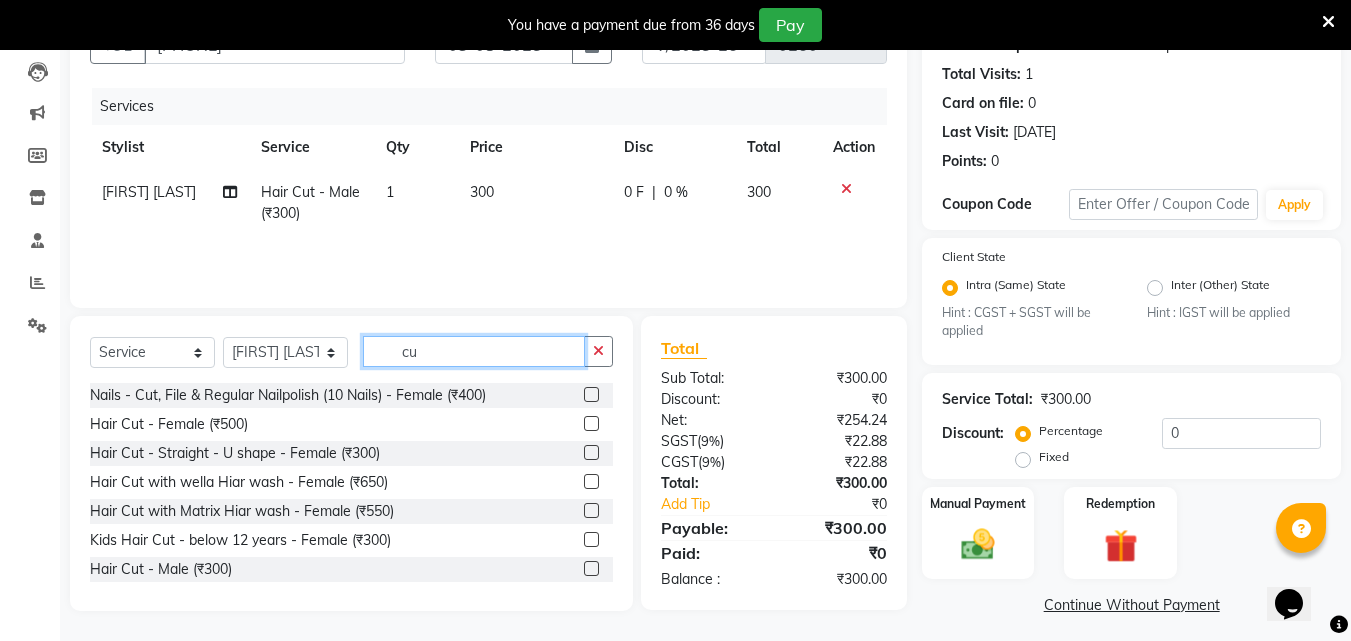 type on "c" 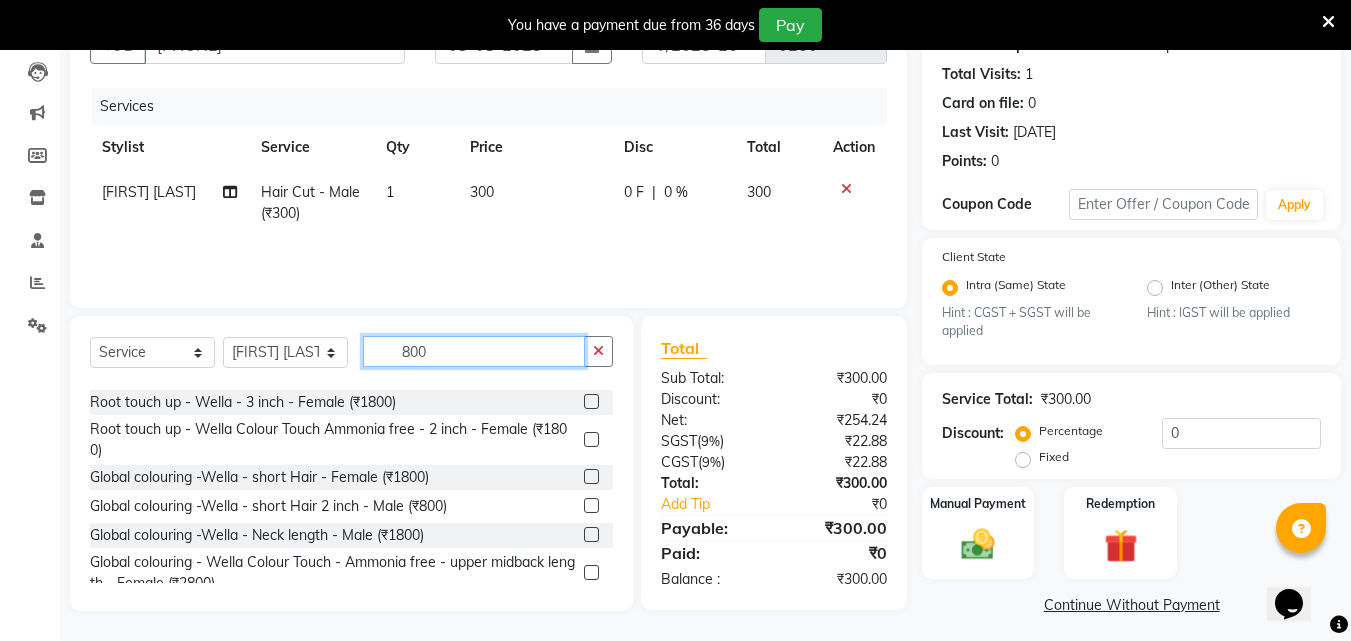 scroll, scrollTop: 400, scrollLeft: 0, axis: vertical 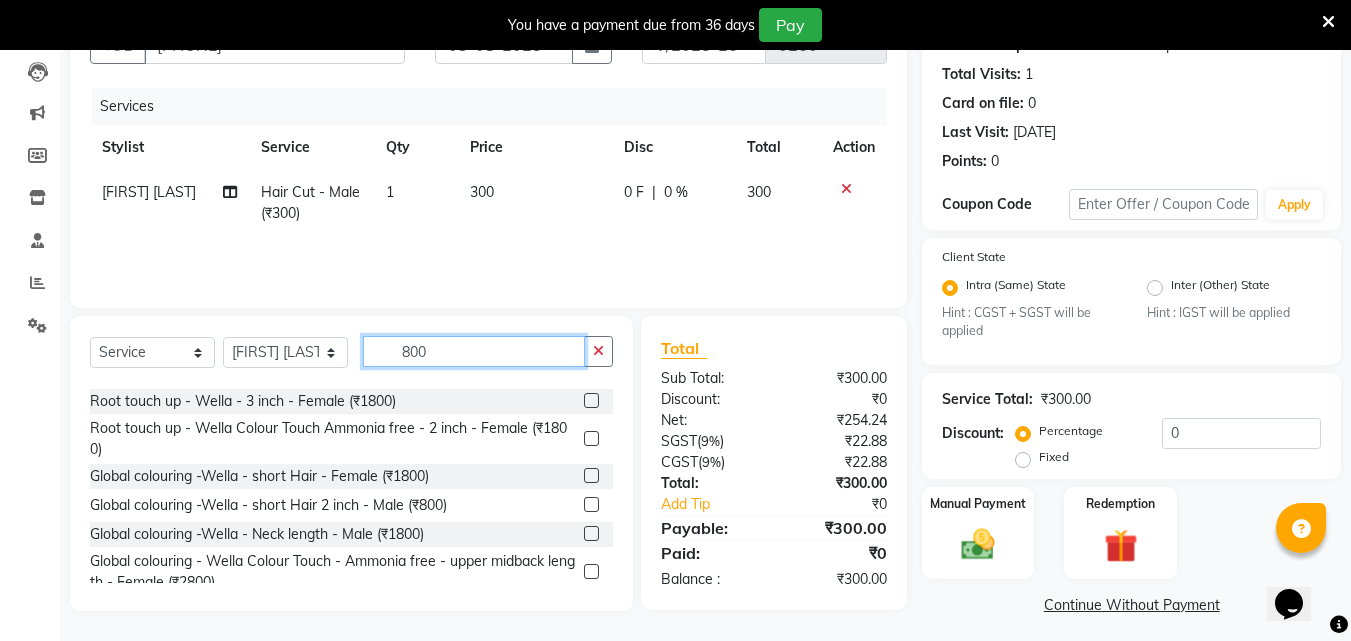 type on "800" 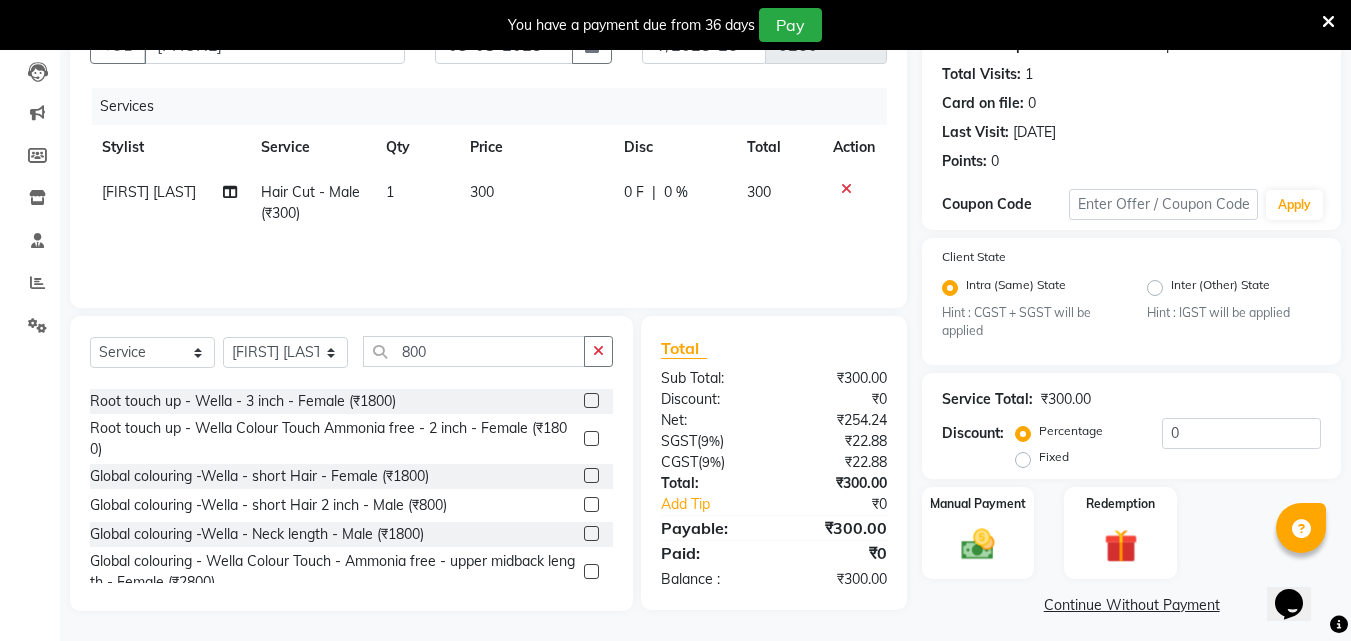 click 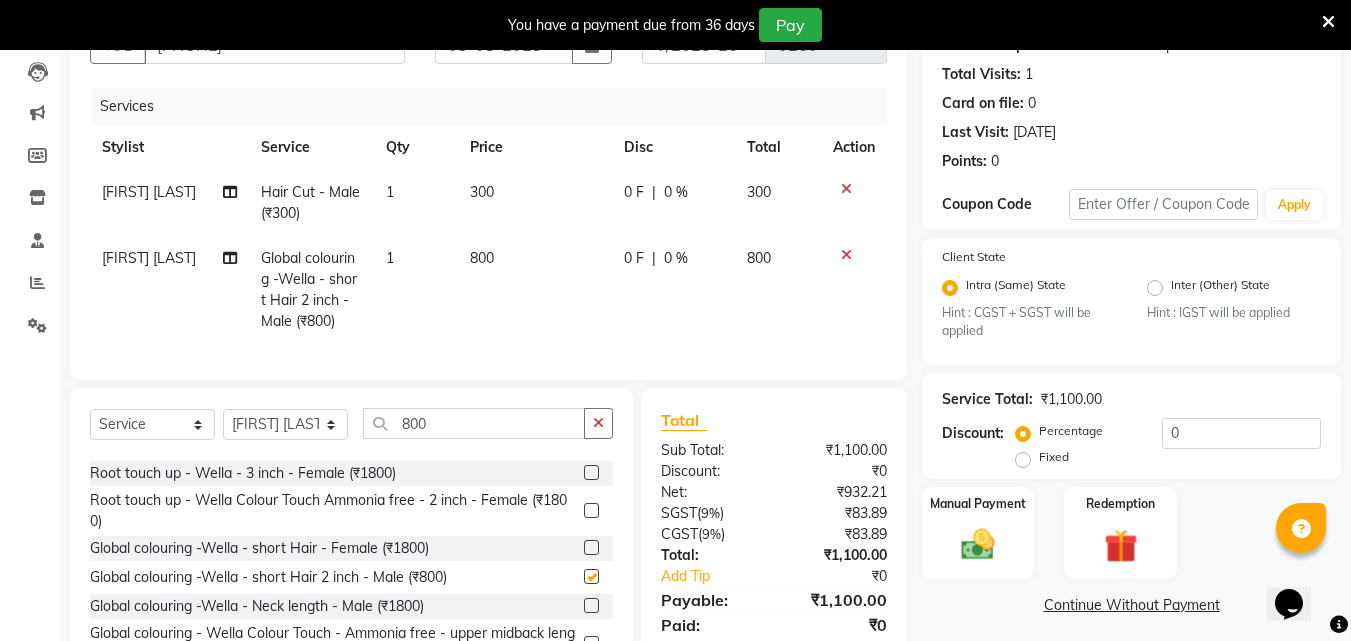 scroll, scrollTop: 297, scrollLeft: 0, axis: vertical 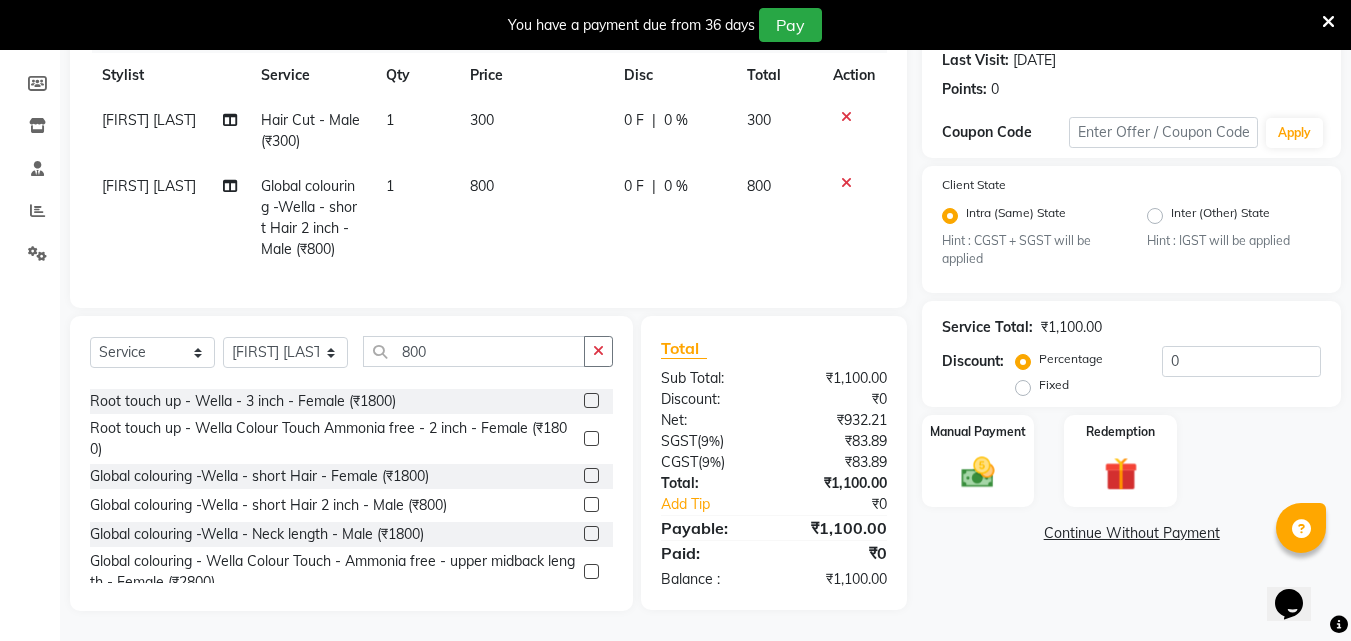 checkbox on "false" 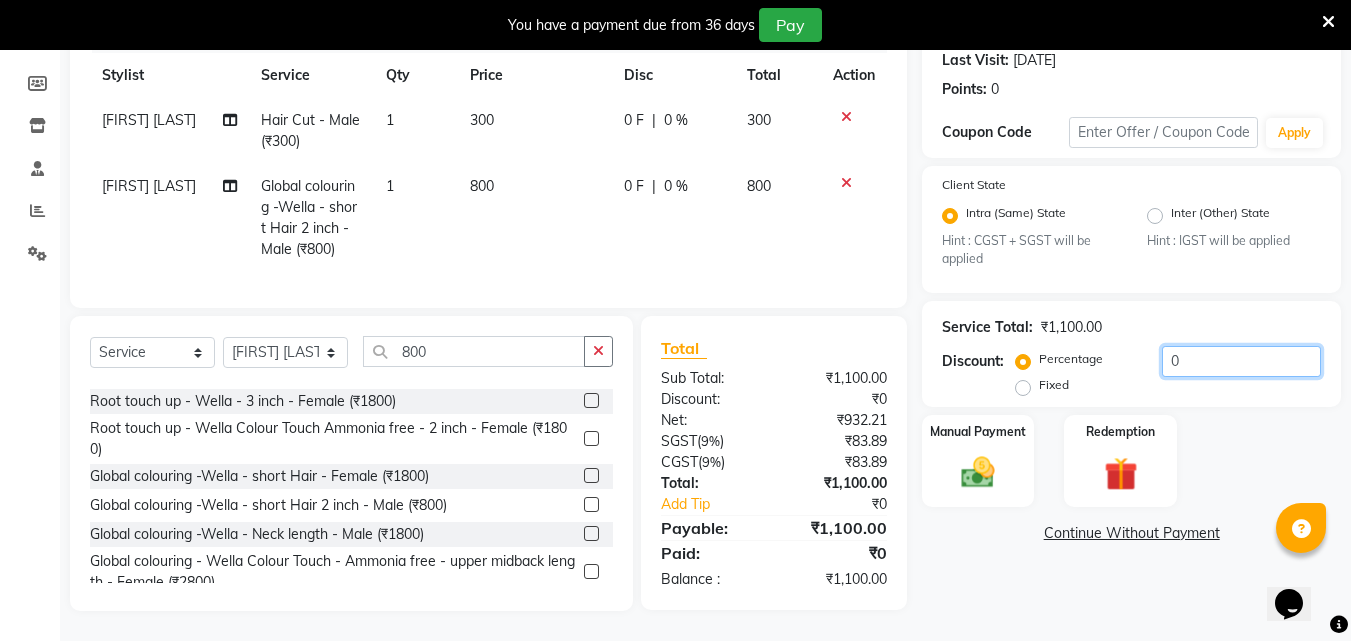 click on "0" 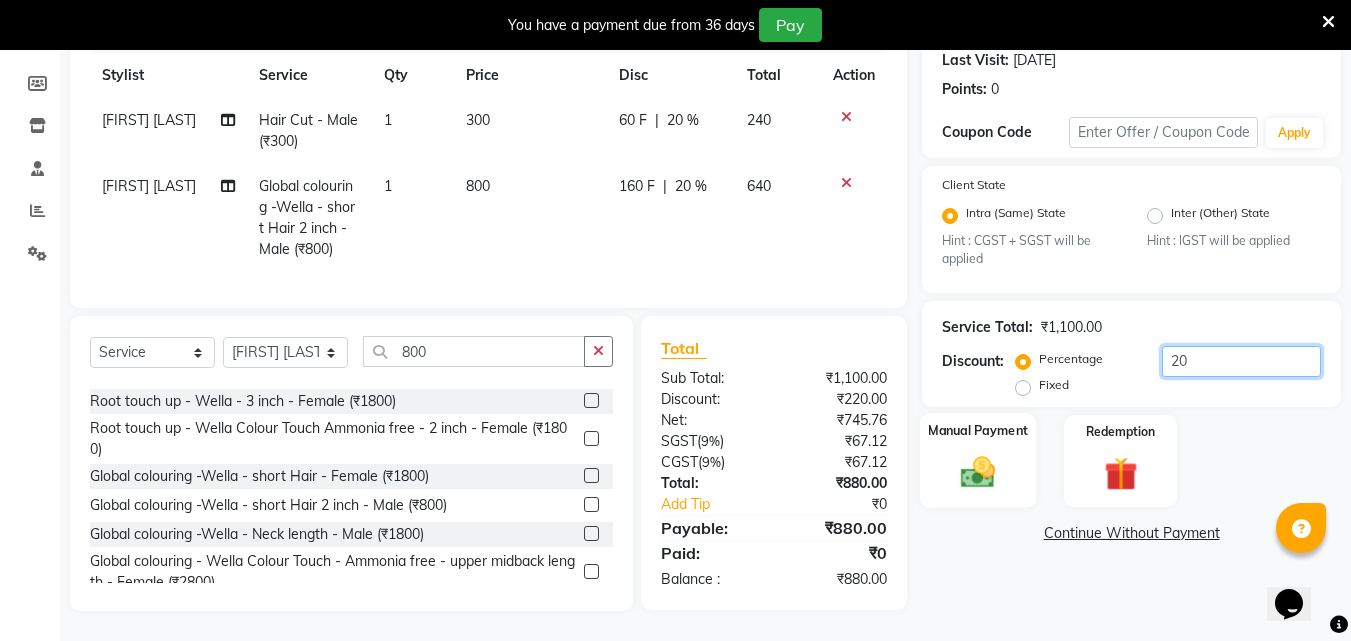 type on "20" 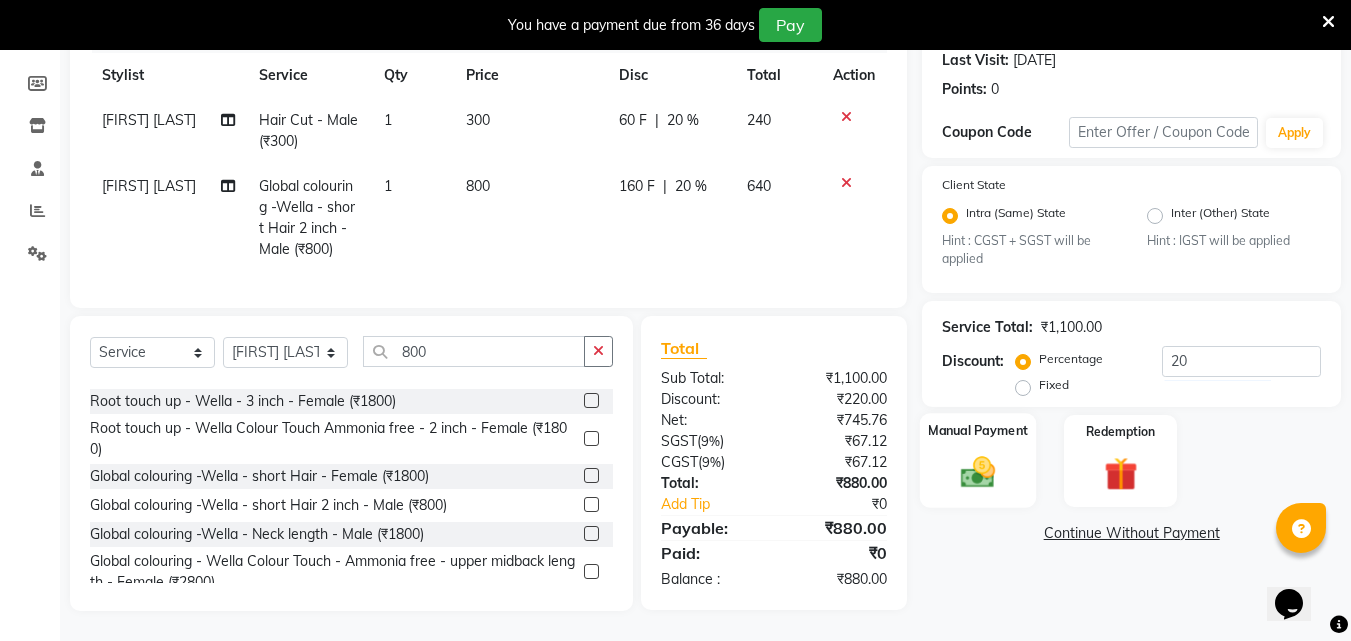 click 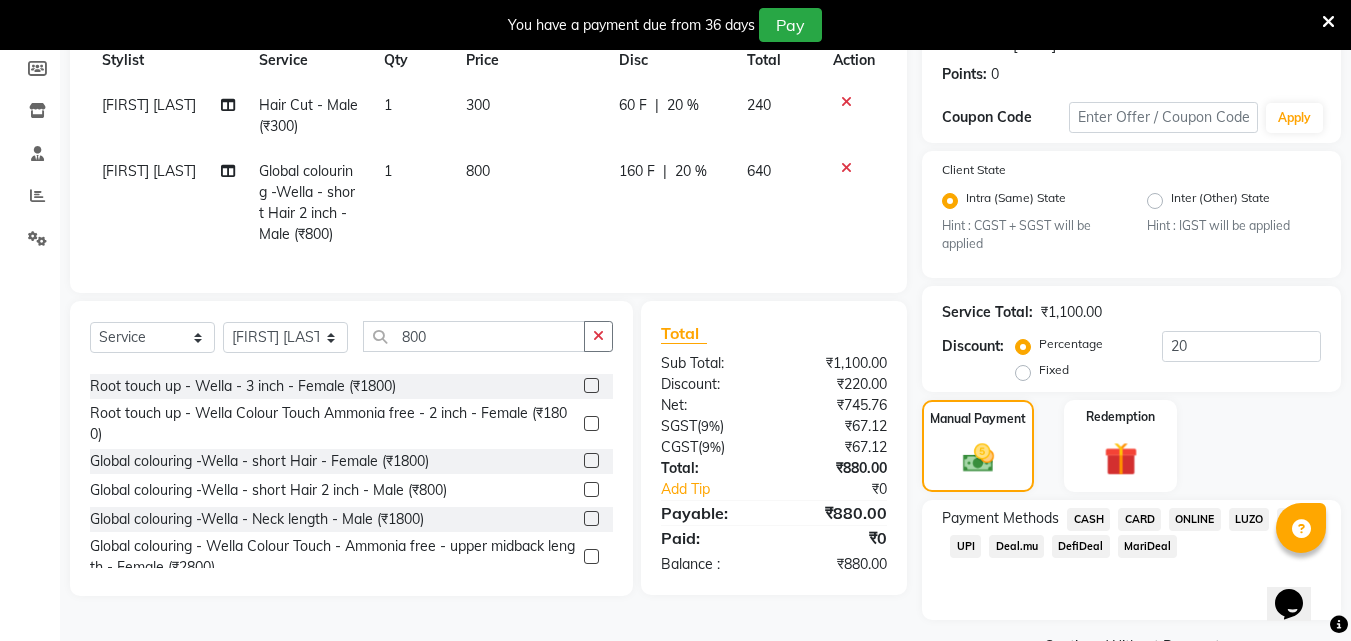 click on "CASH" 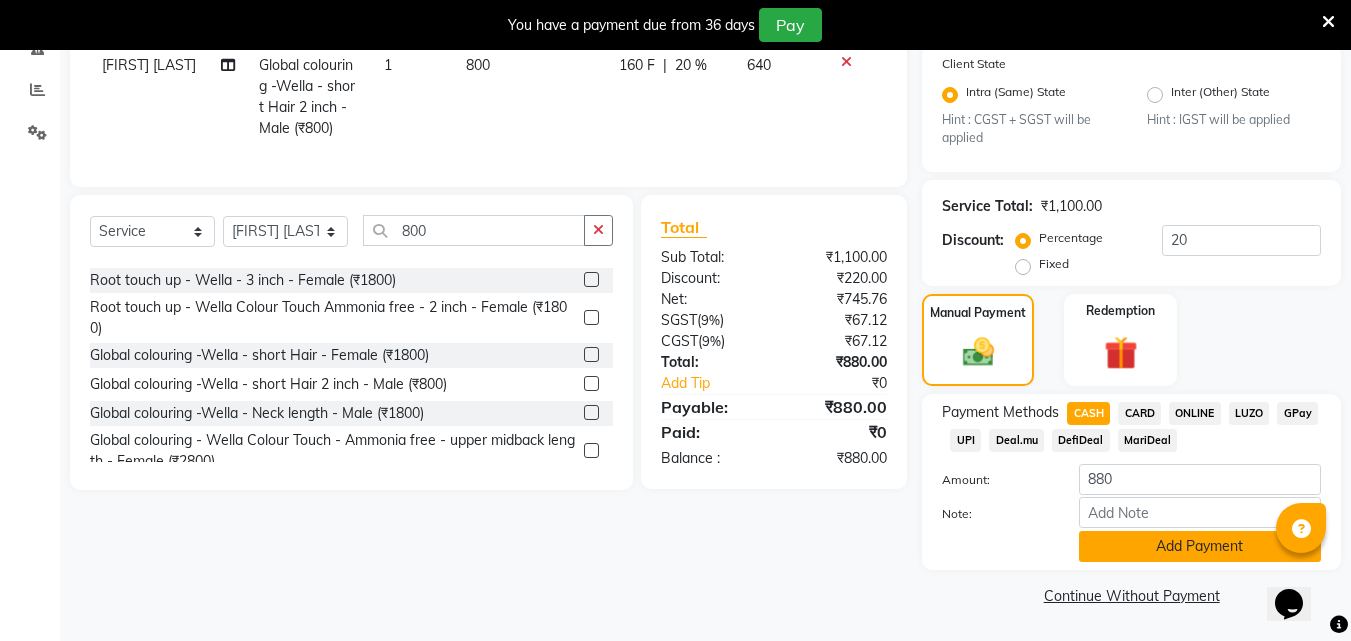 click on "Add Payment" 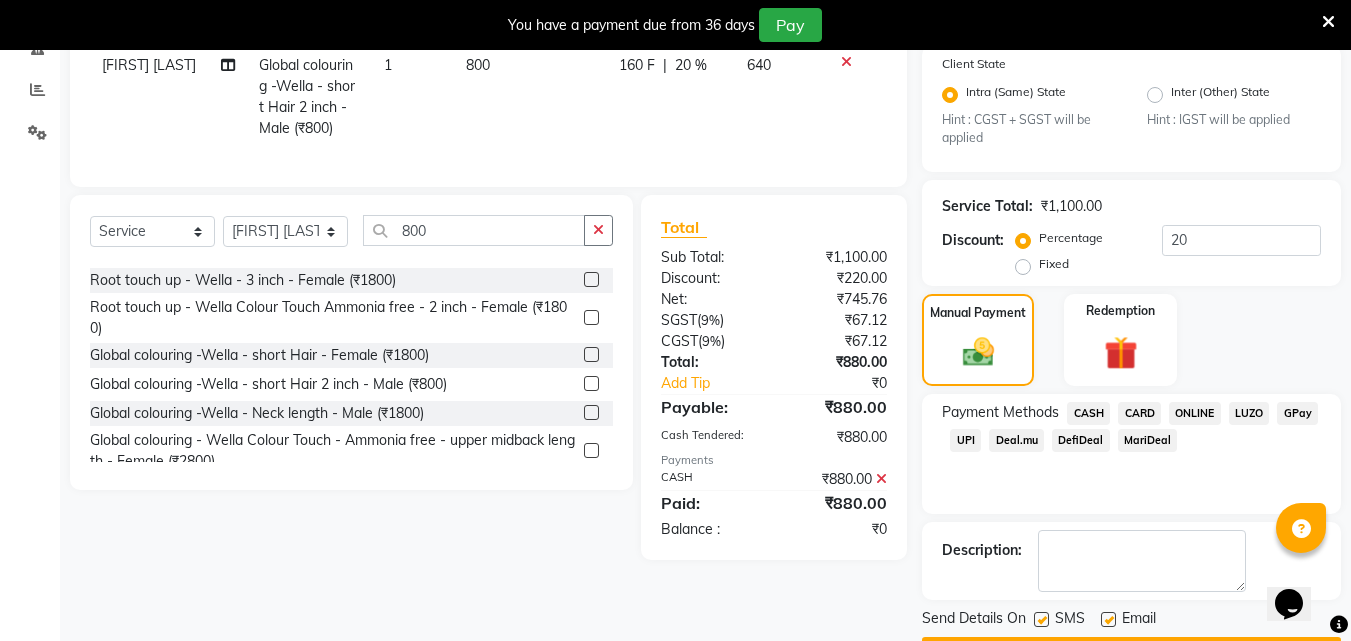 scroll, scrollTop: 460, scrollLeft: 0, axis: vertical 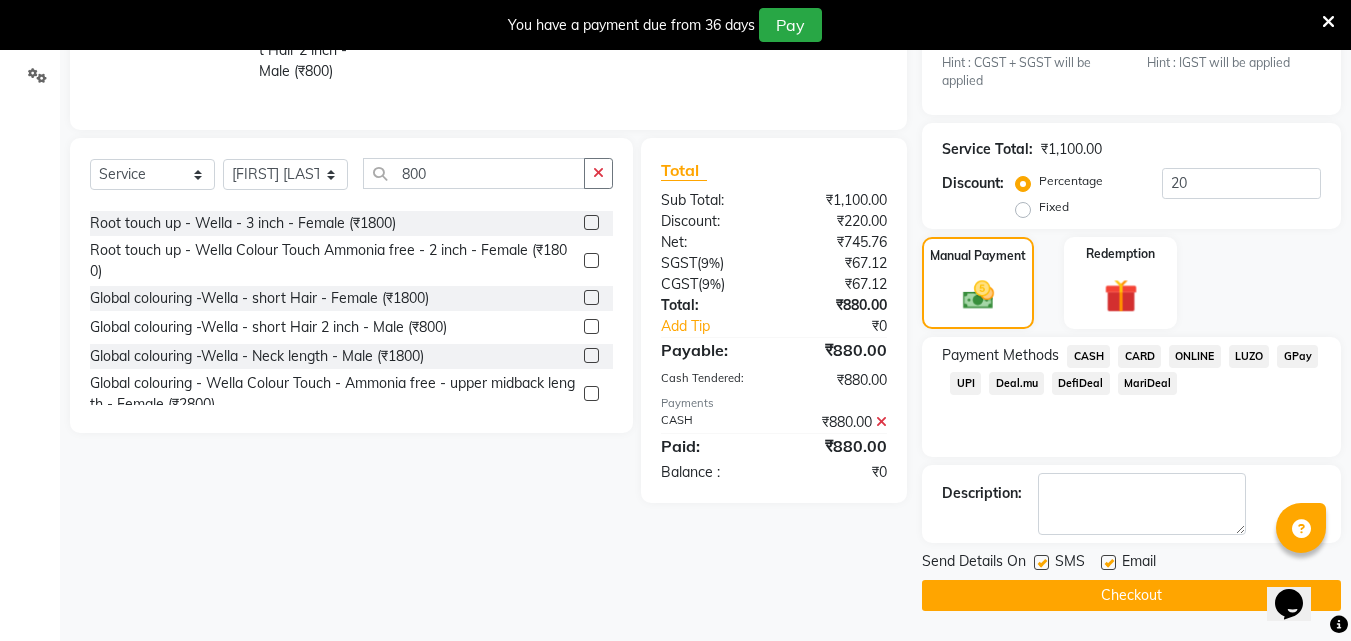 click on "Checkout" 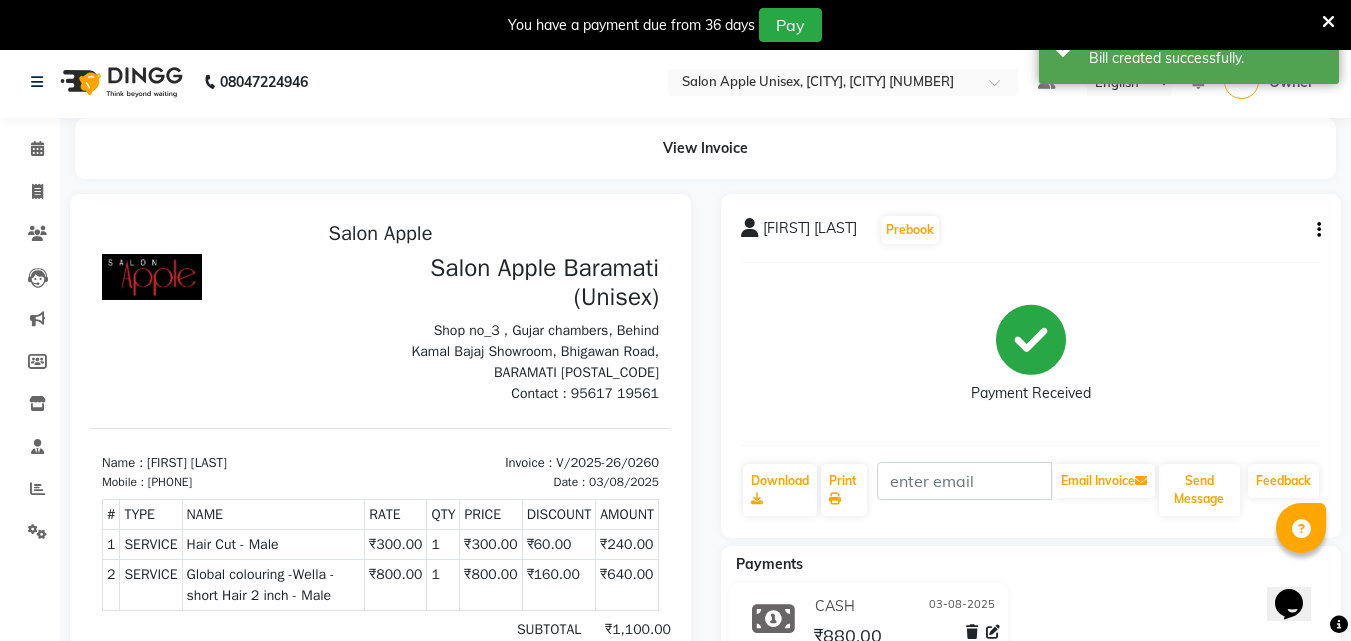 scroll, scrollTop: 0, scrollLeft: 0, axis: both 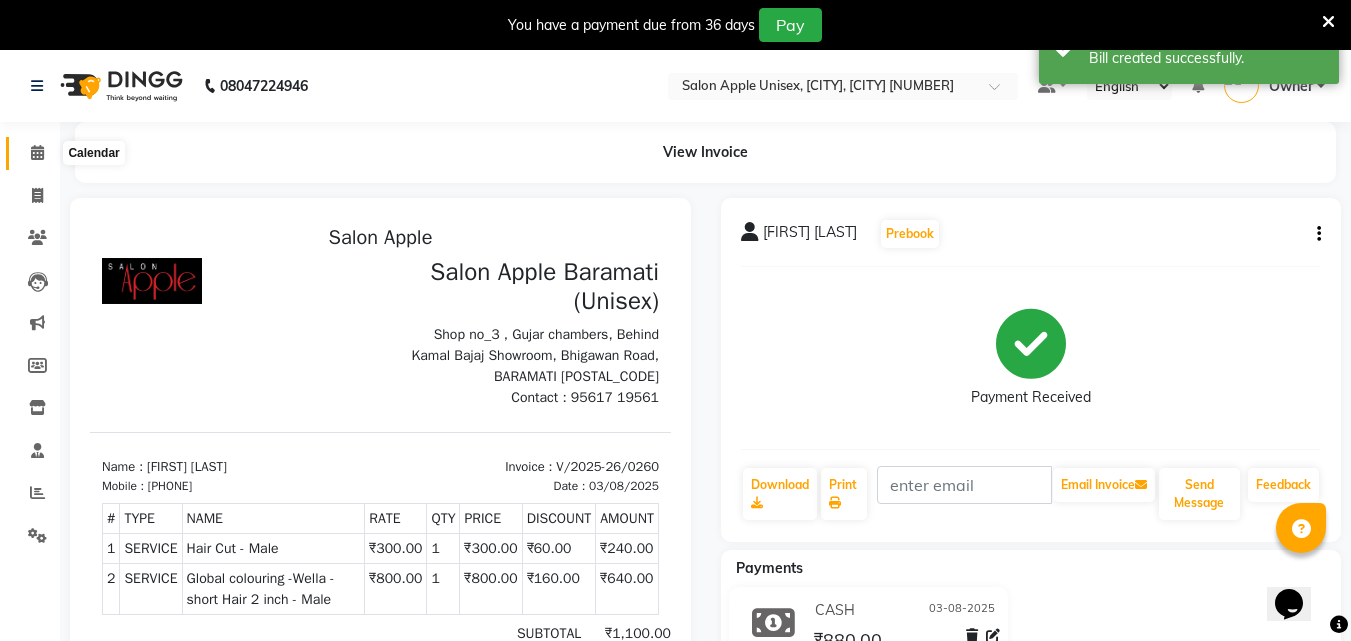 click 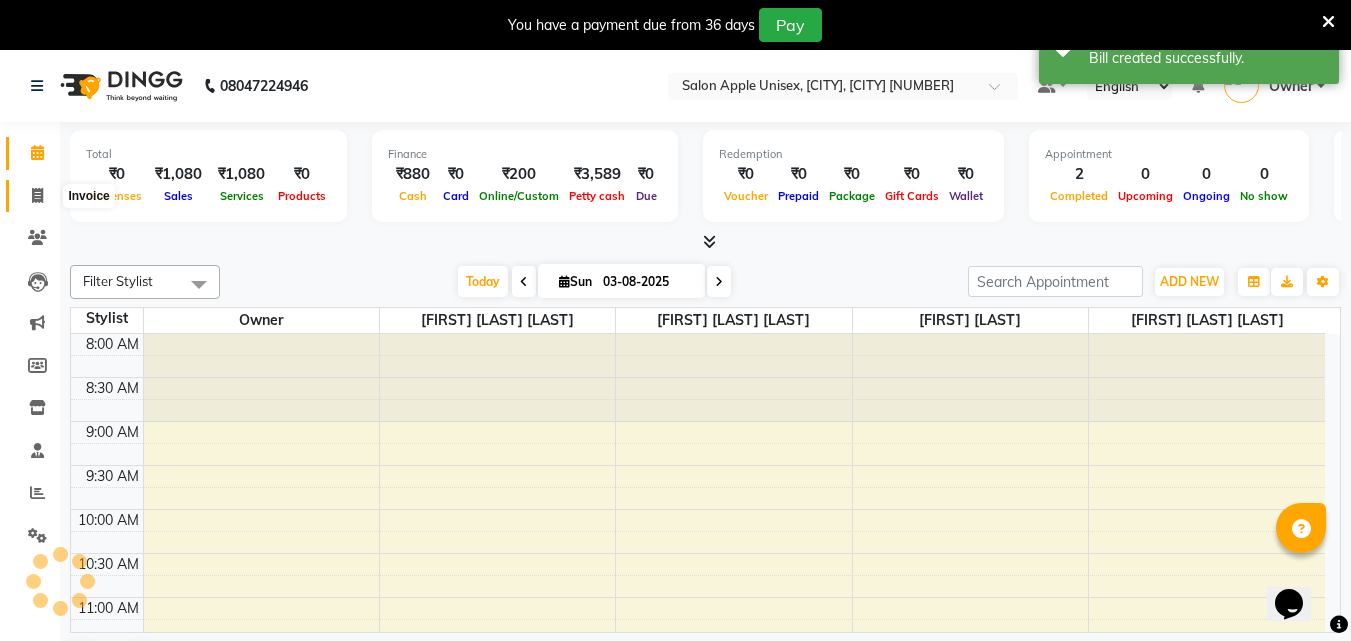 click 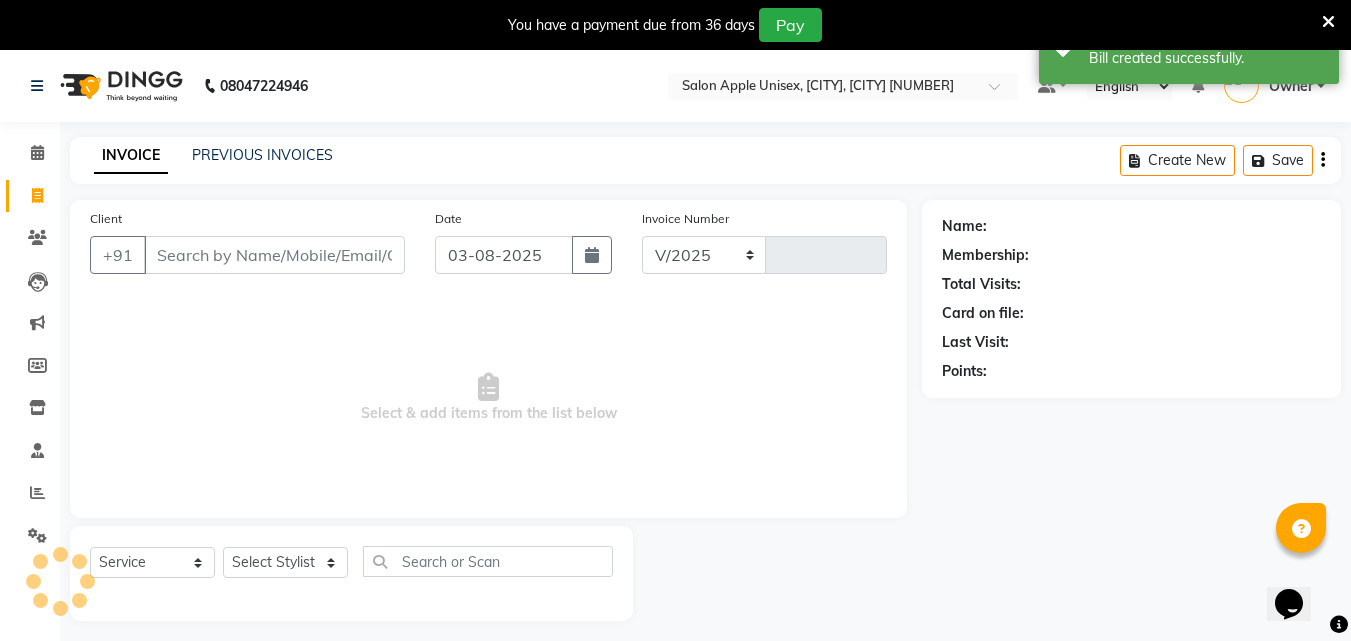 select on "4957" 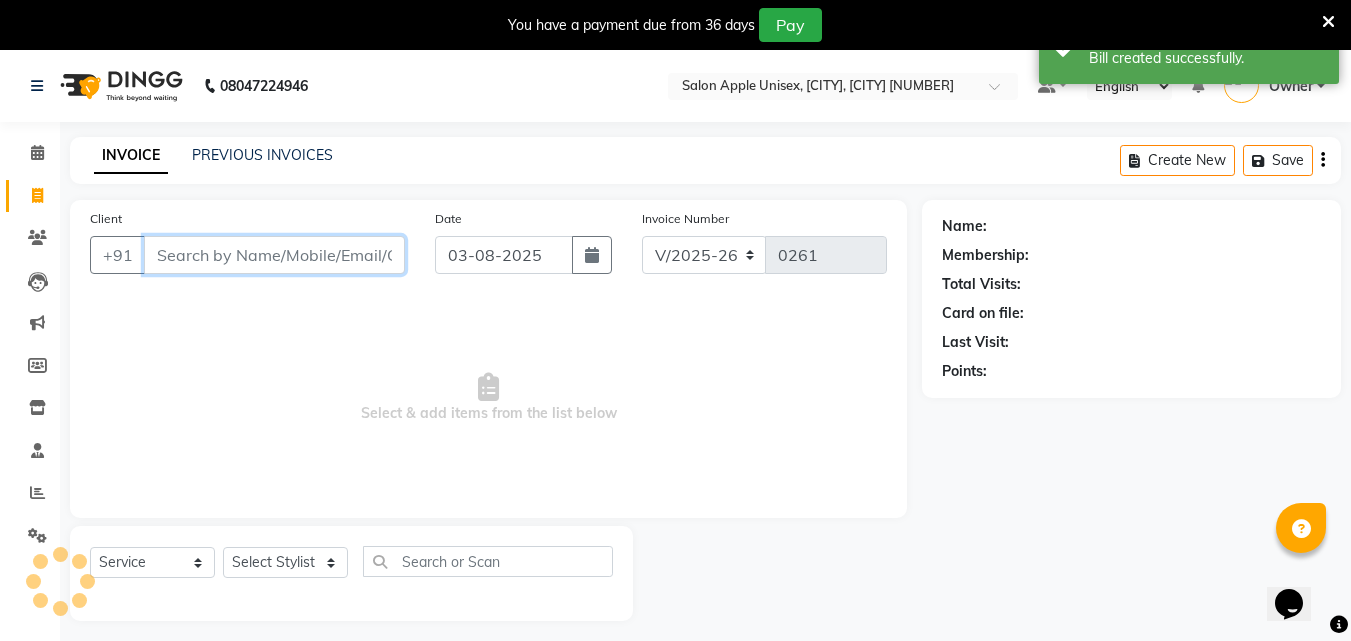 click on "Client" at bounding box center [274, 255] 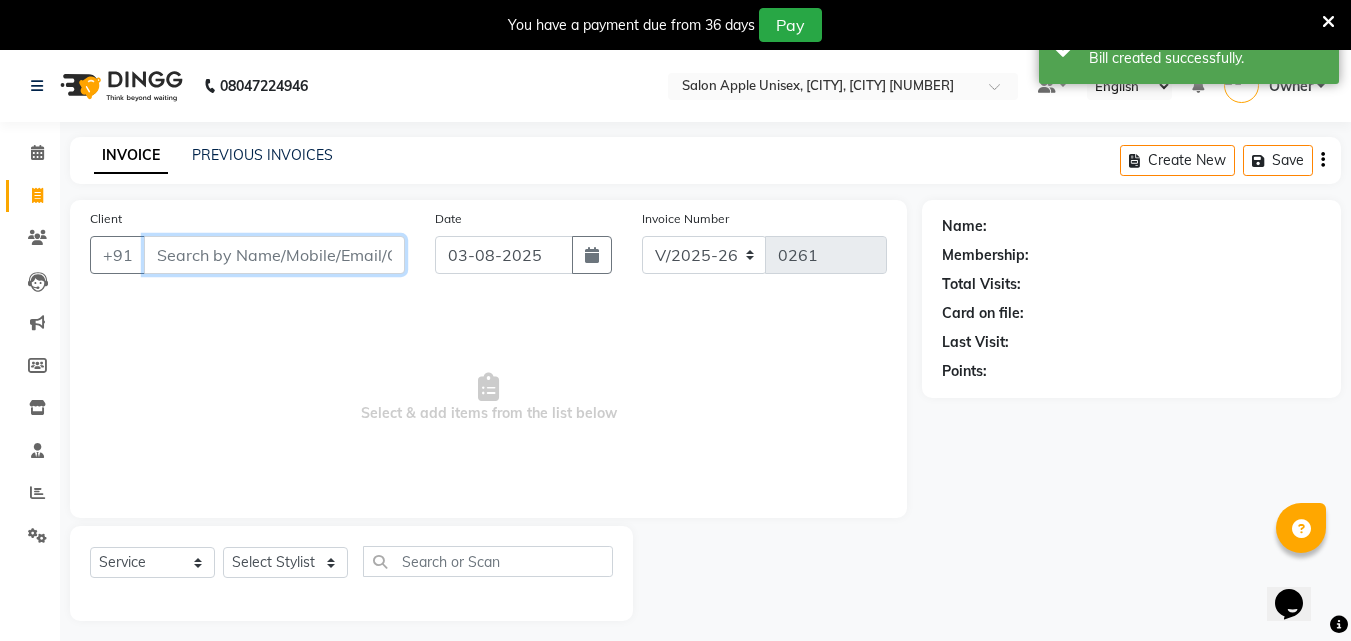 type on "c" 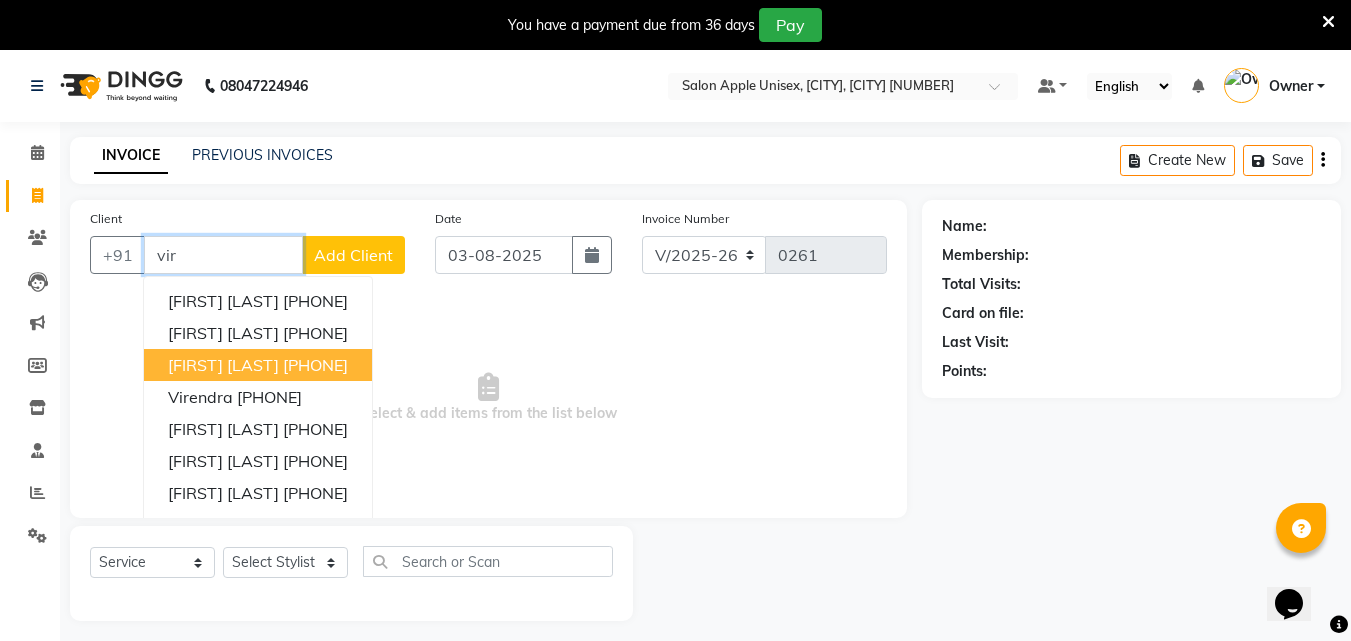 click on "[FIRST] [LAST]" at bounding box center (223, 365) 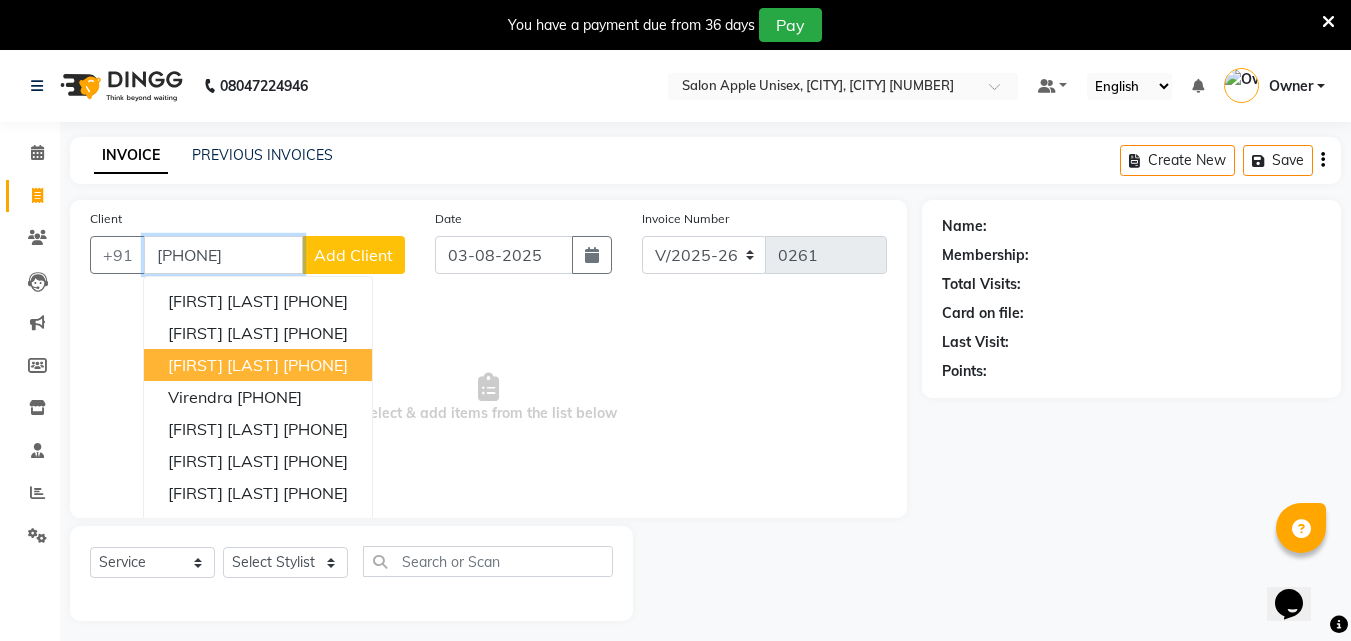 type on "[PHONE]" 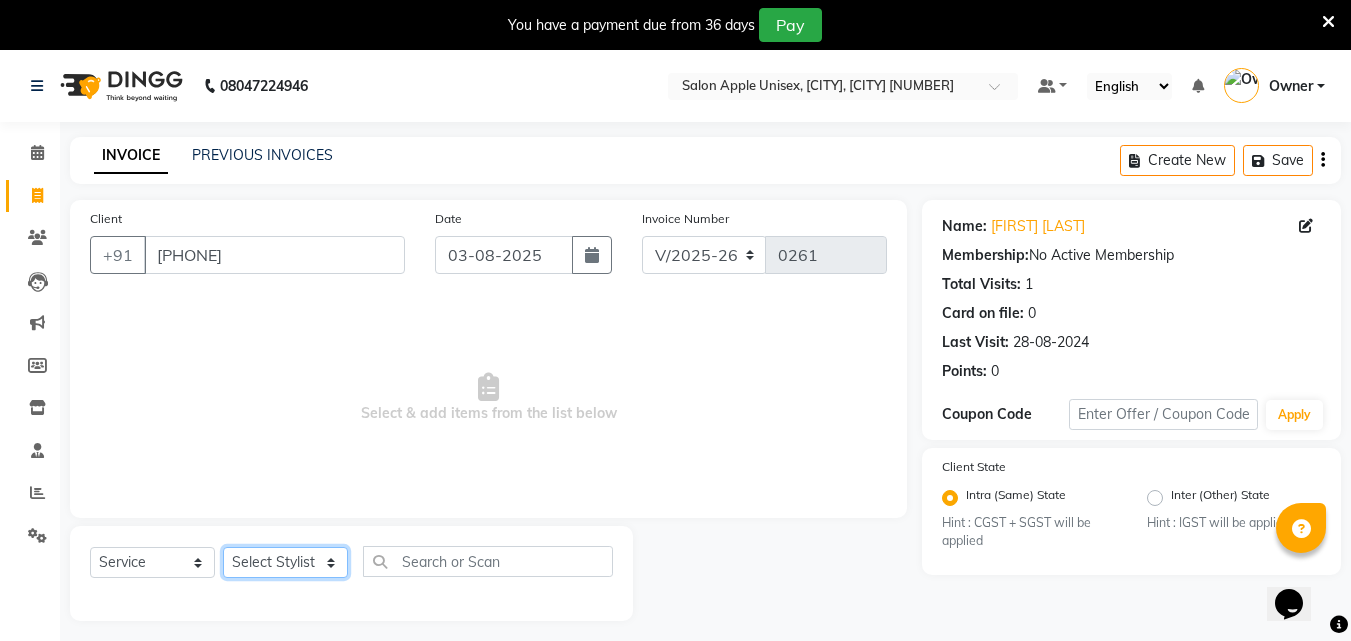 click on "Select Stylist [FIRST] [LAST]  [FIRST] [LAST]   [FIRST] [LAST] Owner  [FIRST] [LAST] [LAST]" 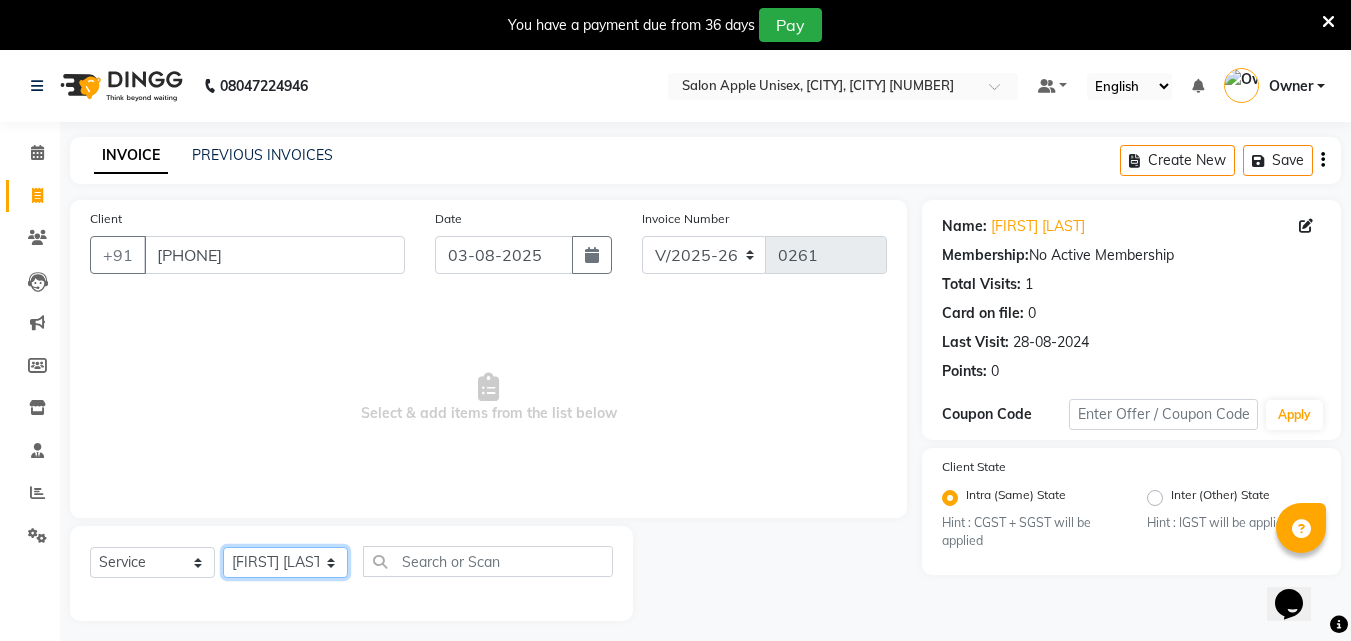 click on "Select Stylist [FIRST] [LAST]  [FIRST] [LAST]   [FIRST] [LAST] Owner  [FIRST] [LAST] [LAST]" 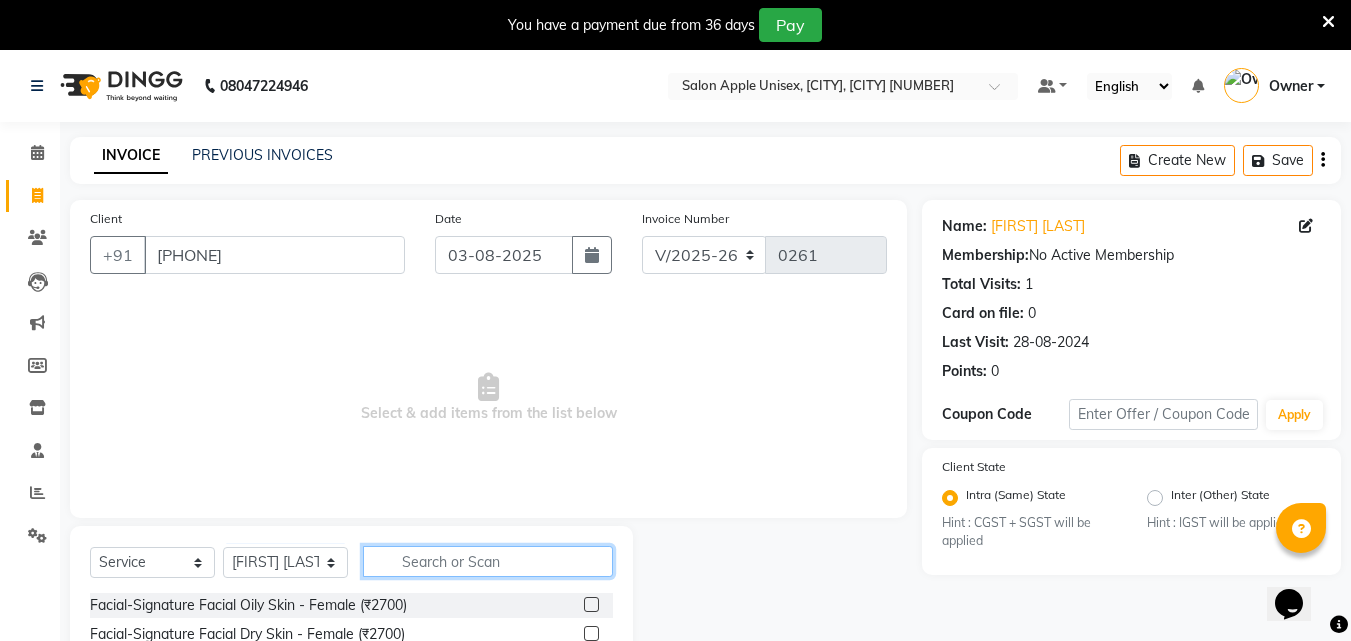 click 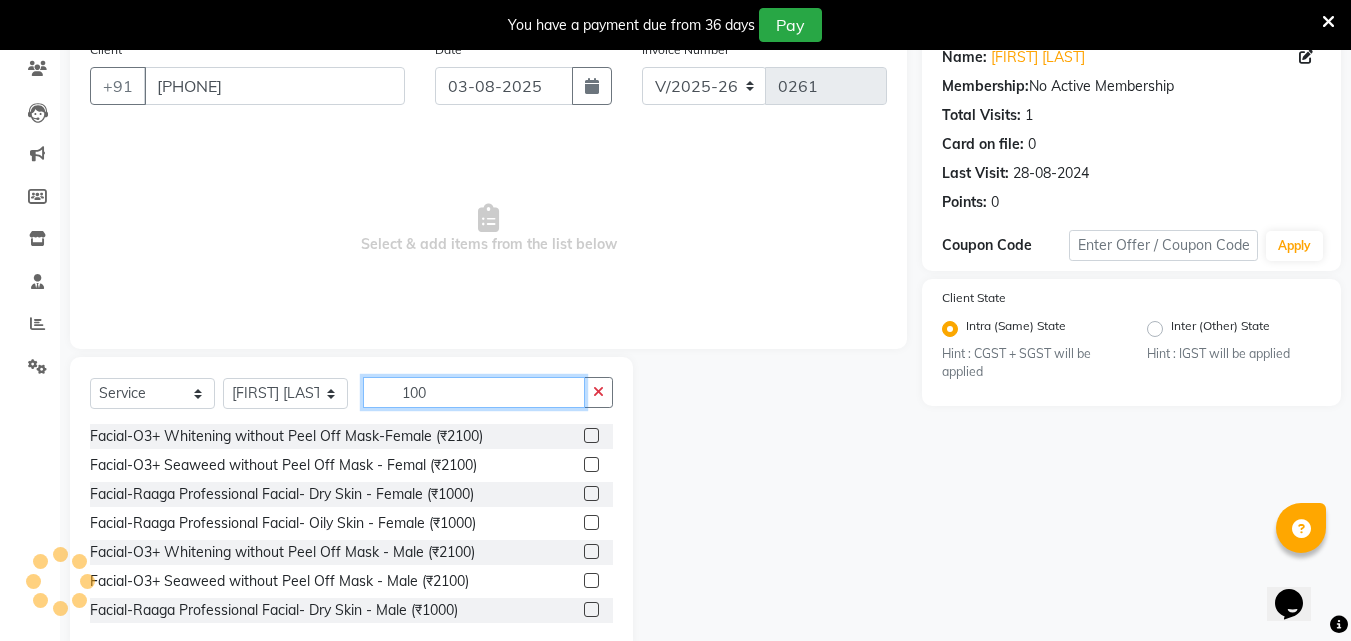 scroll, scrollTop: 210, scrollLeft: 0, axis: vertical 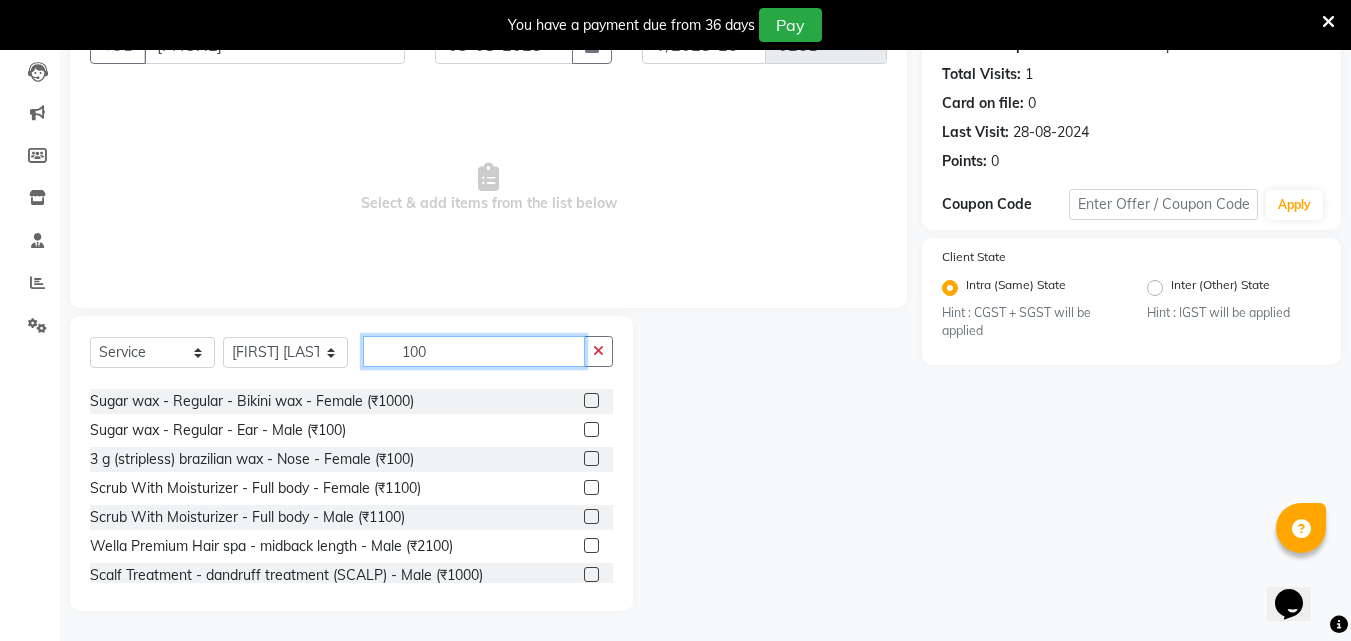 type on "100" 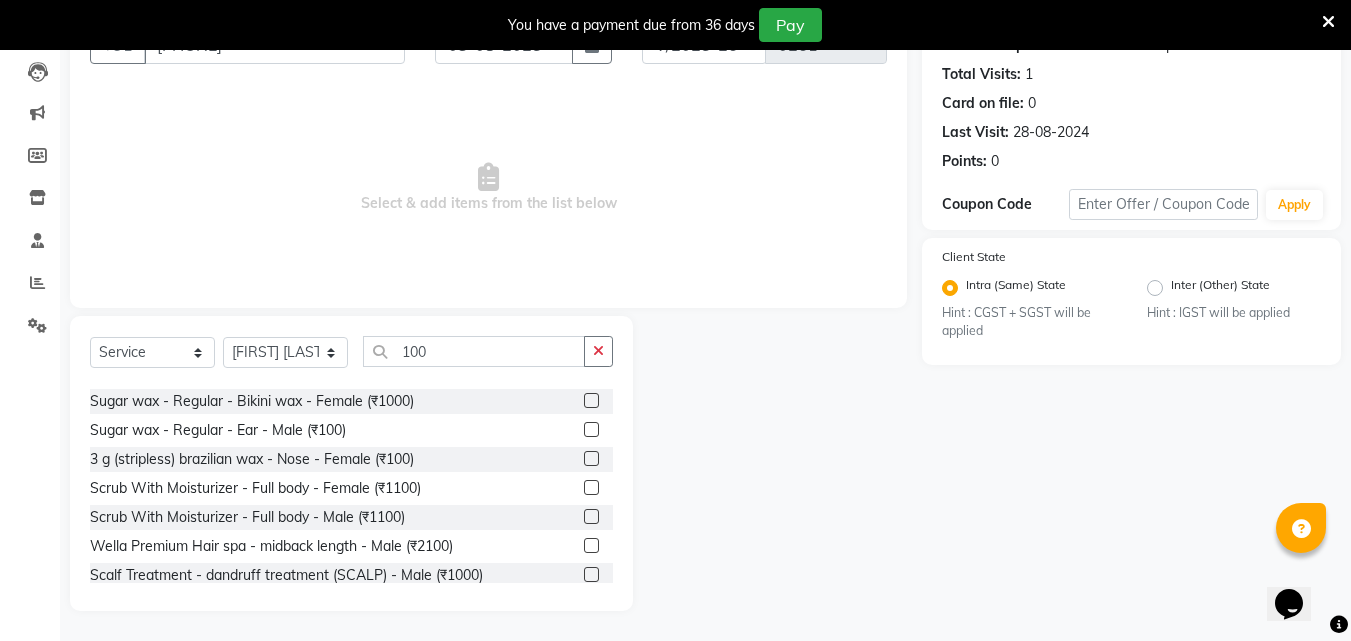click 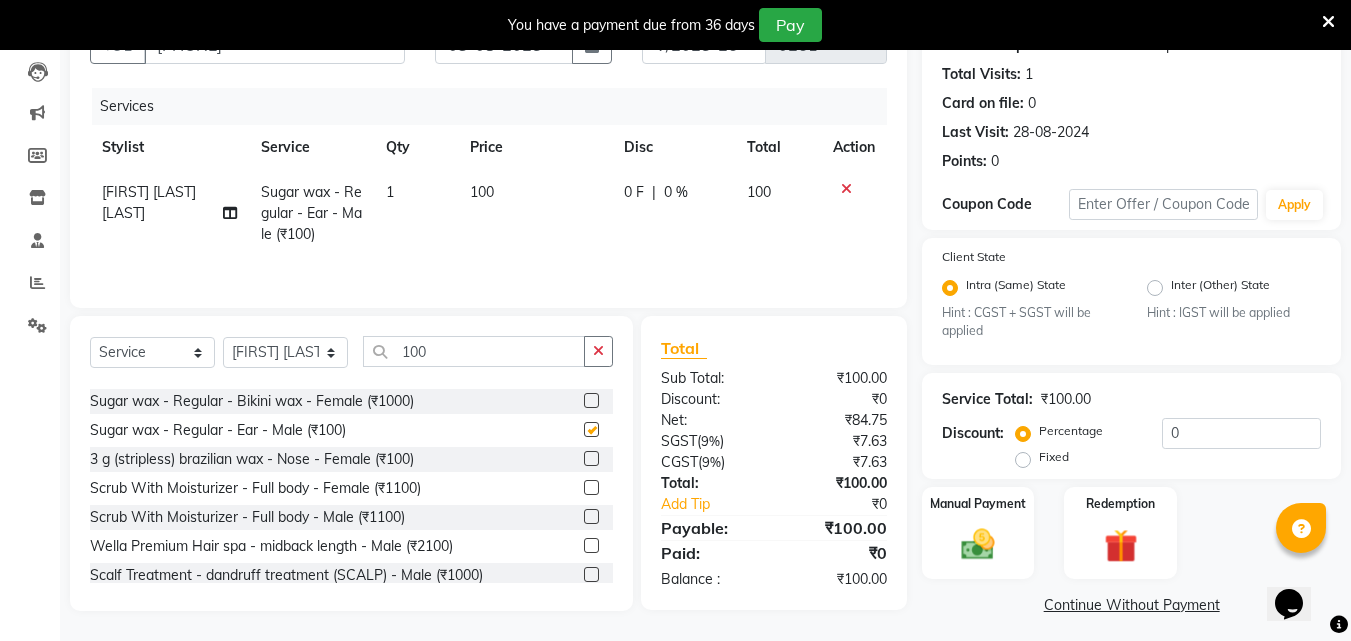 checkbox on "false" 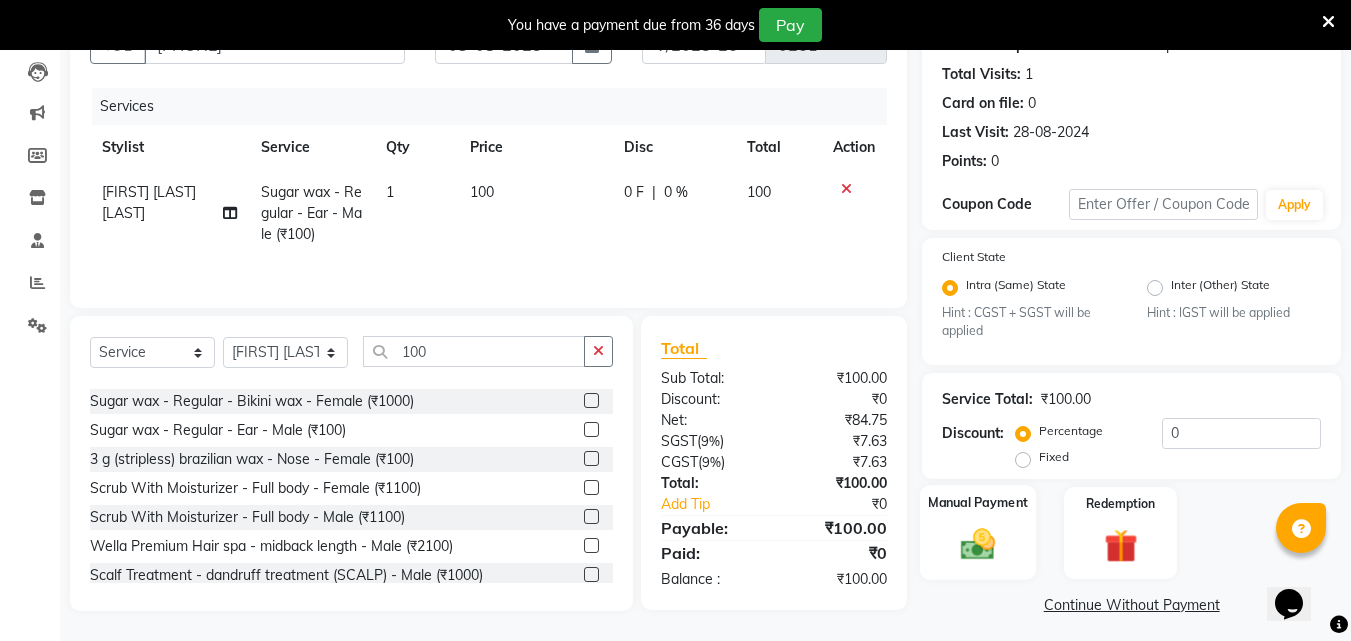 click 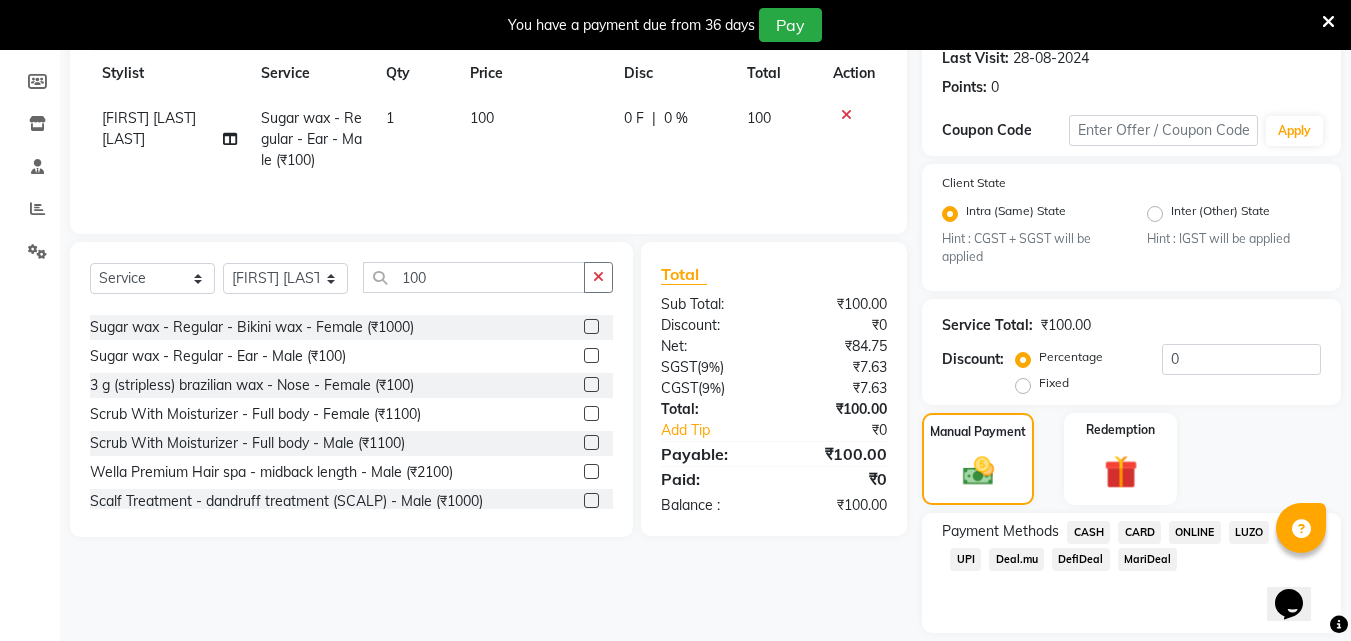 scroll, scrollTop: 347, scrollLeft: 0, axis: vertical 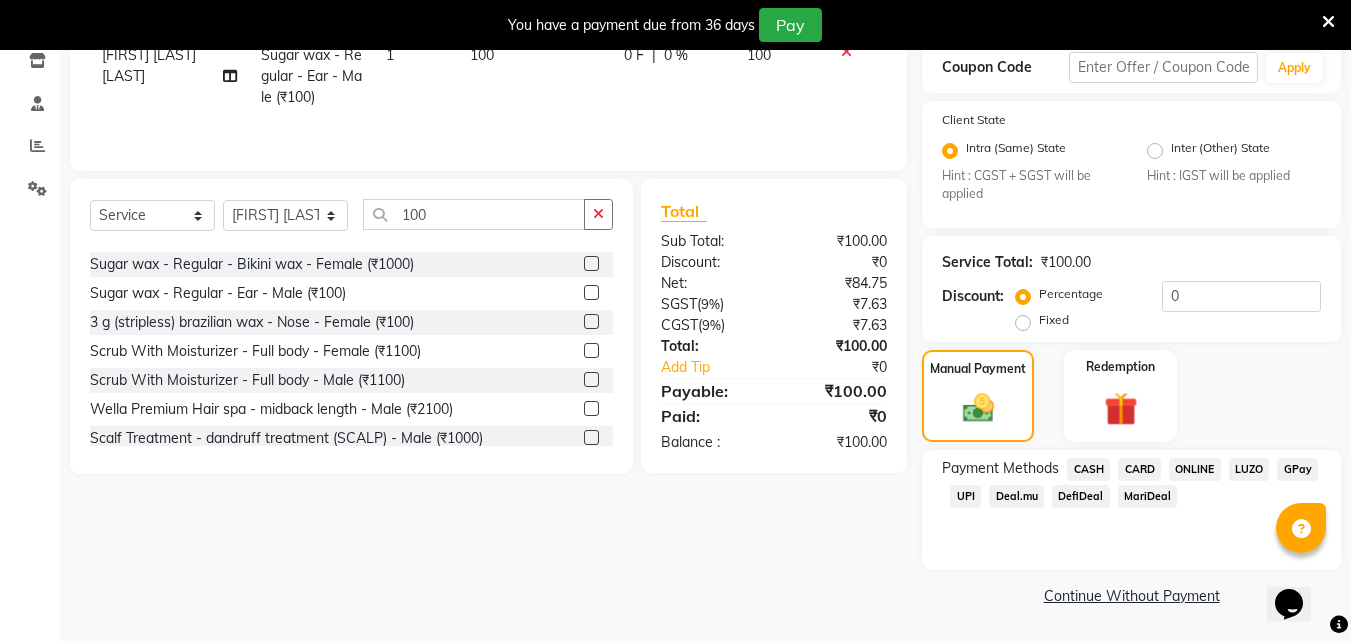 click on "CASH" 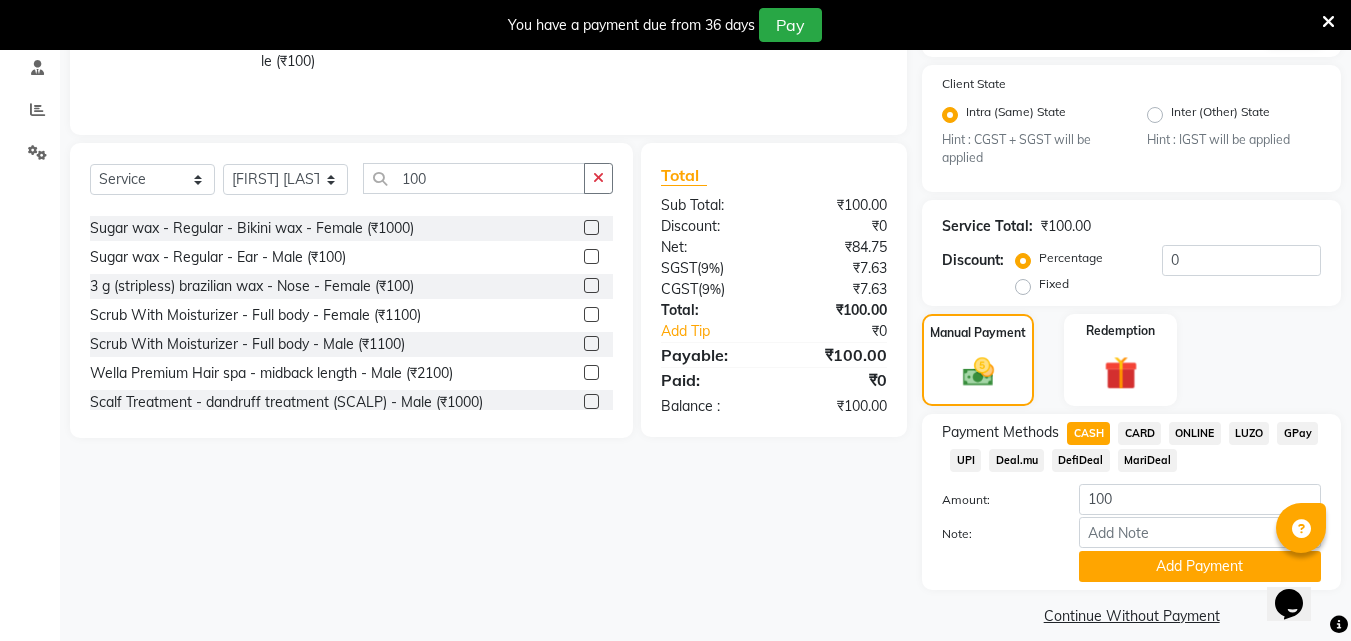 scroll, scrollTop: 403, scrollLeft: 0, axis: vertical 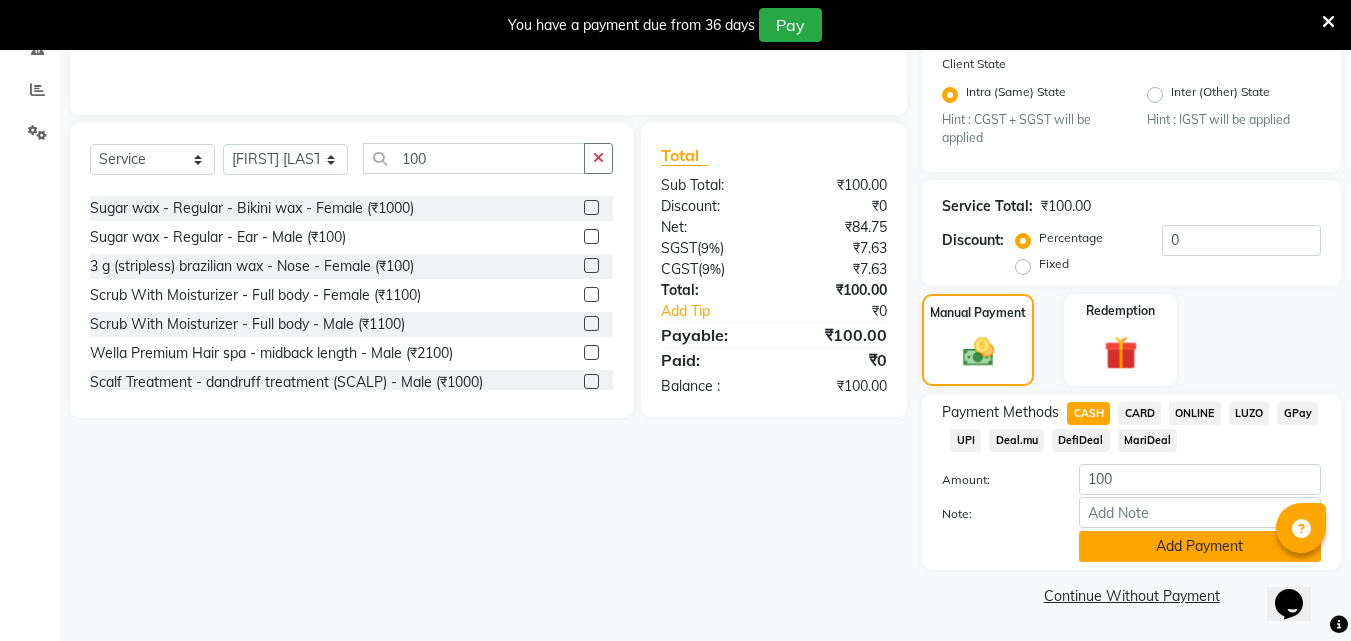 click on "Add Payment" 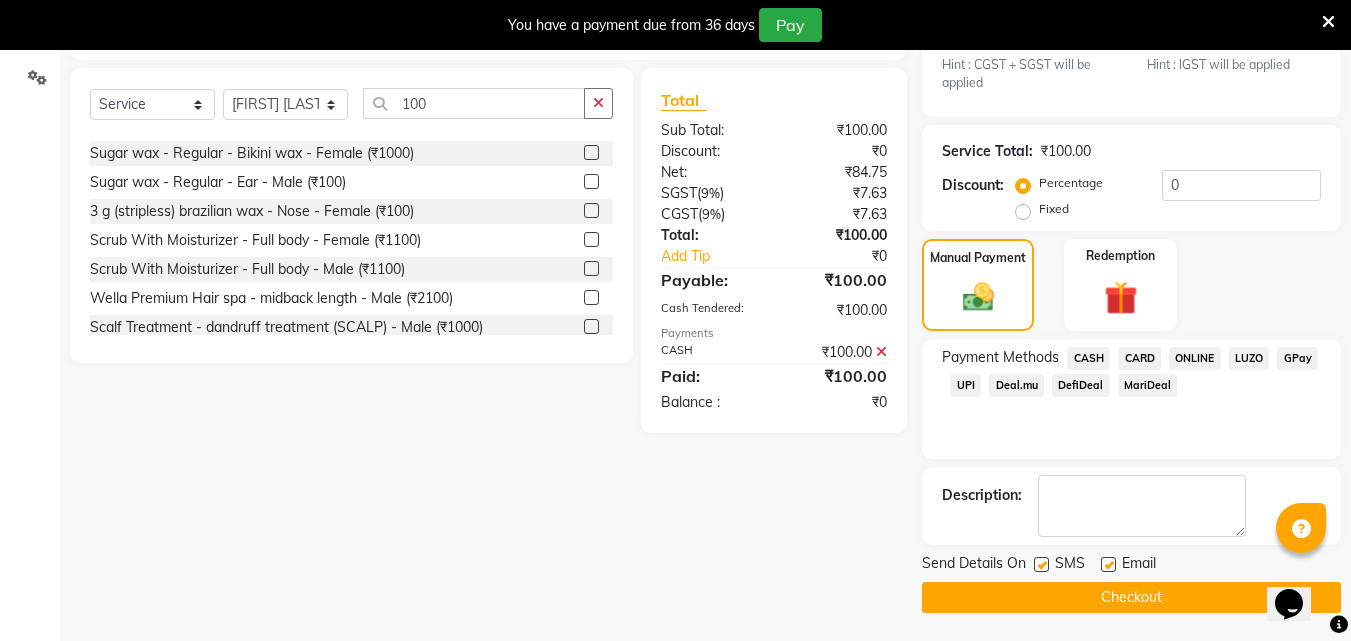 scroll, scrollTop: 460, scrollLeft: 0, axis: vertical 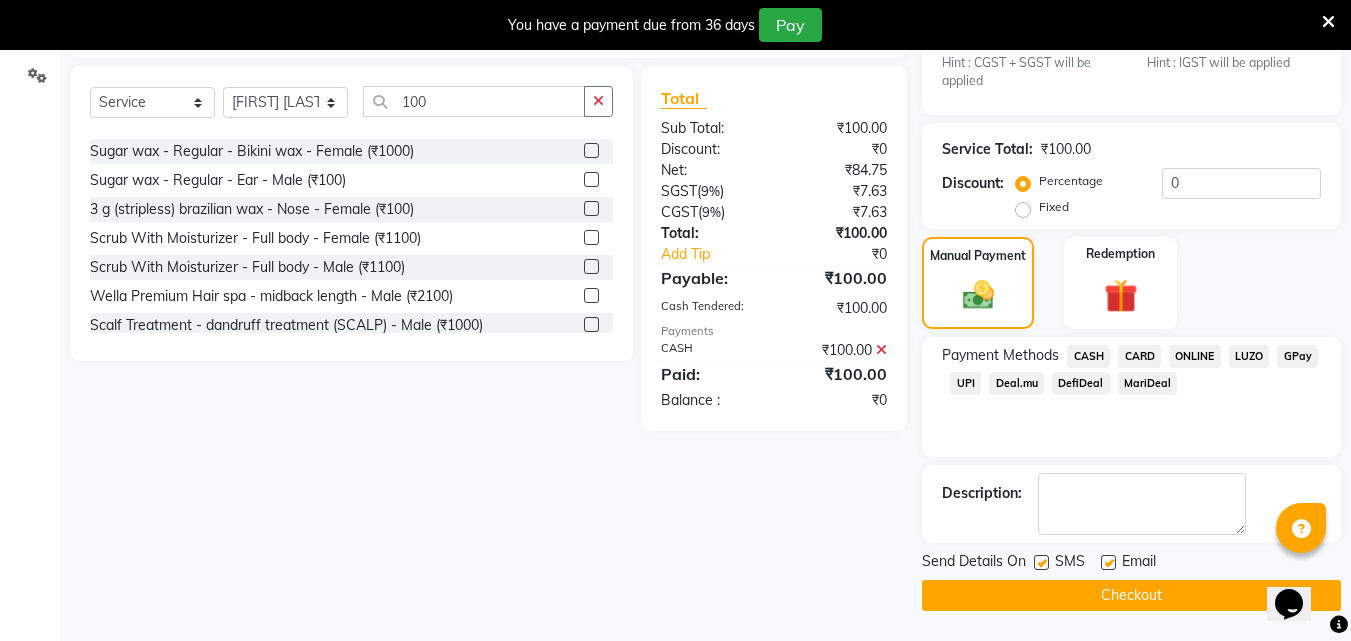 click on "Checkout" 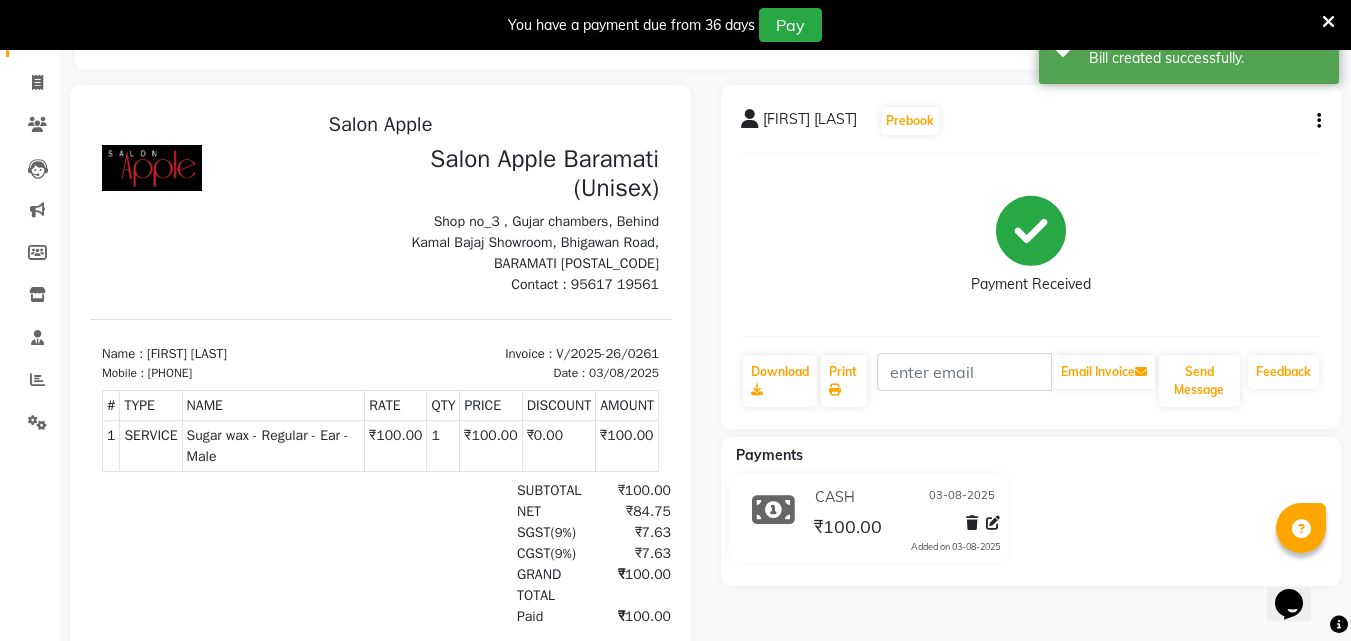 scroll, scrollTop: 0, scrollLeft: 0, axis: both 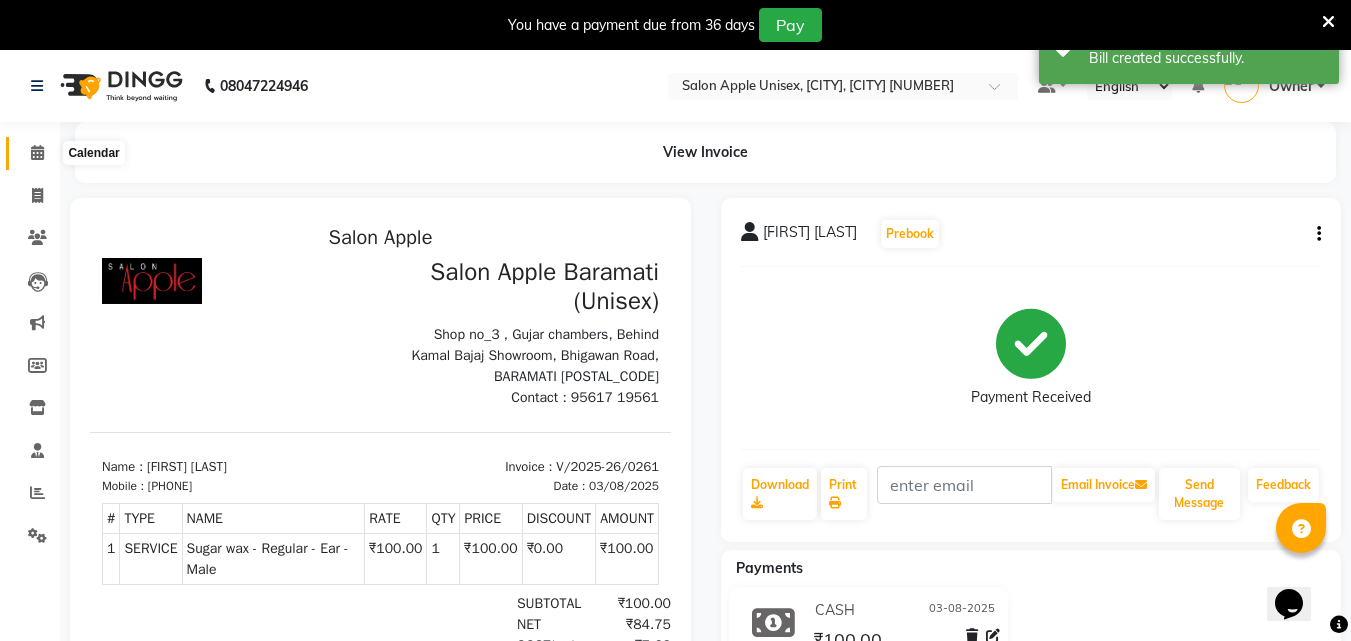 click 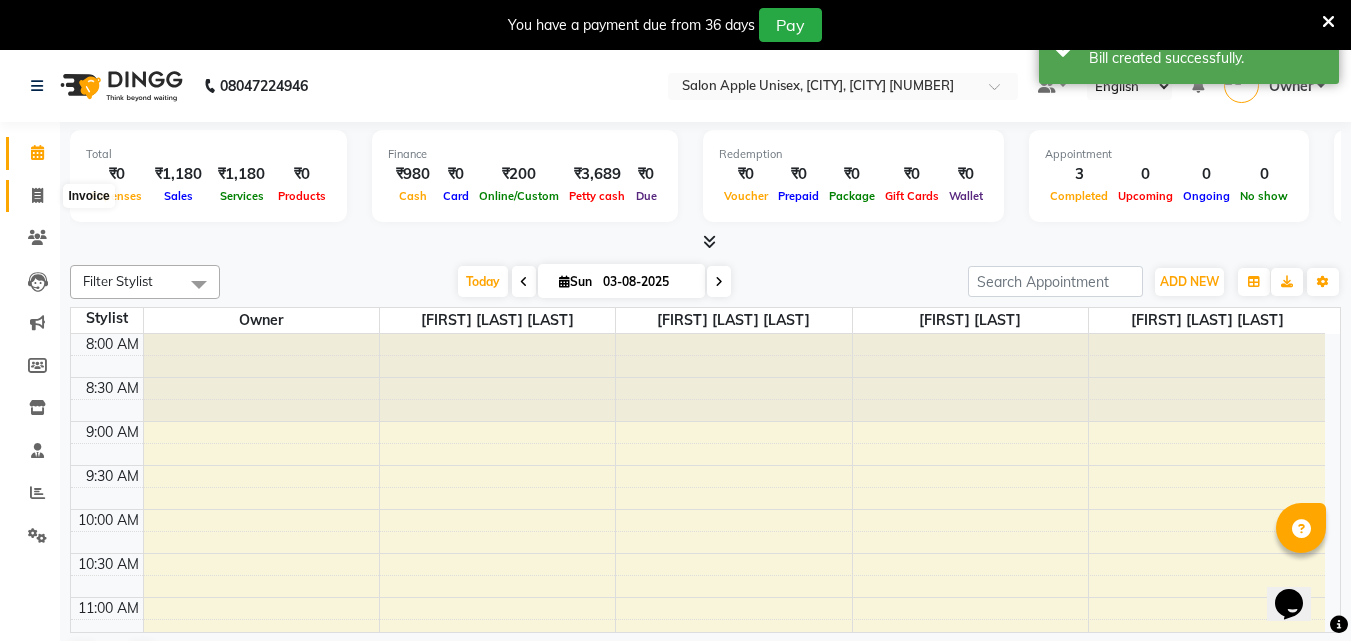 click 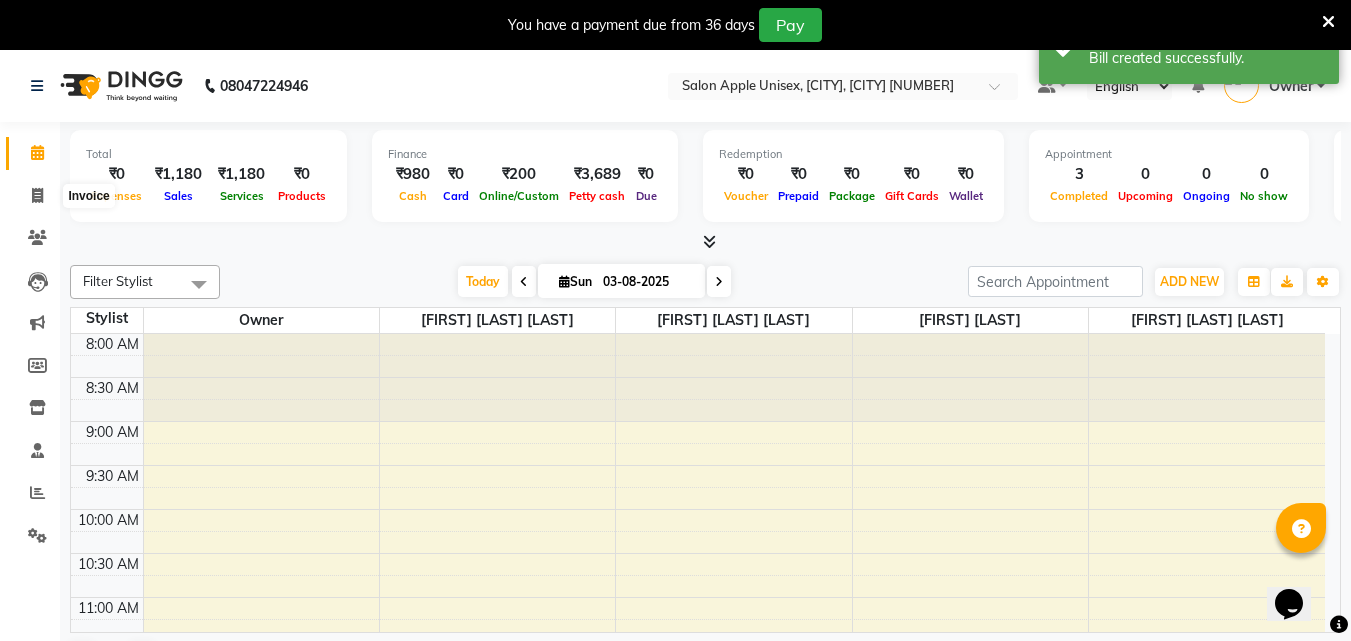 select on "service" 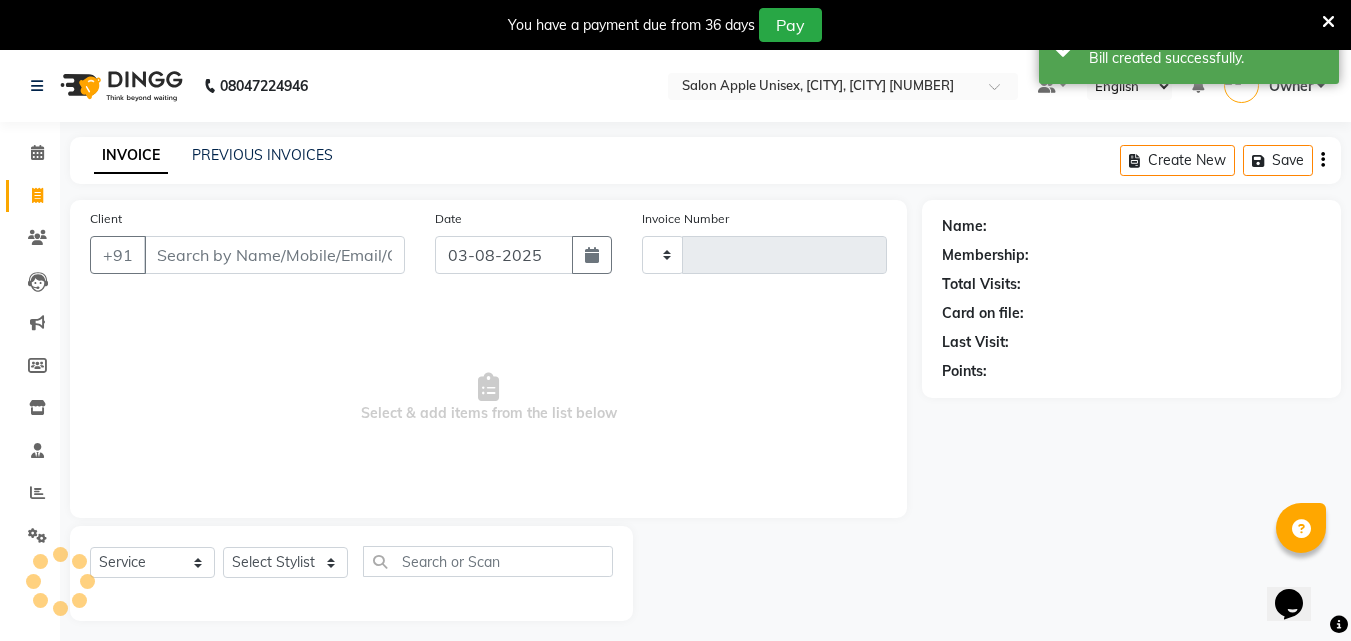 type on "0262" 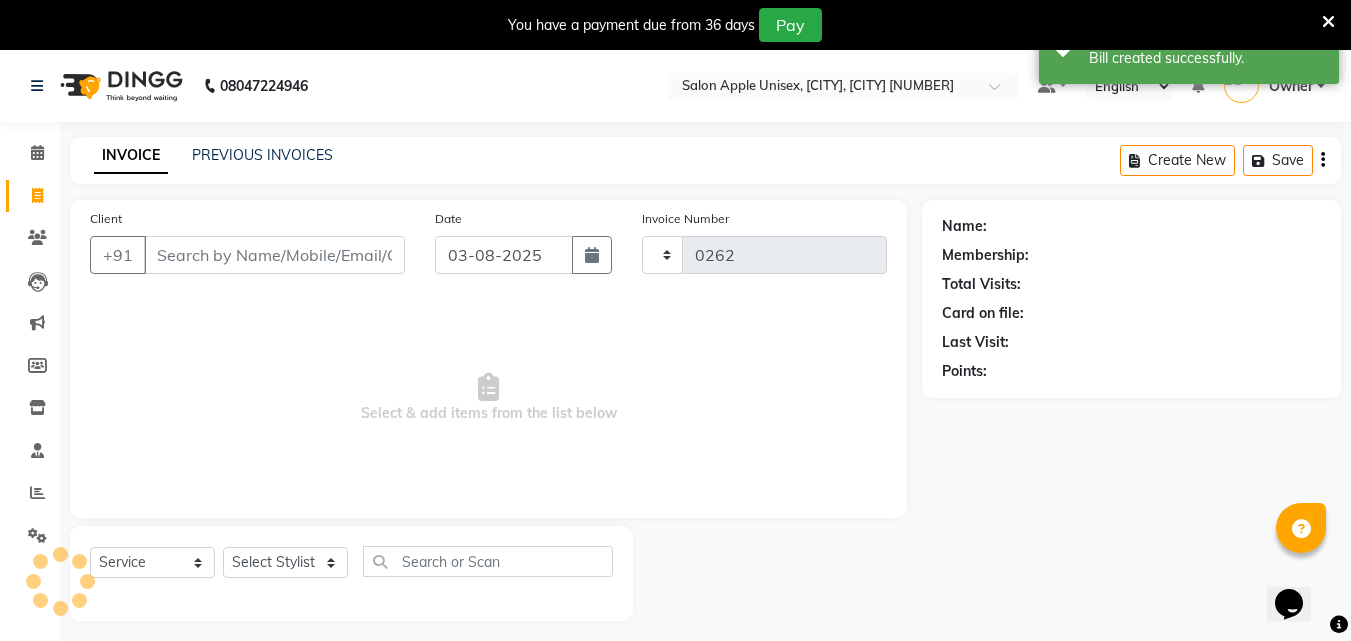 select on "4957" 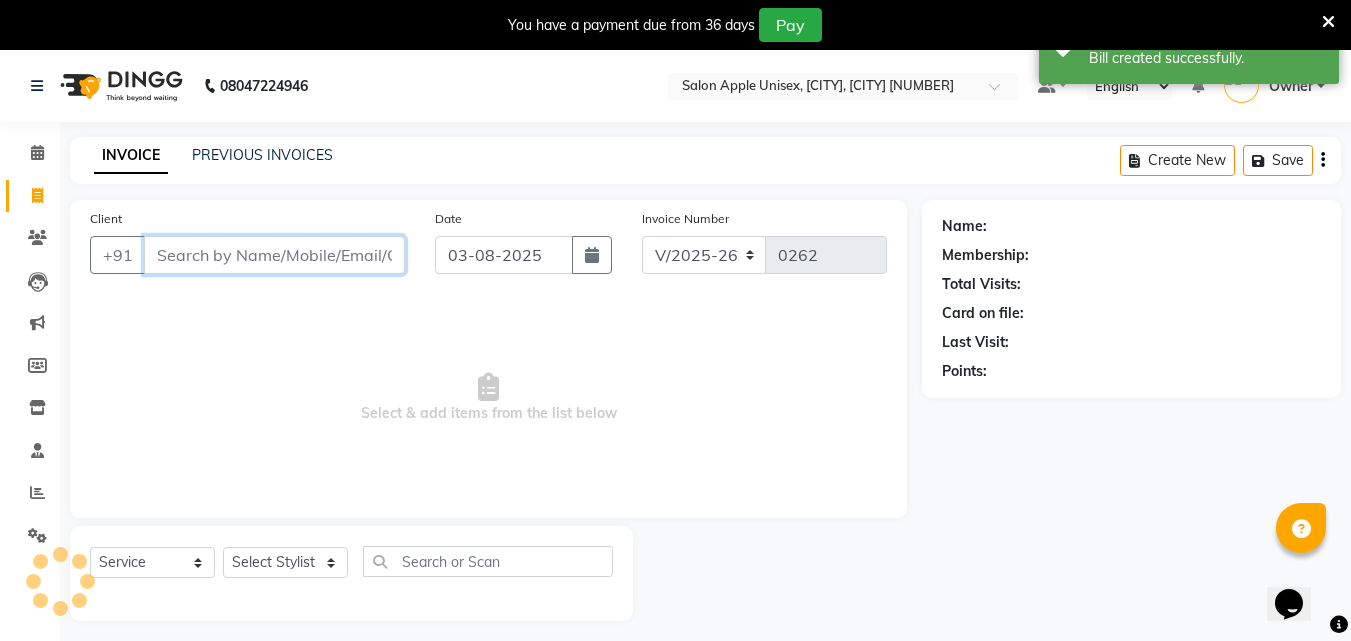 click on "Client" at bounding box center [274, 255] 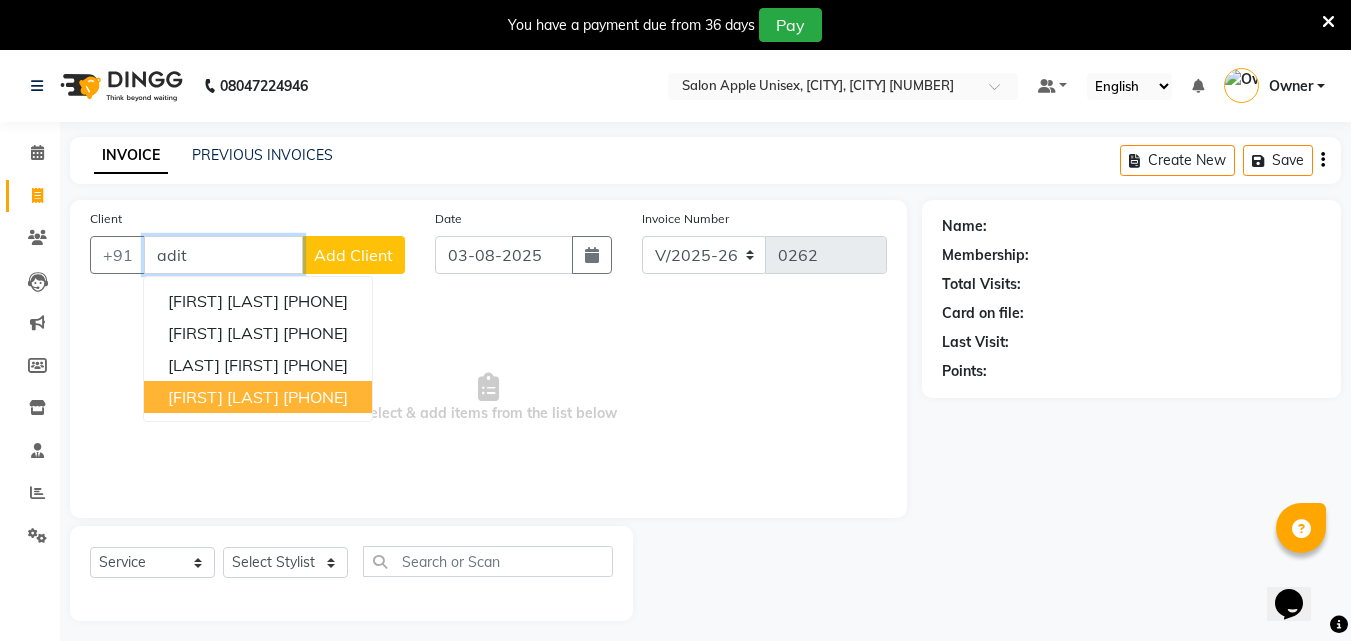 click on "[PHONE]" at bounding box center [315, 397] 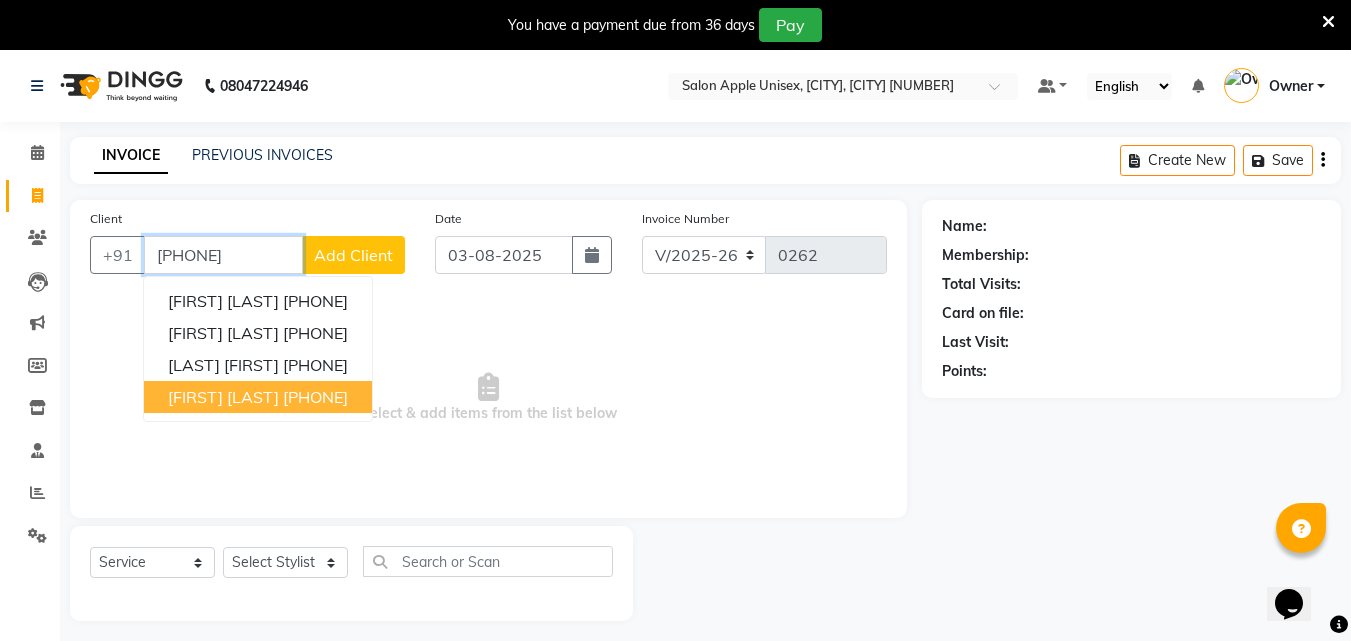 type on "[PHONE]" 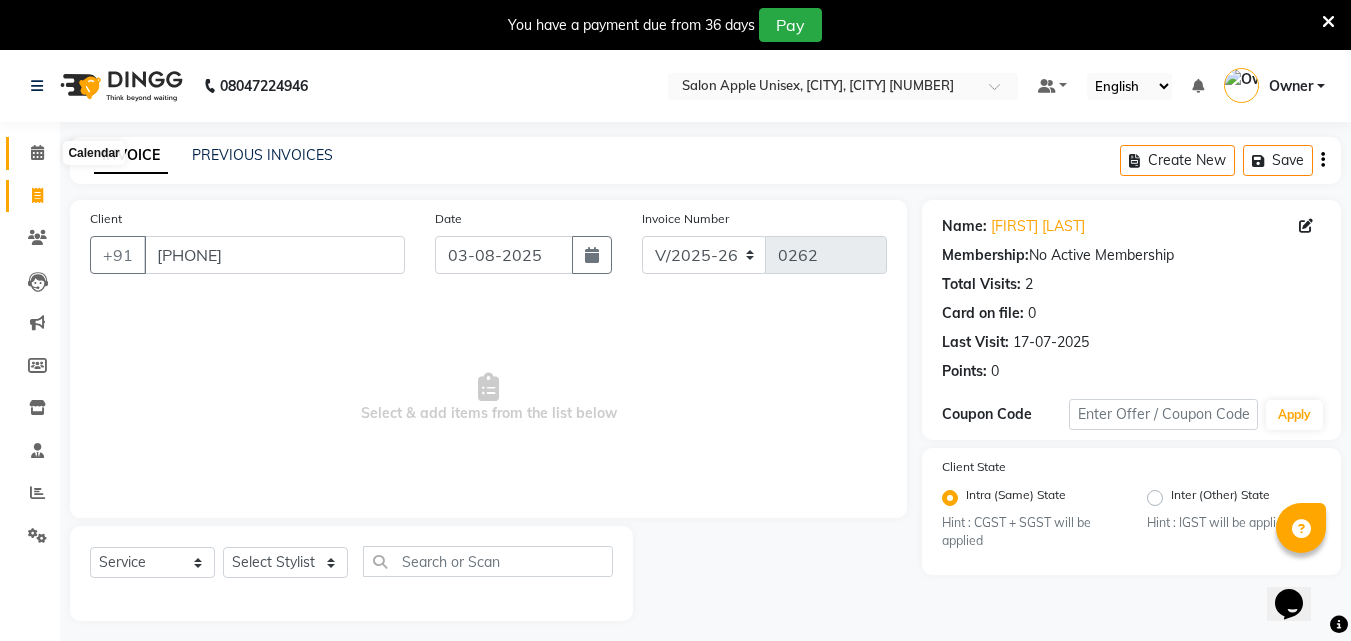 click 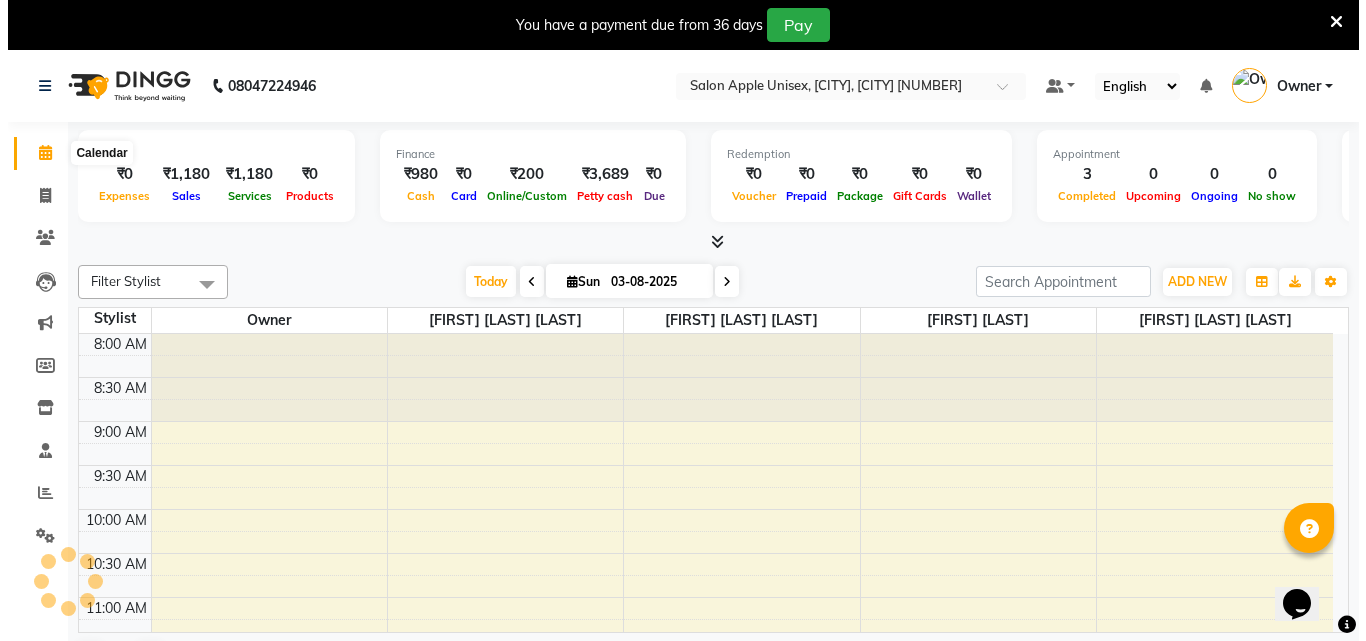 scroll, scrollTop: 0, scrollLeft: 0, axis: both 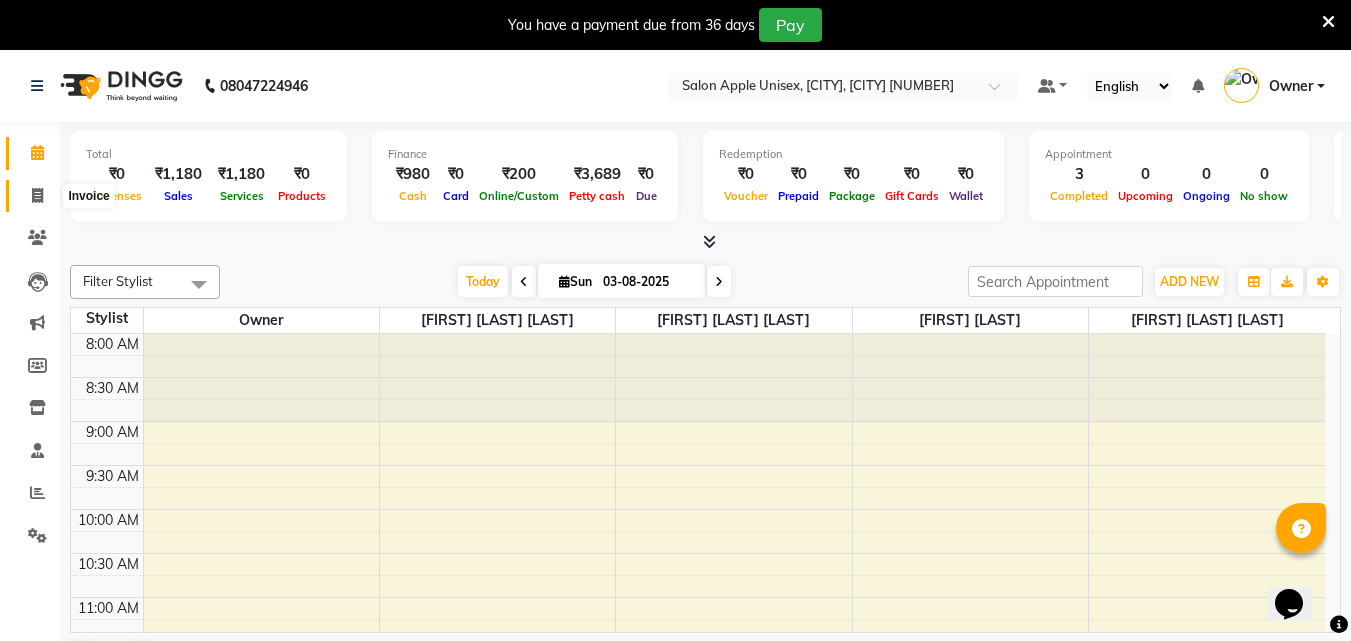 click 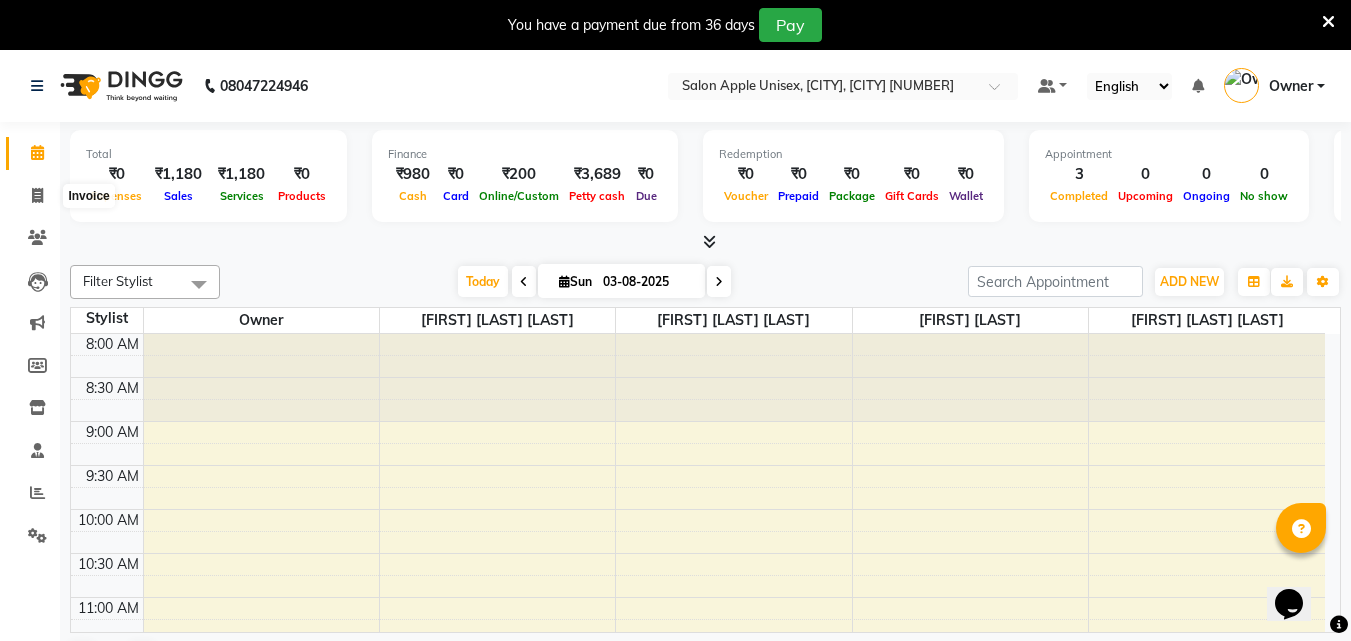 select on "4957" 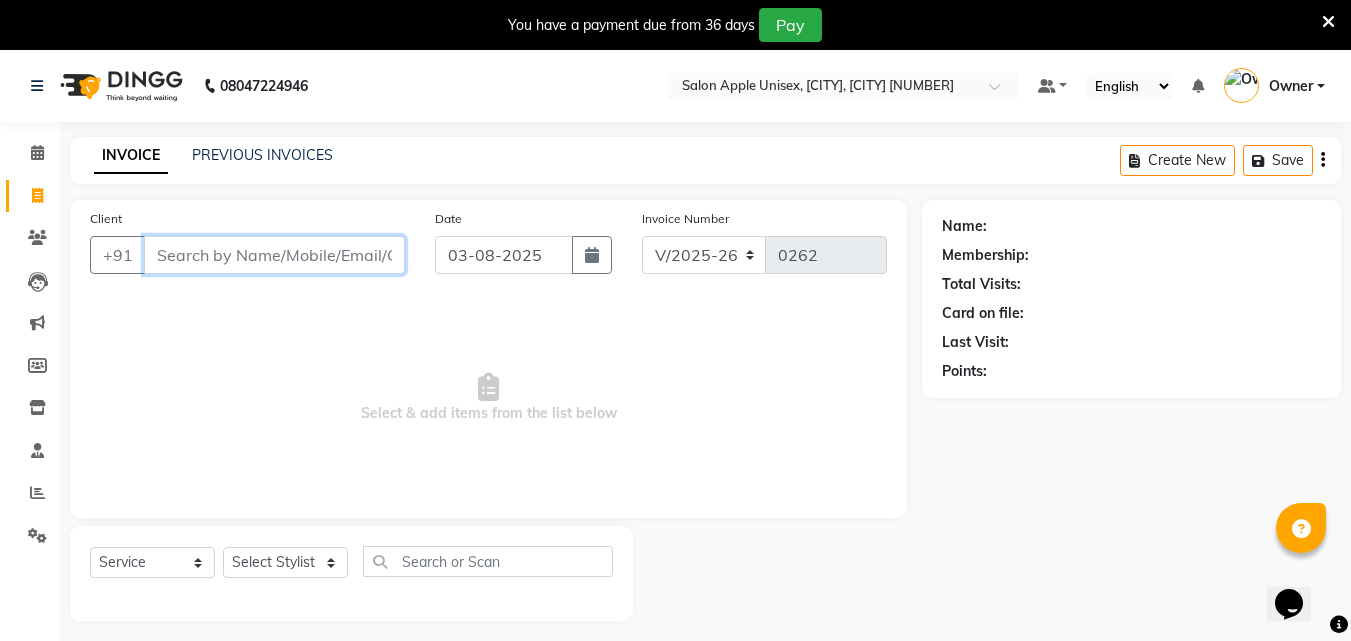 click on "Client" at bounding box center [274, 255] 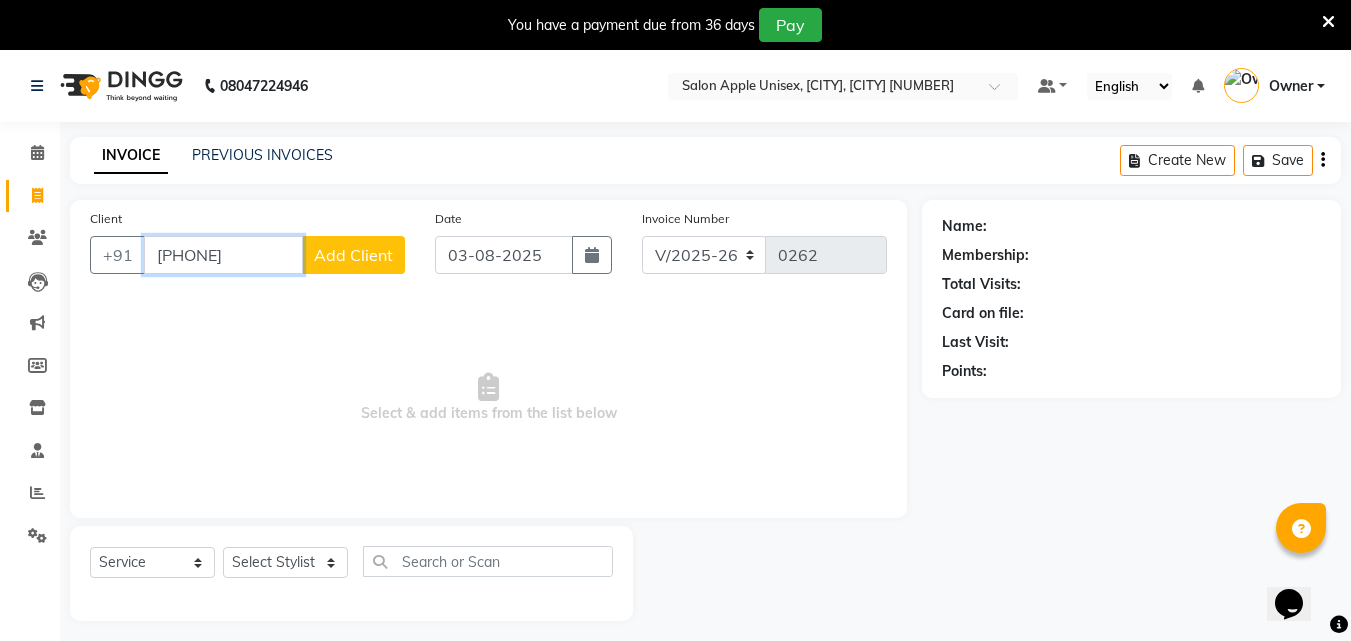 type on "[PHONE]" 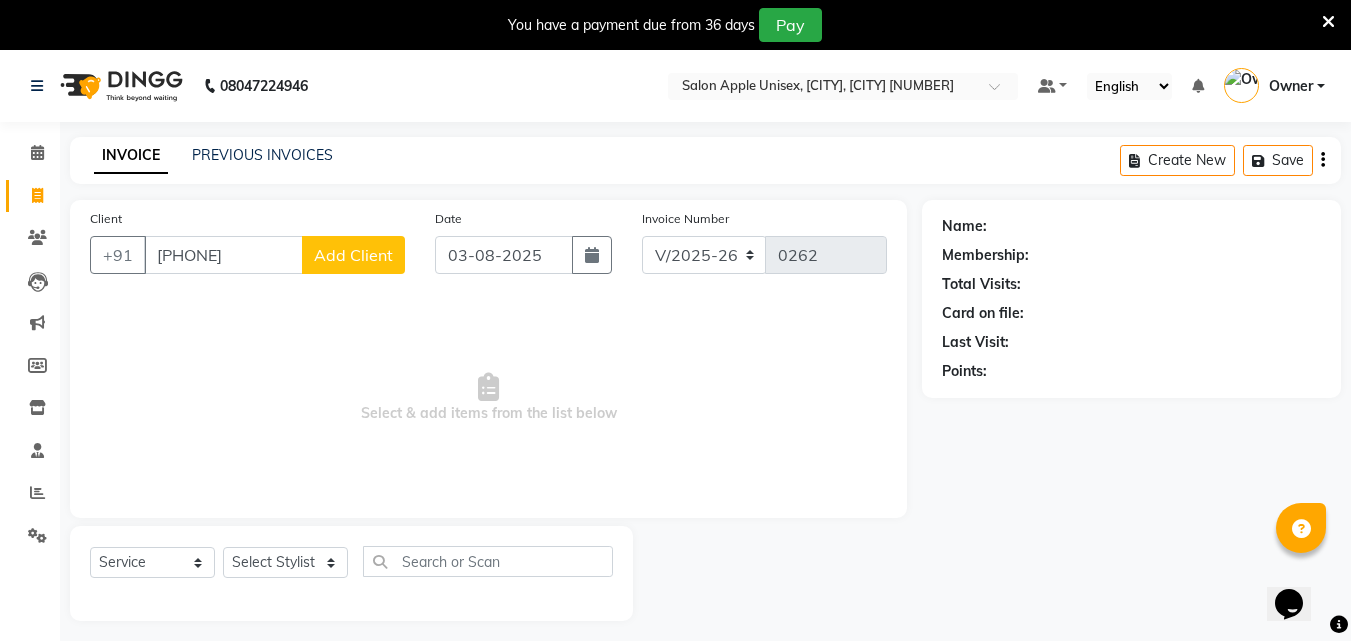 click on "Client +91 [PHONE] Add Client" 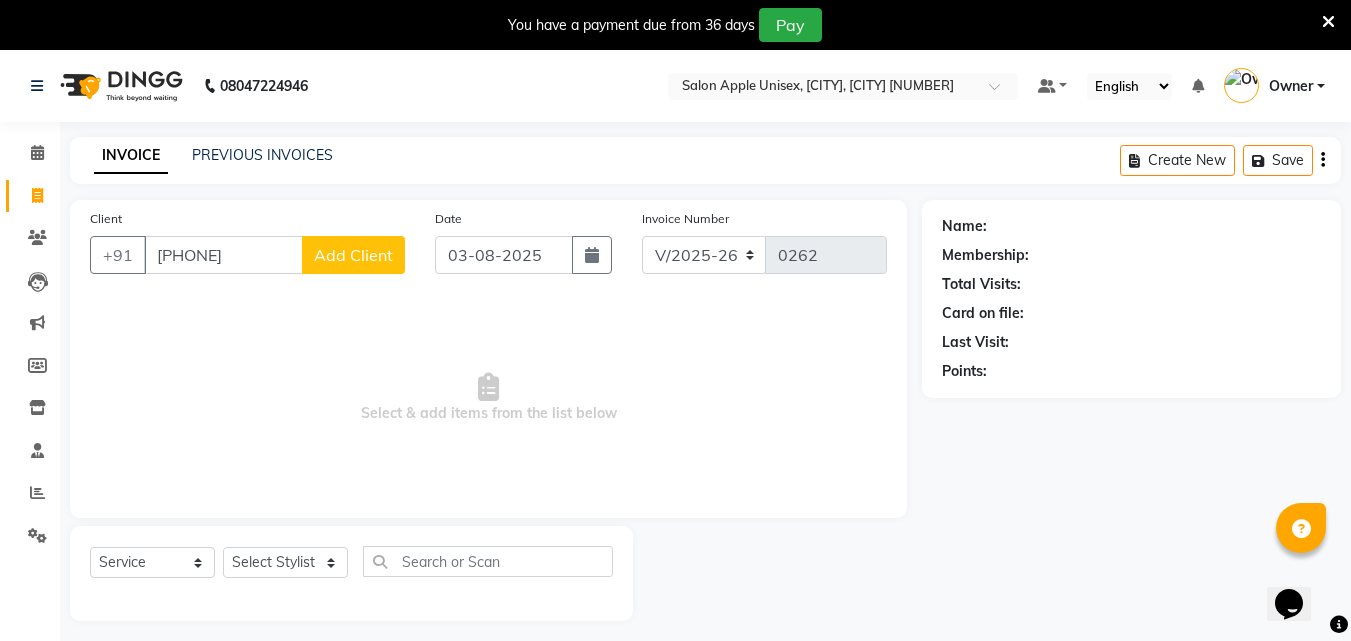 click on "Add Client" 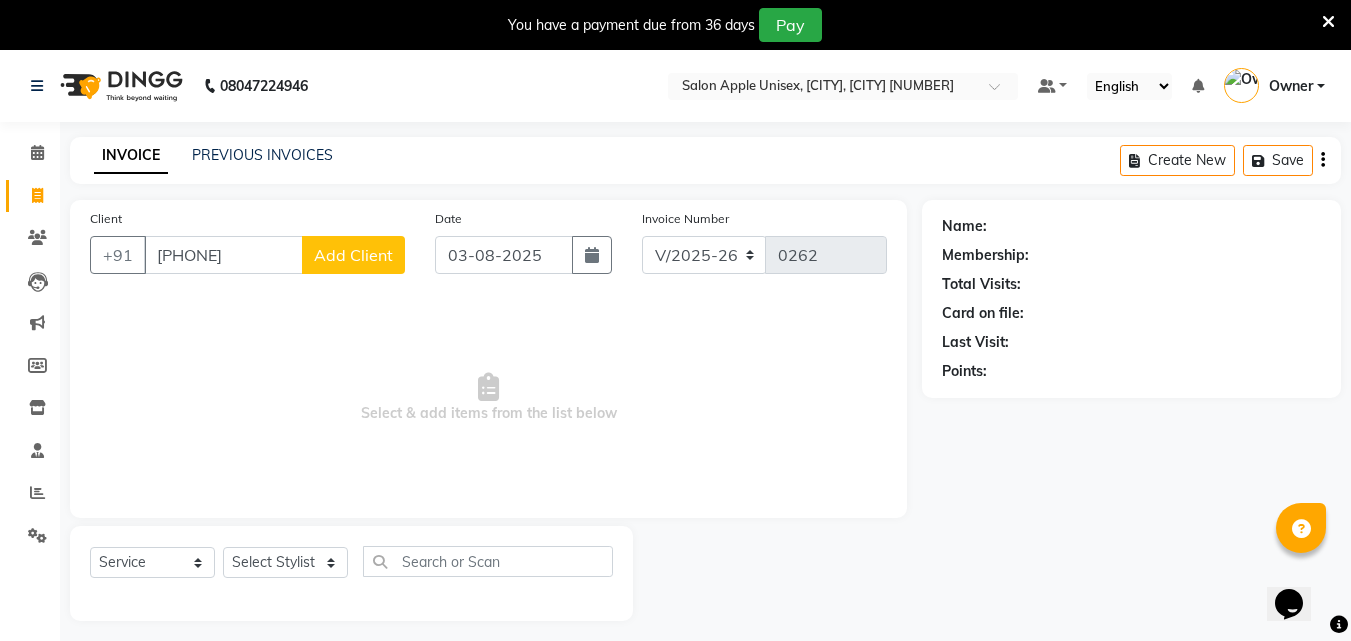 select on "22" 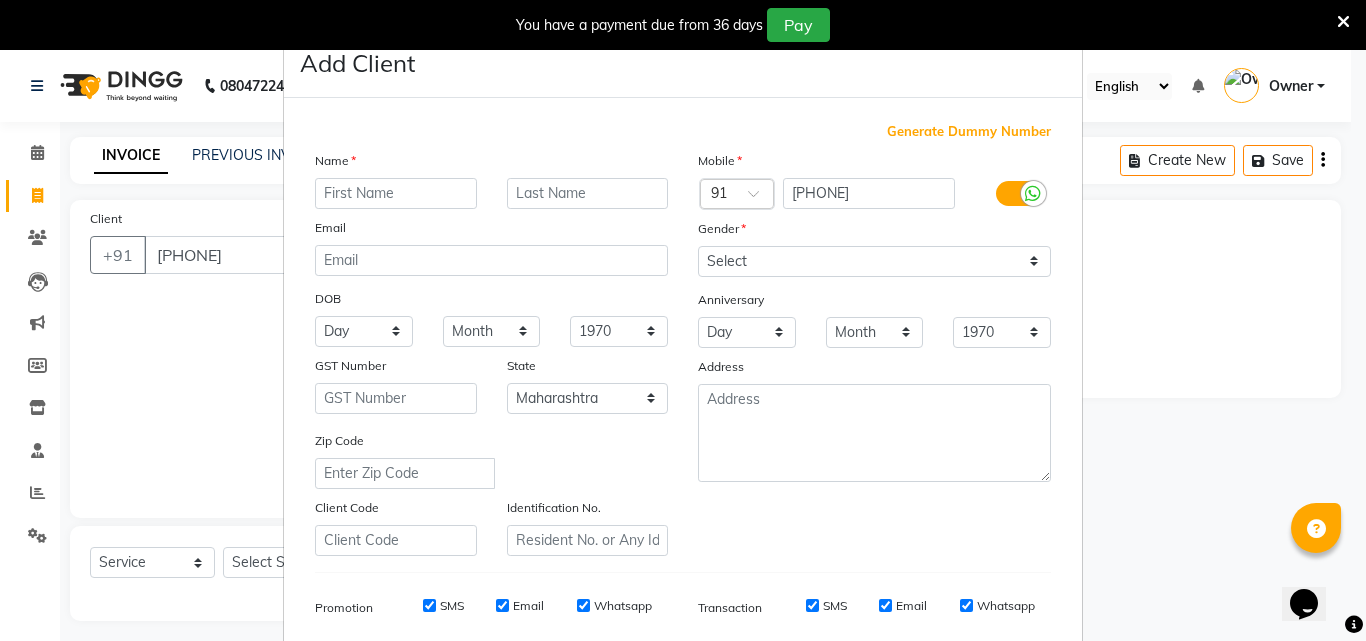 click at bounding box center (396, 193) 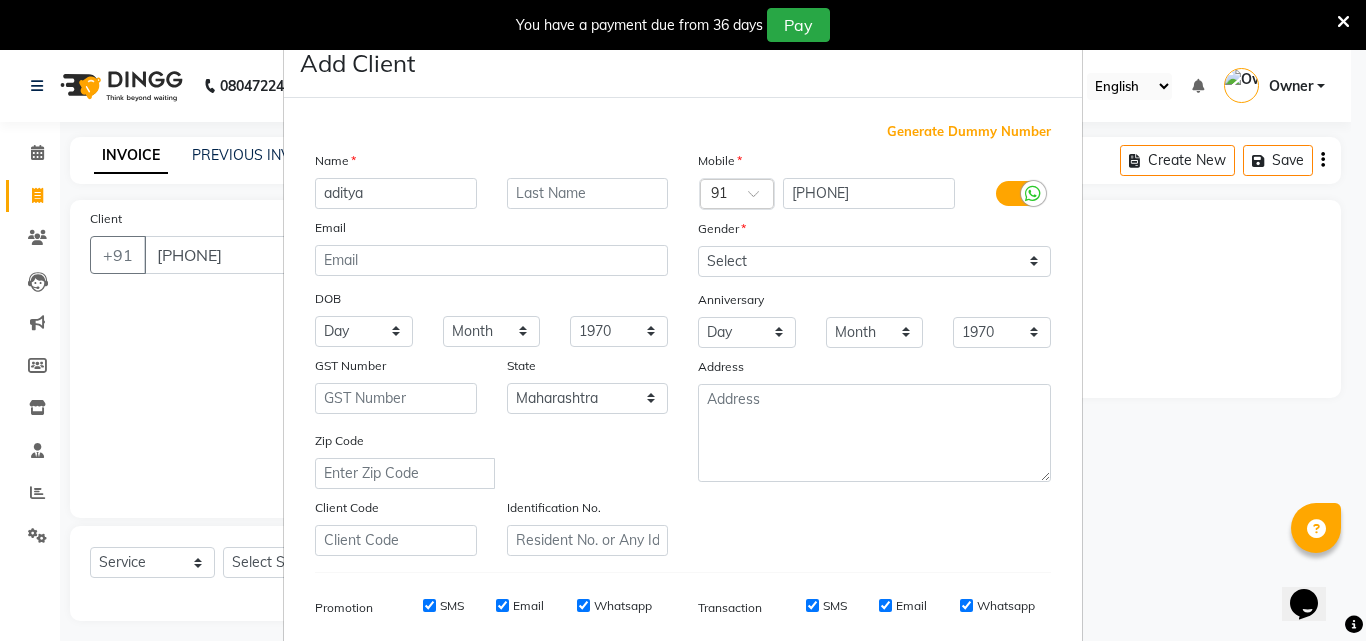 type on "aditya" 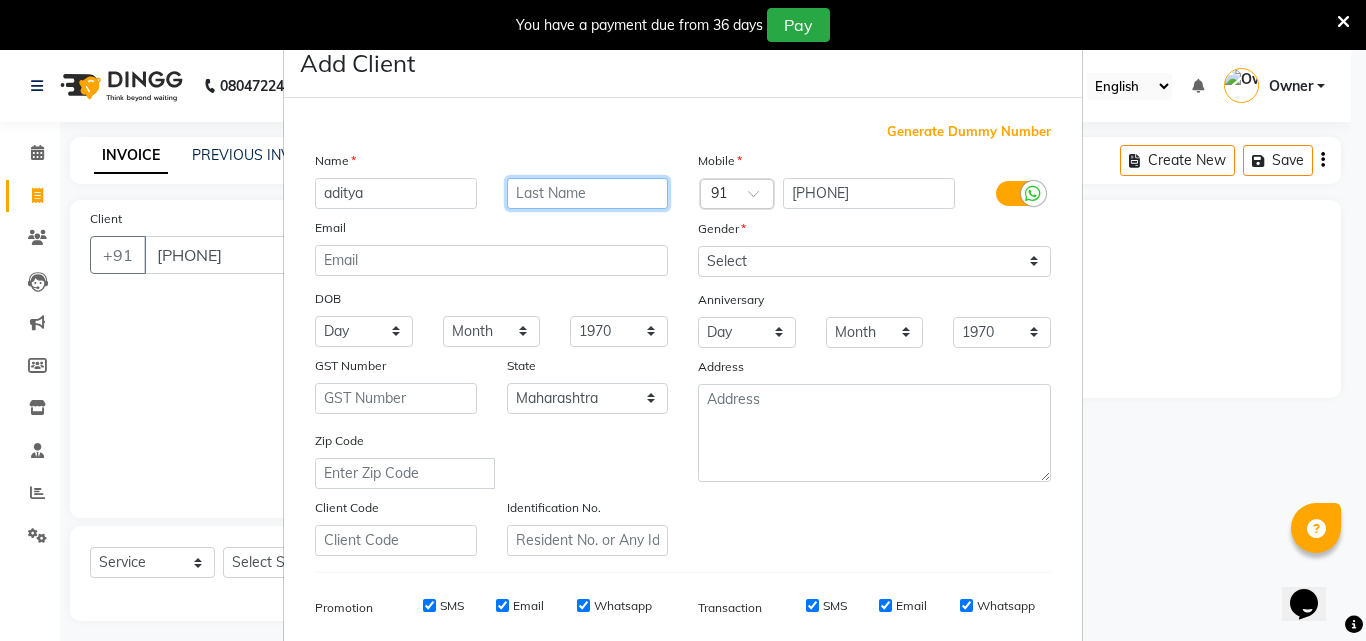 click at bounding box center [588, 193] 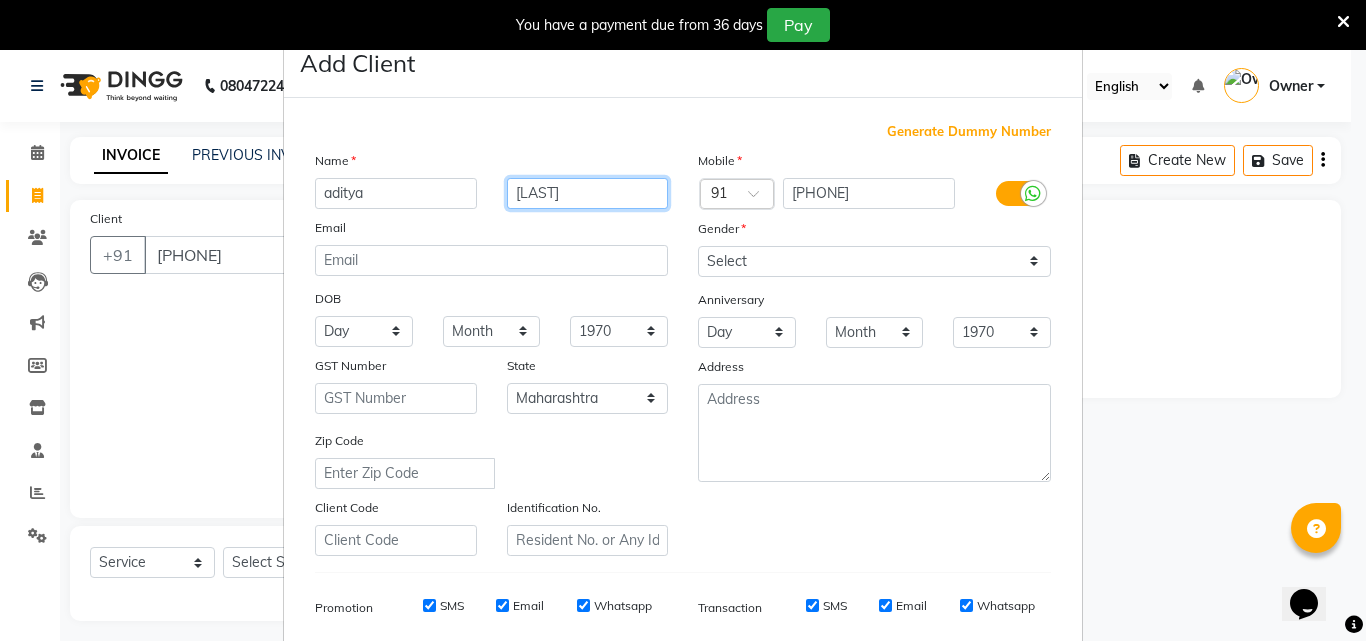 type on "[LAST]" 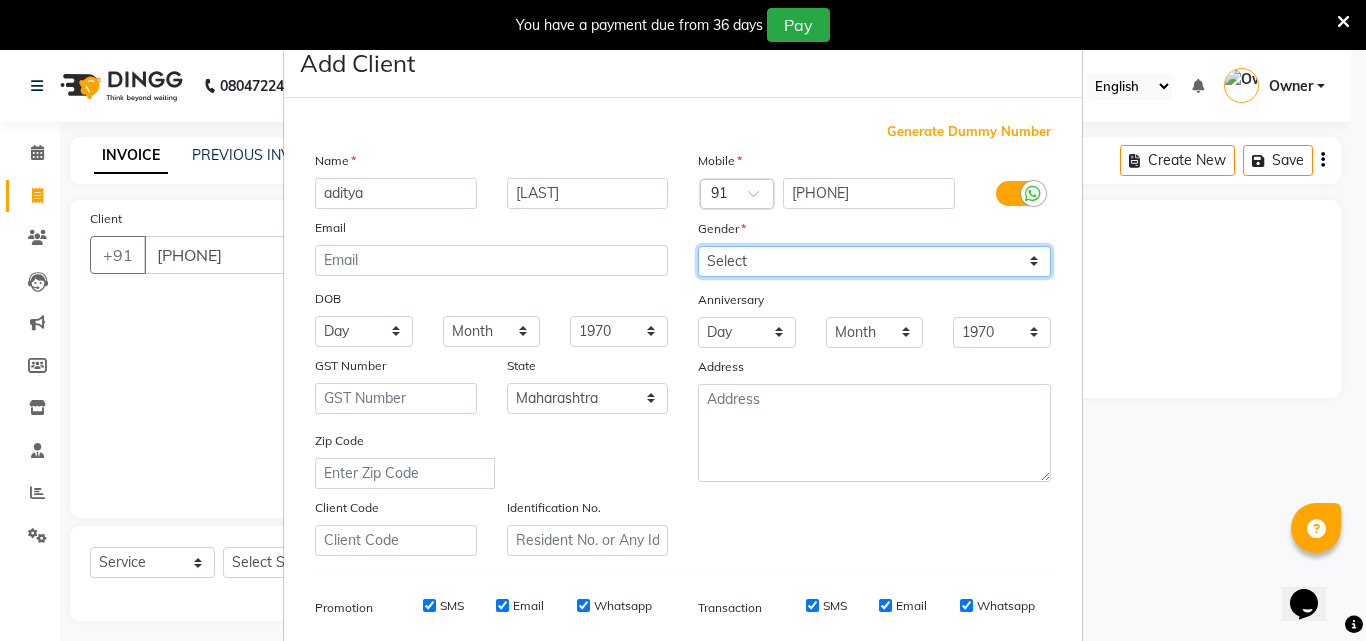 click on "Select Male Female Other Prefer Not To Say" at bounding box center [874, 261] 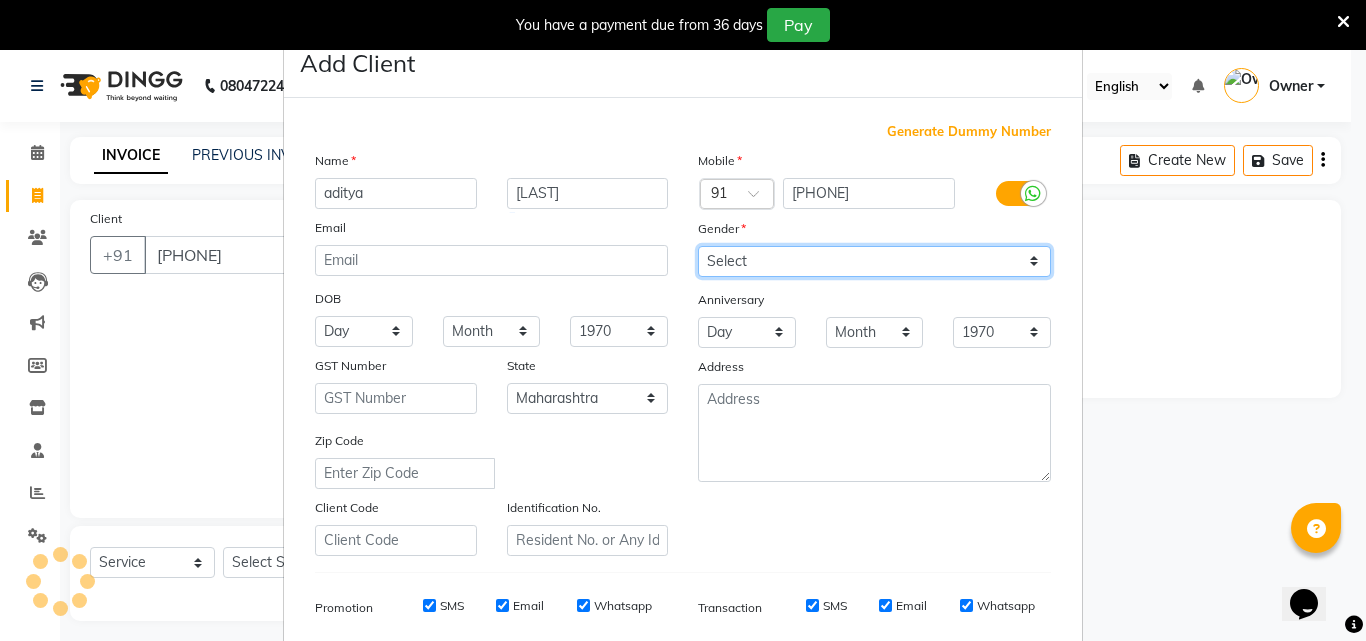 select on "male" 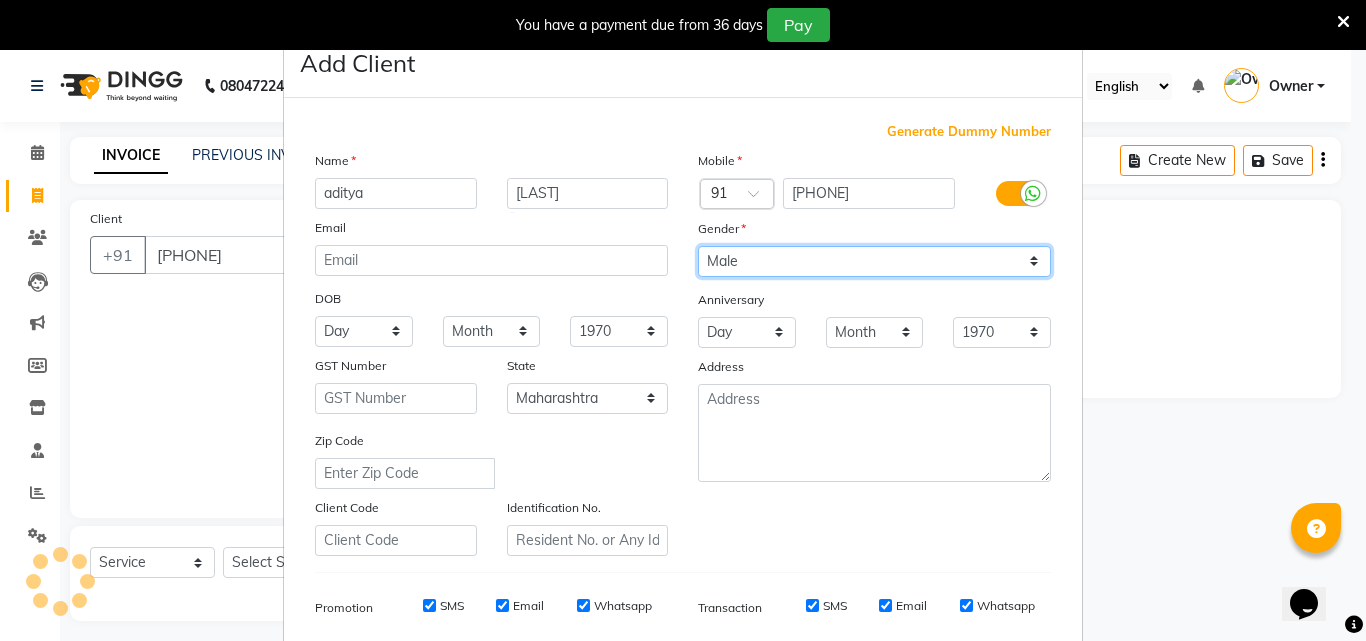 click on "Select Male Female Other Prefer Not To Say" at bounding box center (874, 261) 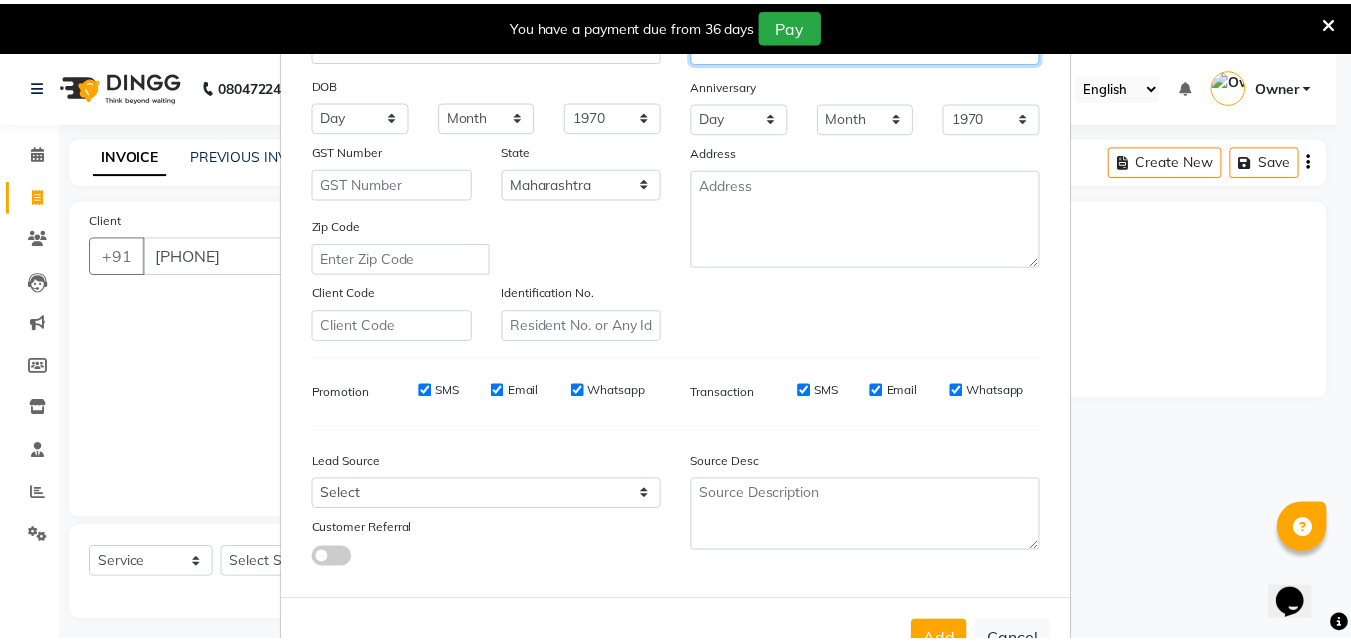 scroll, scrollTop: 282, scrollLeft: 0, axis: vertical 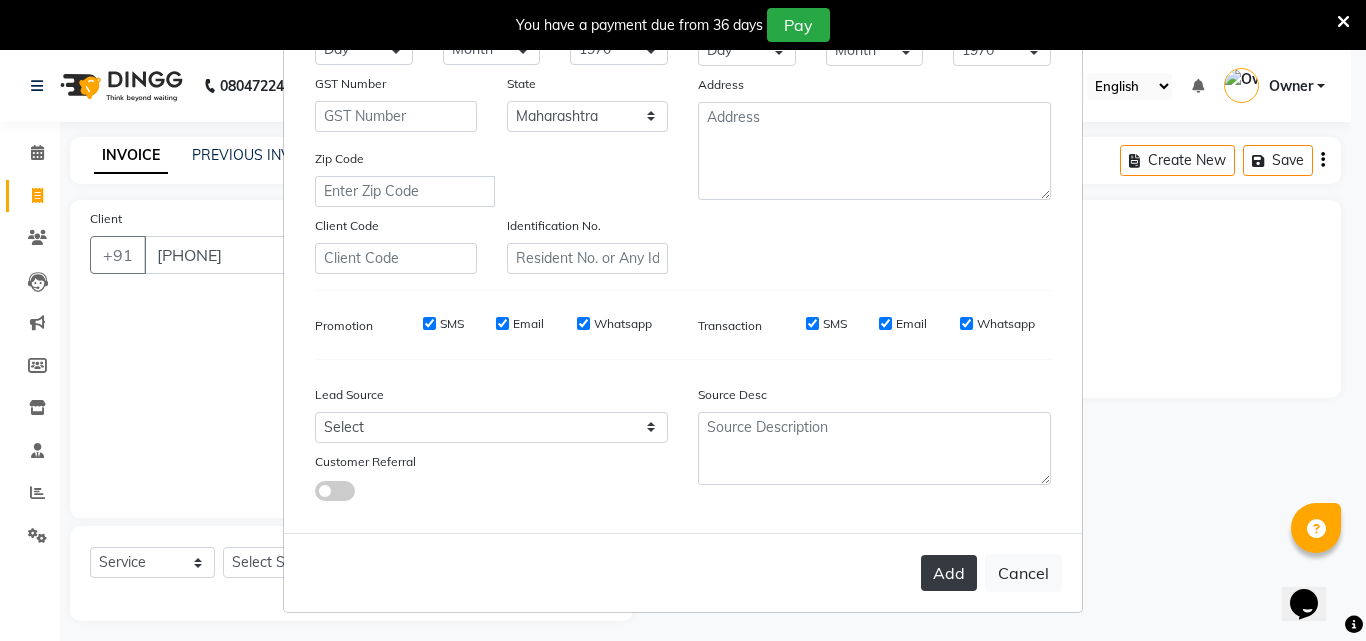 click on "Add" at bounding box center (949, 573) 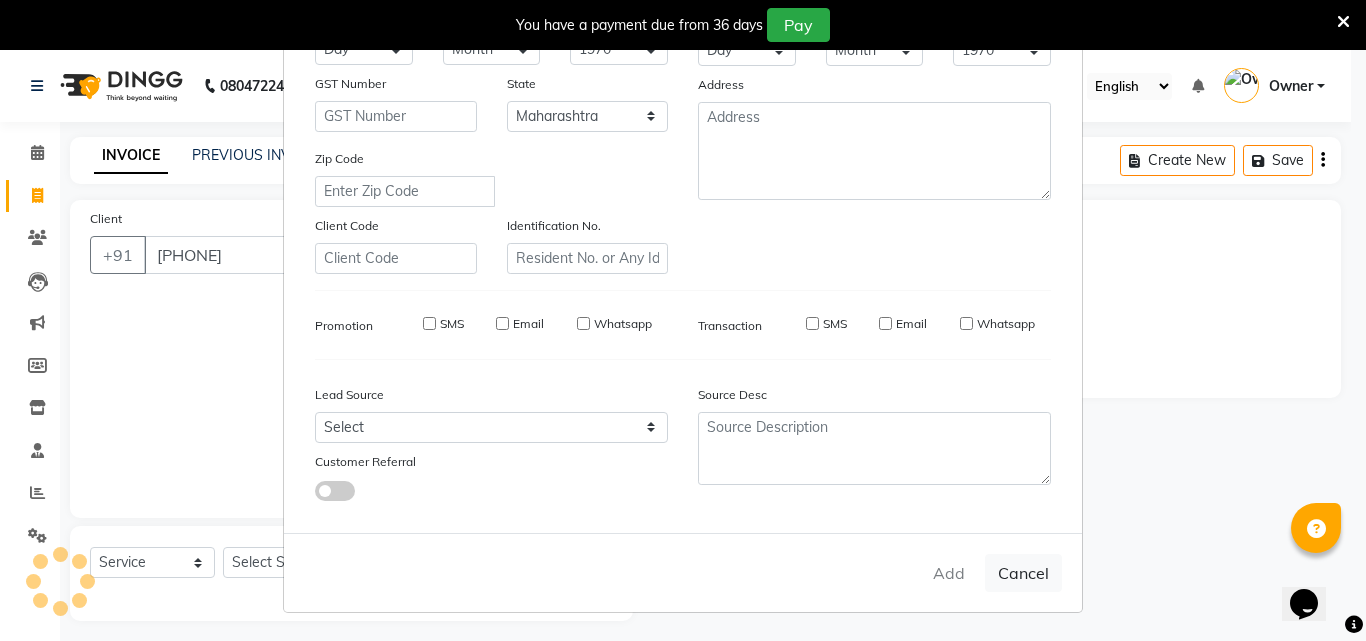 type 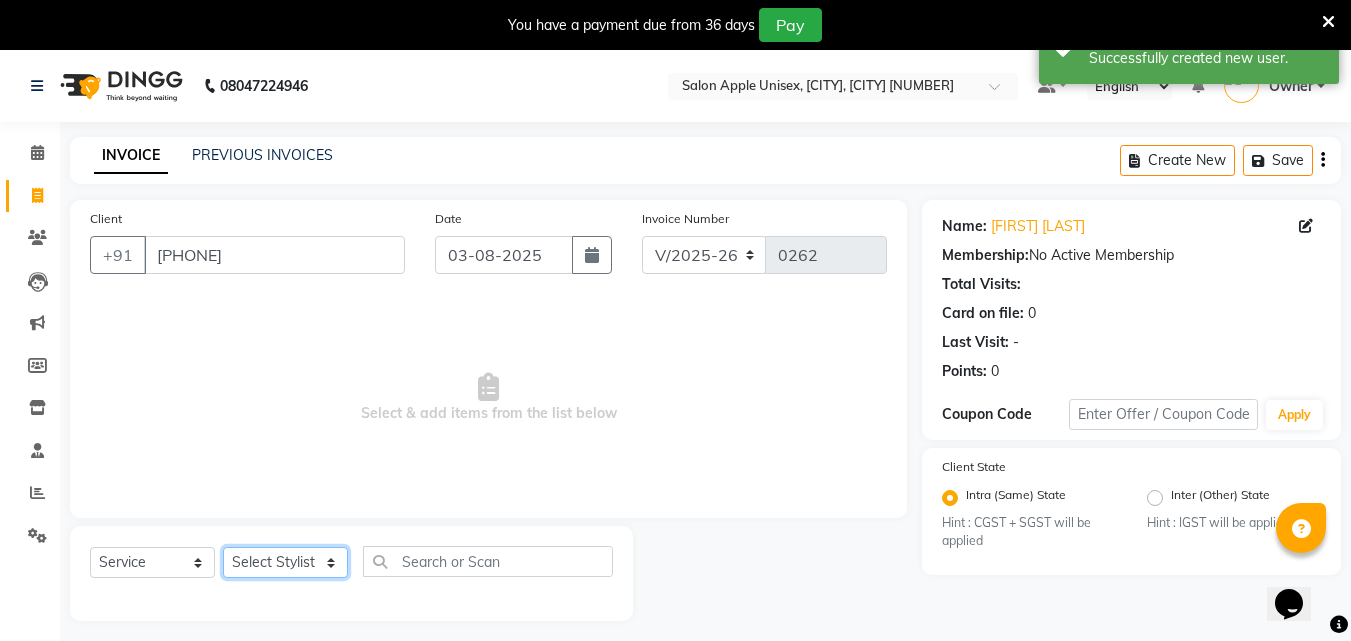 click on "Select Stylist [FIRST] [LAST]  [FIRST] [LAST]   [FIRST] [LAST] Owner  [FIRST] [LAST] [LAST]" 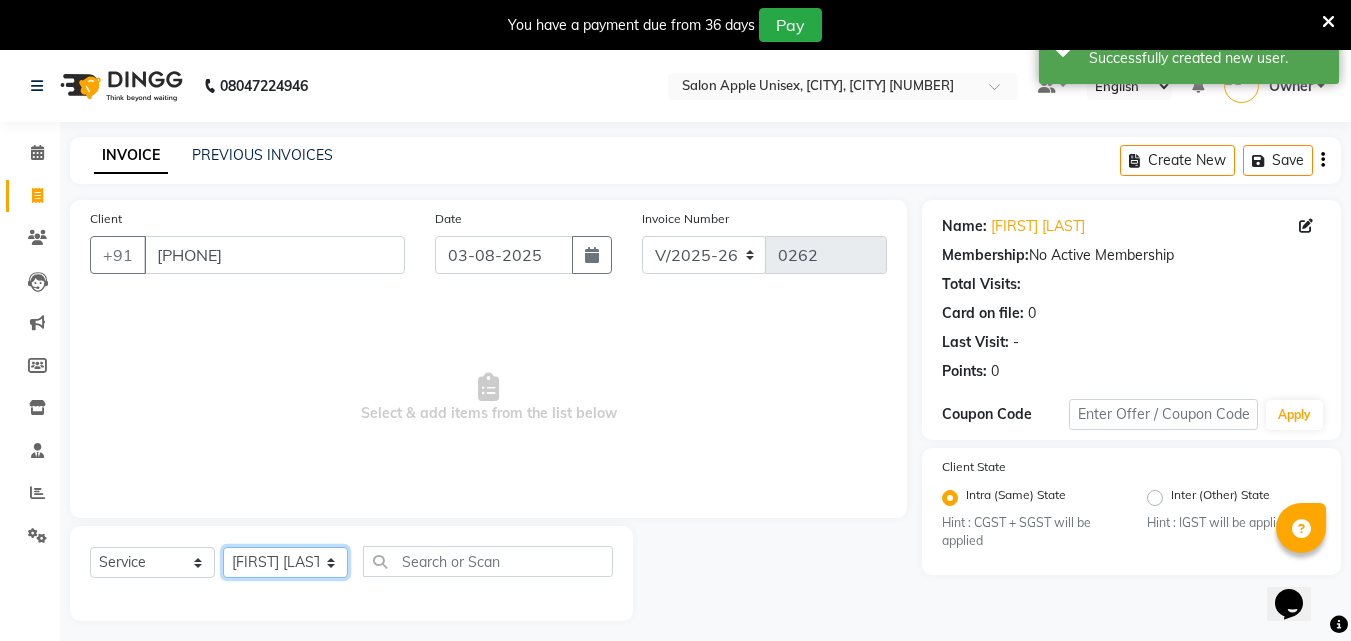 click on "Select Stylist [FIRST] [LAST]  [FIRST] [LAST]   [FIRST] [LAST] Owner  [FIRST] [LAST] [LAST]" 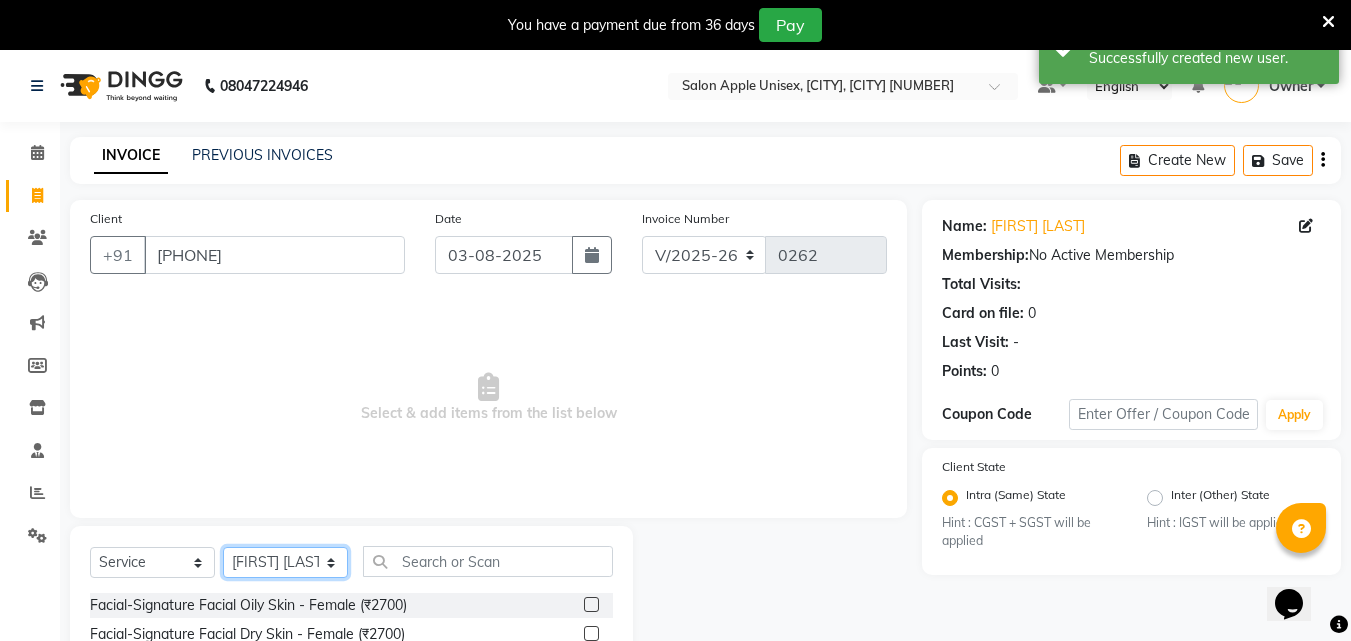 click on "Select Stylist [FIRST] [LAST]  [FIRST] [LAST]   [FIRST] [LAST] Owner  [FIRST] [LAST] [LAST]" 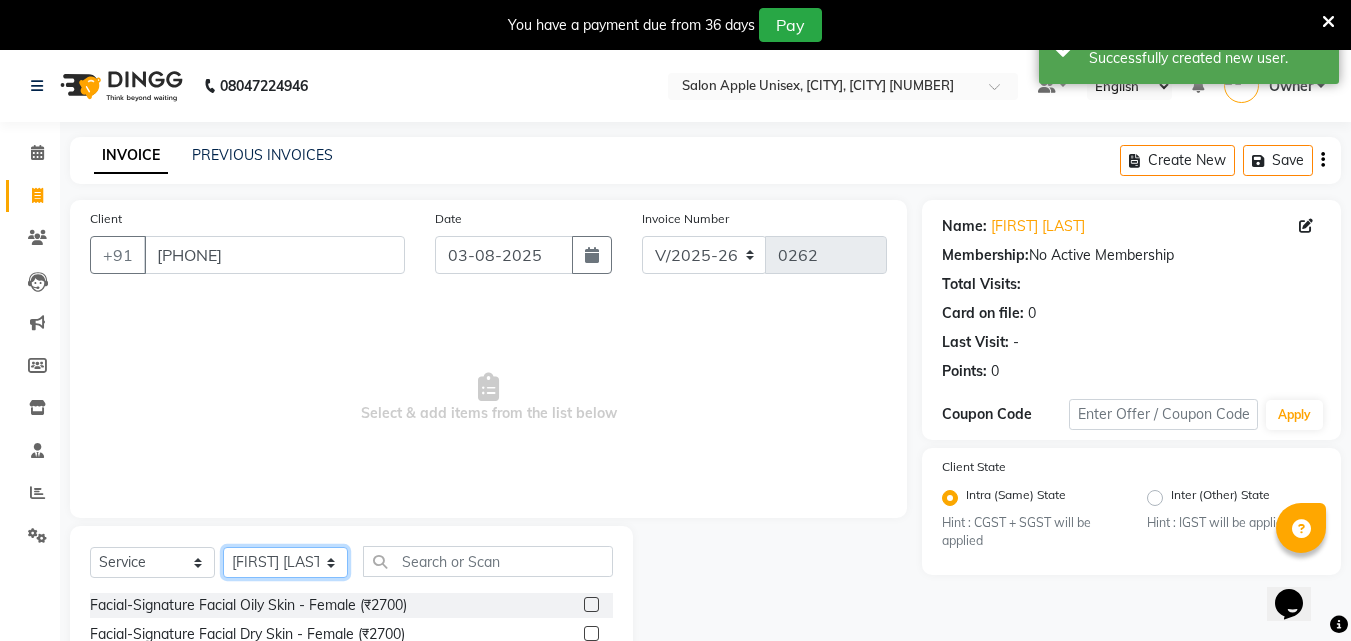 click on "Select Stylist [FIRST] [LAST]  [FIRST] [LAST]   [FIRST] [LAST] Owner  [FIRST] [LAST] [LAST]" 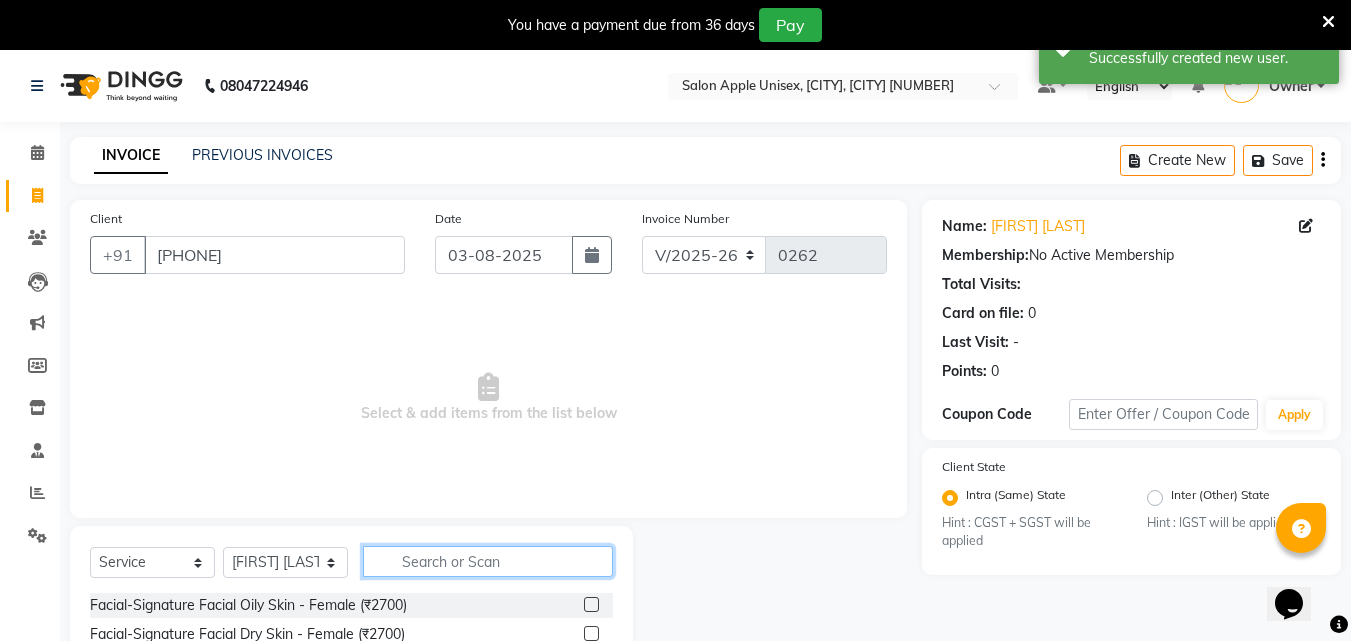 click 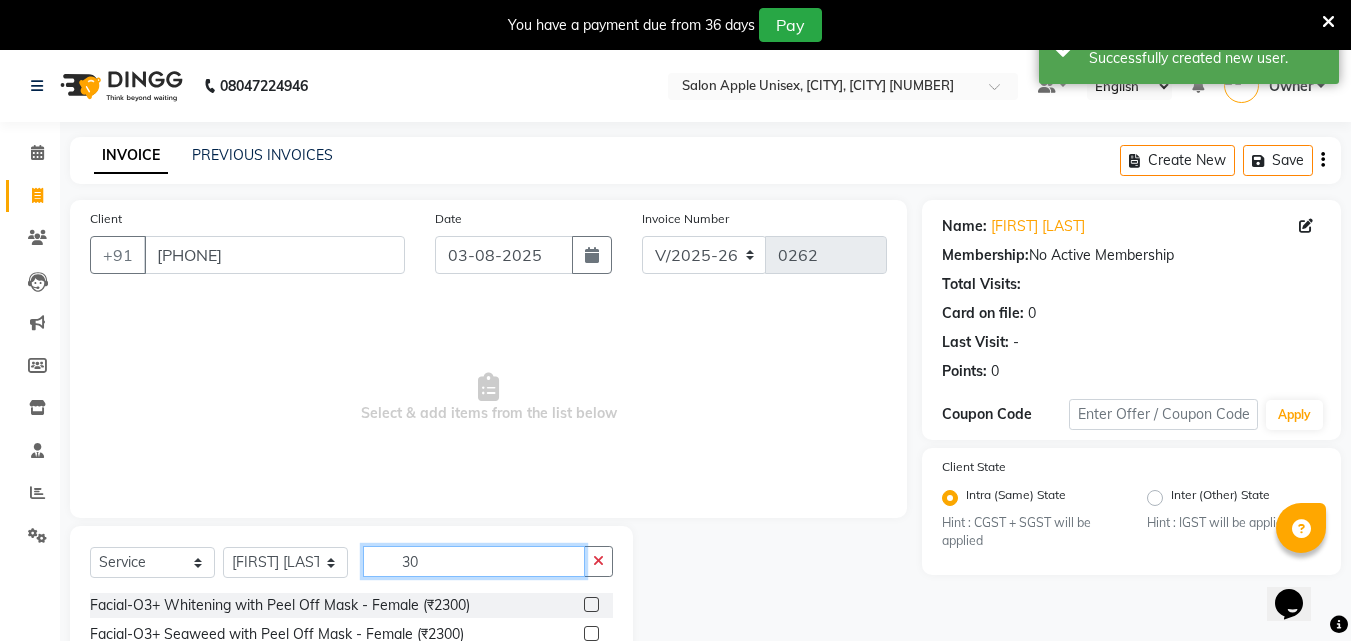 type on "3" 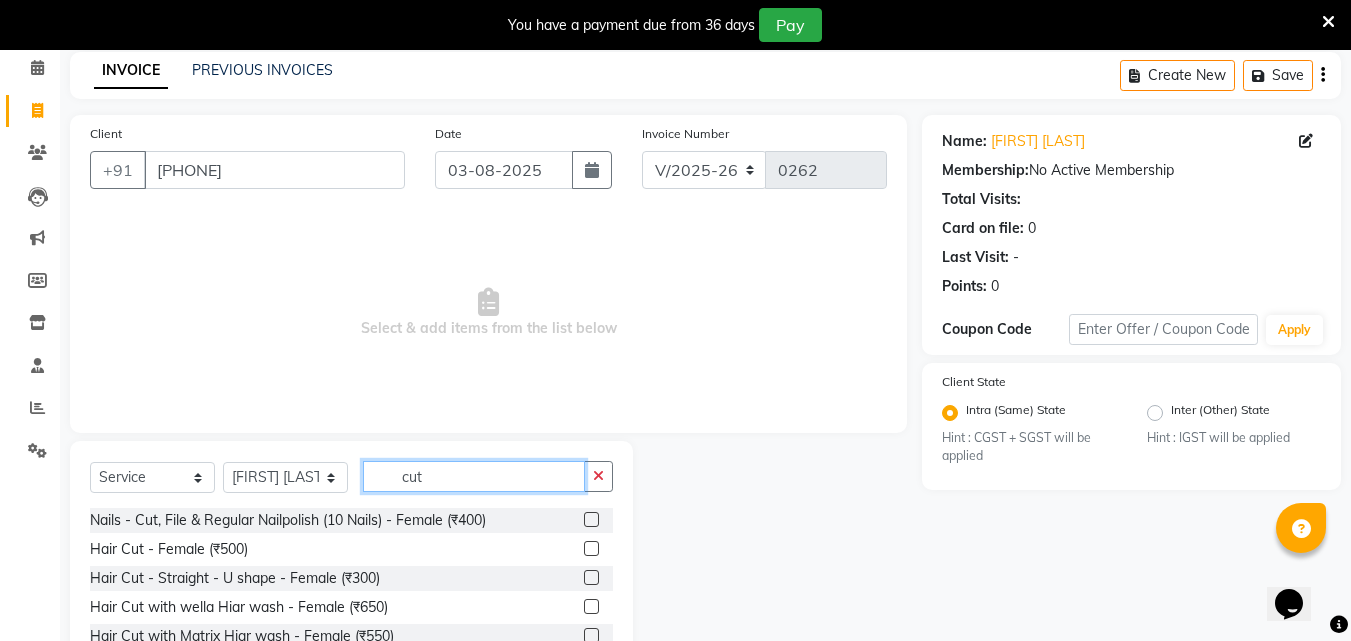 scroll, scrollTop: 210, scrollLeft: 0, axis: vertical 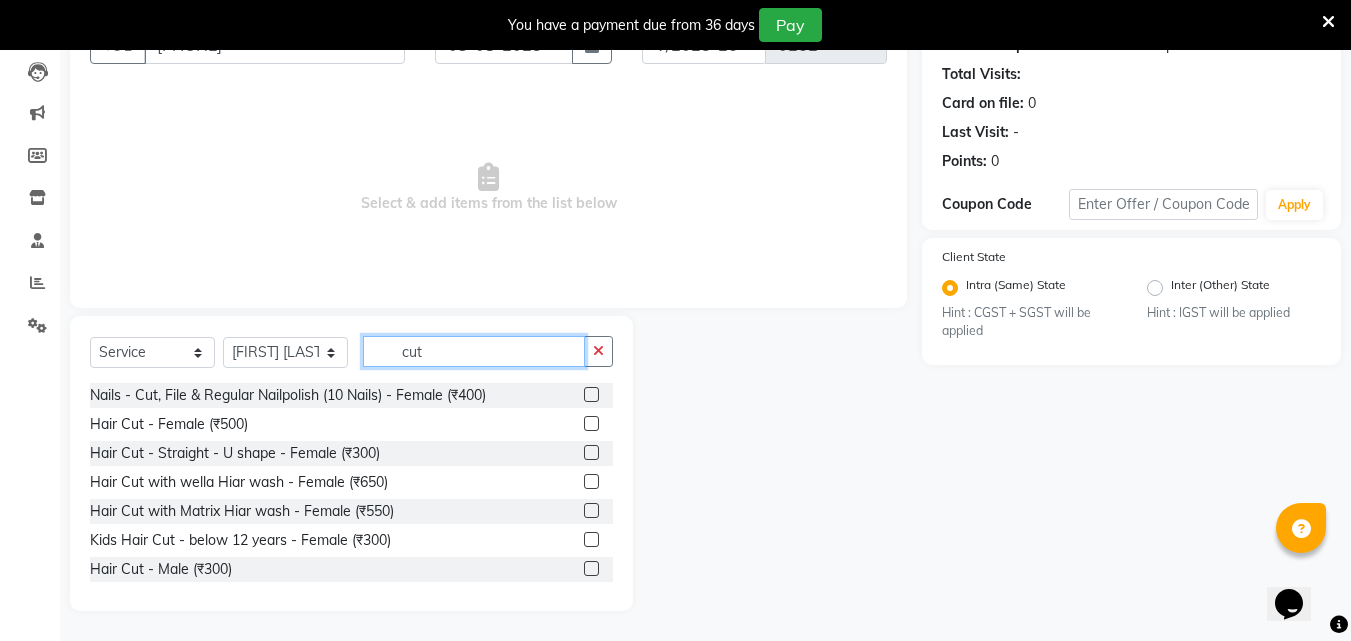 type on "cut" 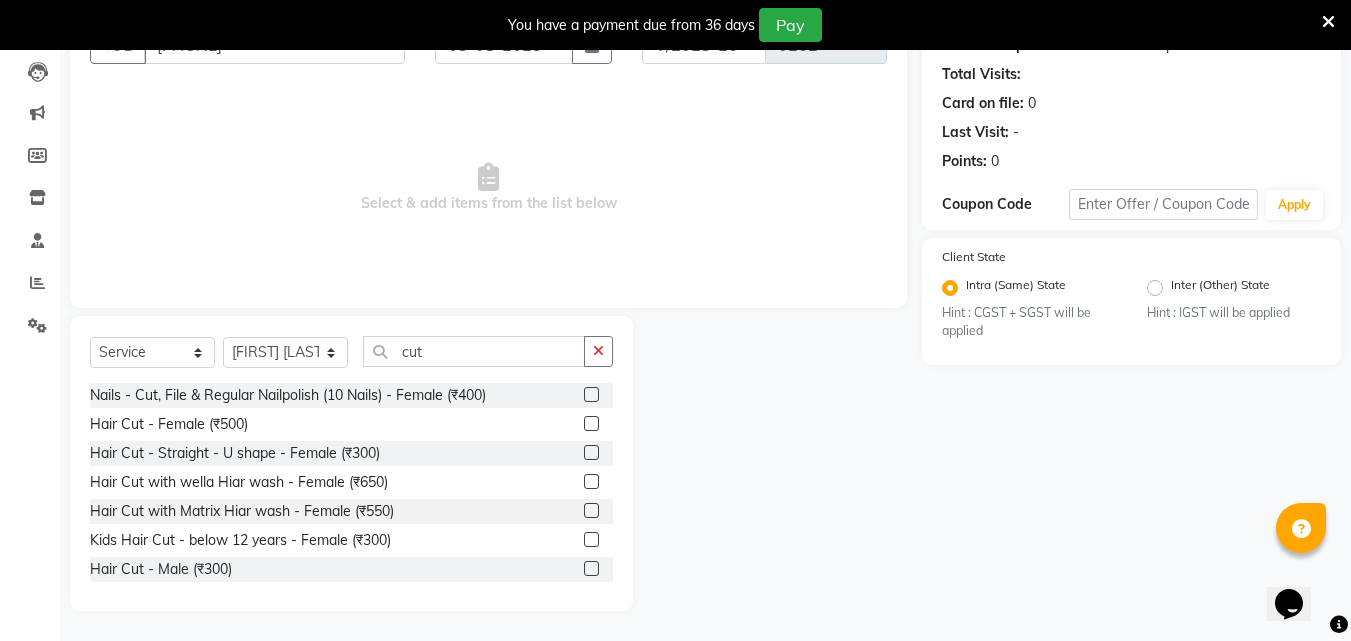 click 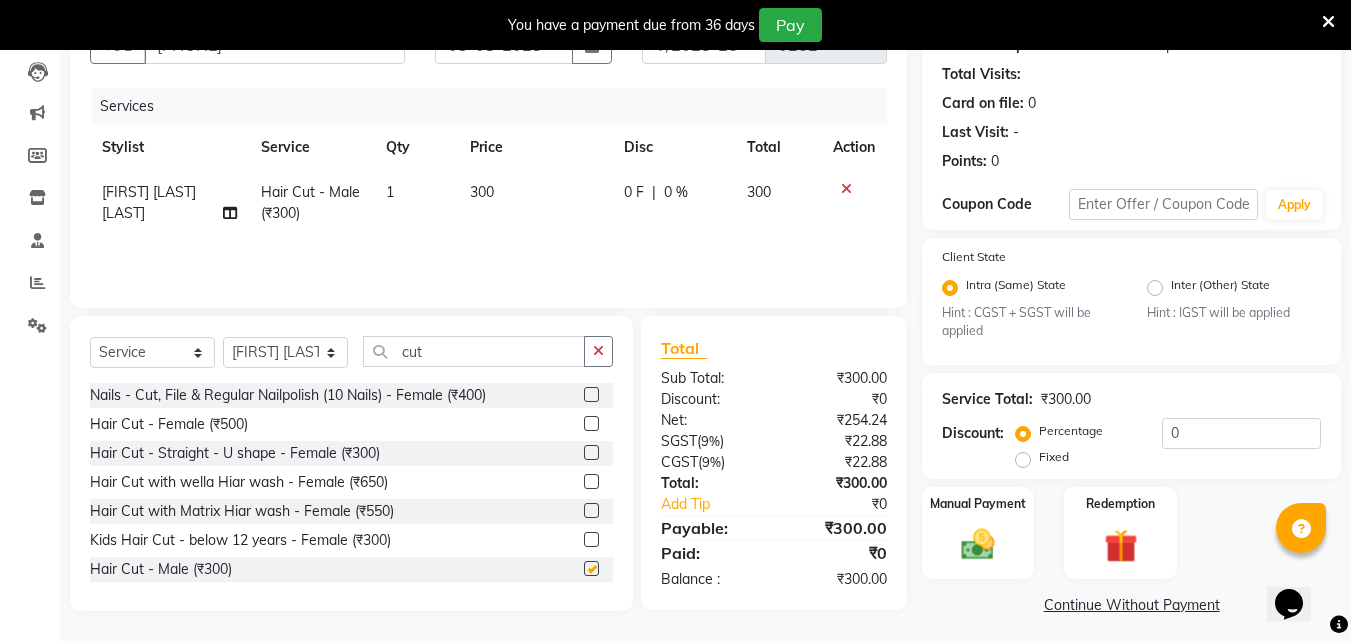 checkbox on "false" 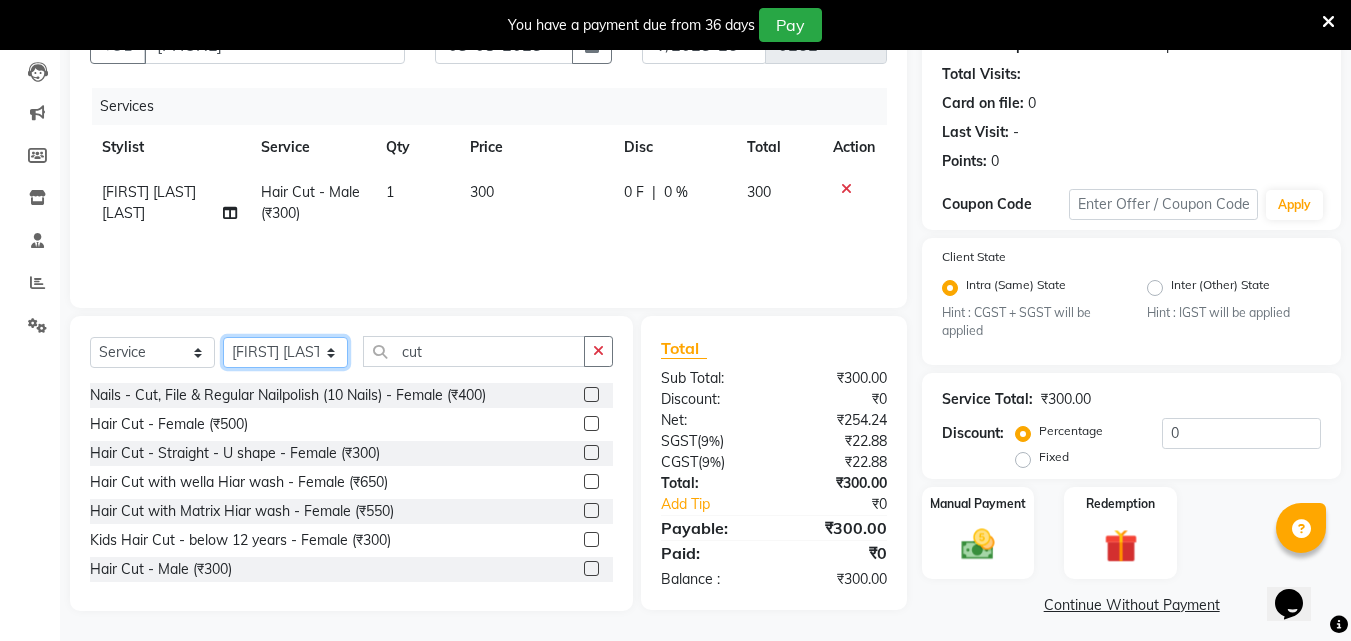 click on "Select Stylist [FIRST] [LAST]  [FIRST] [LAST]   [FIRST] [LAST] Owner  [FIRST] [LAST] [LAST]" 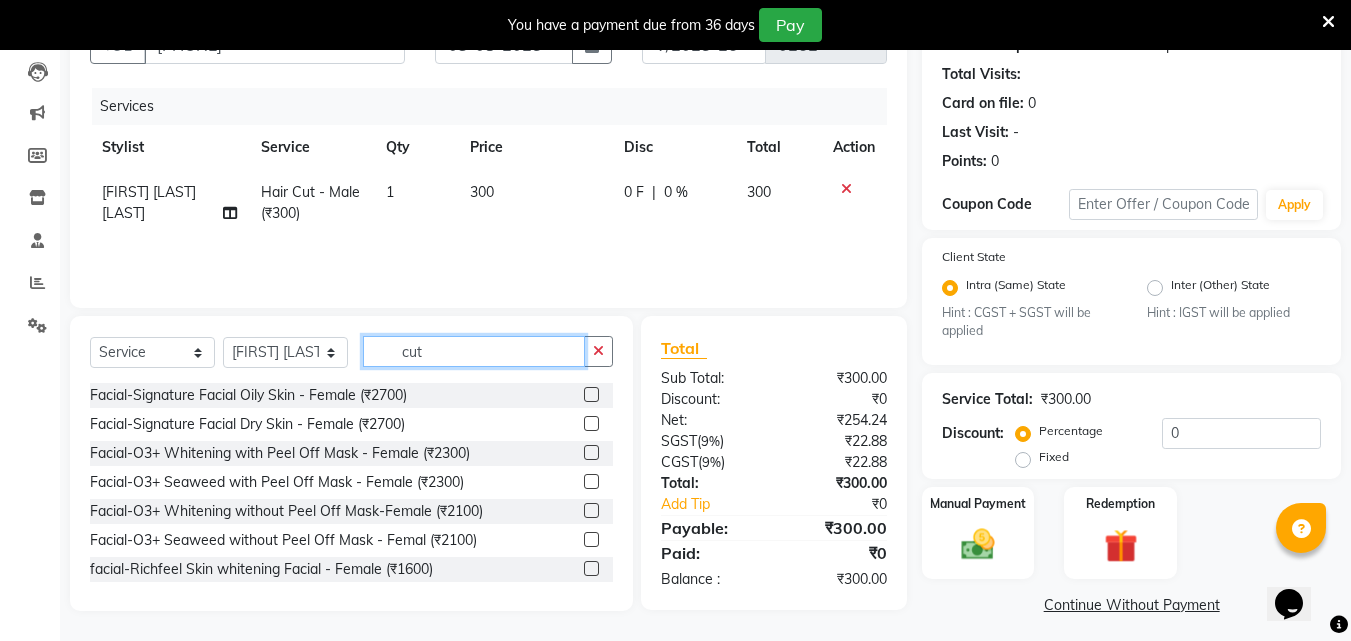 click on "cut" 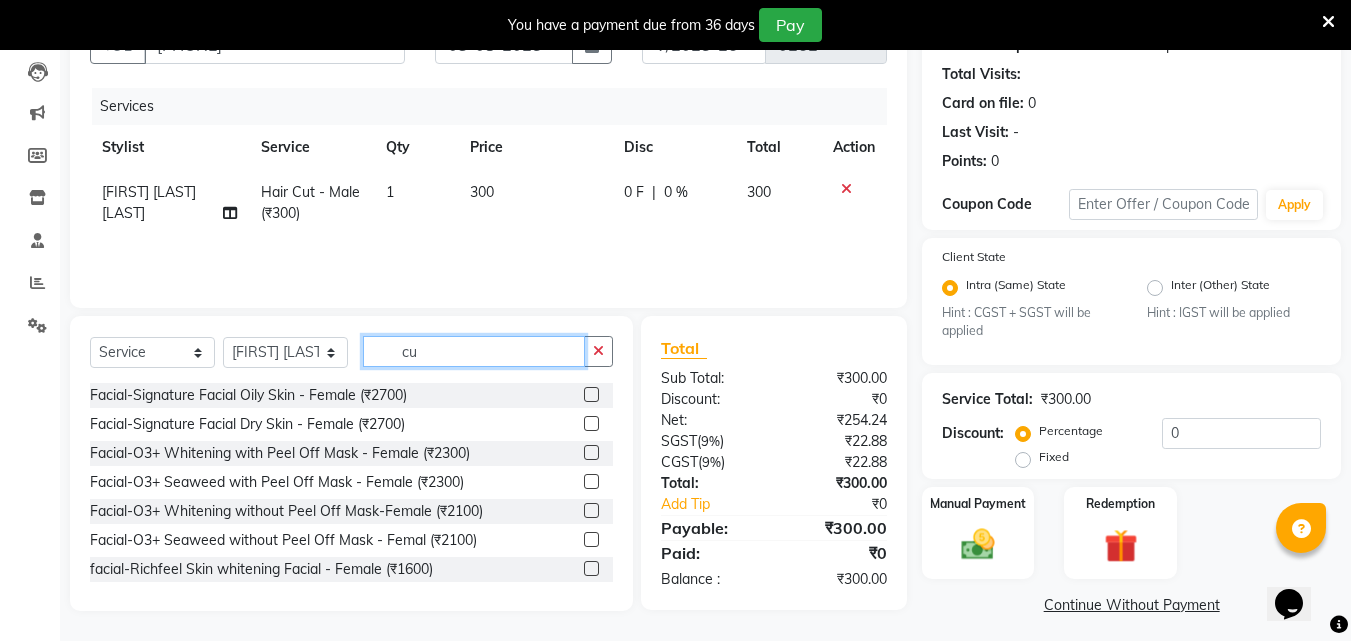 type on "c" 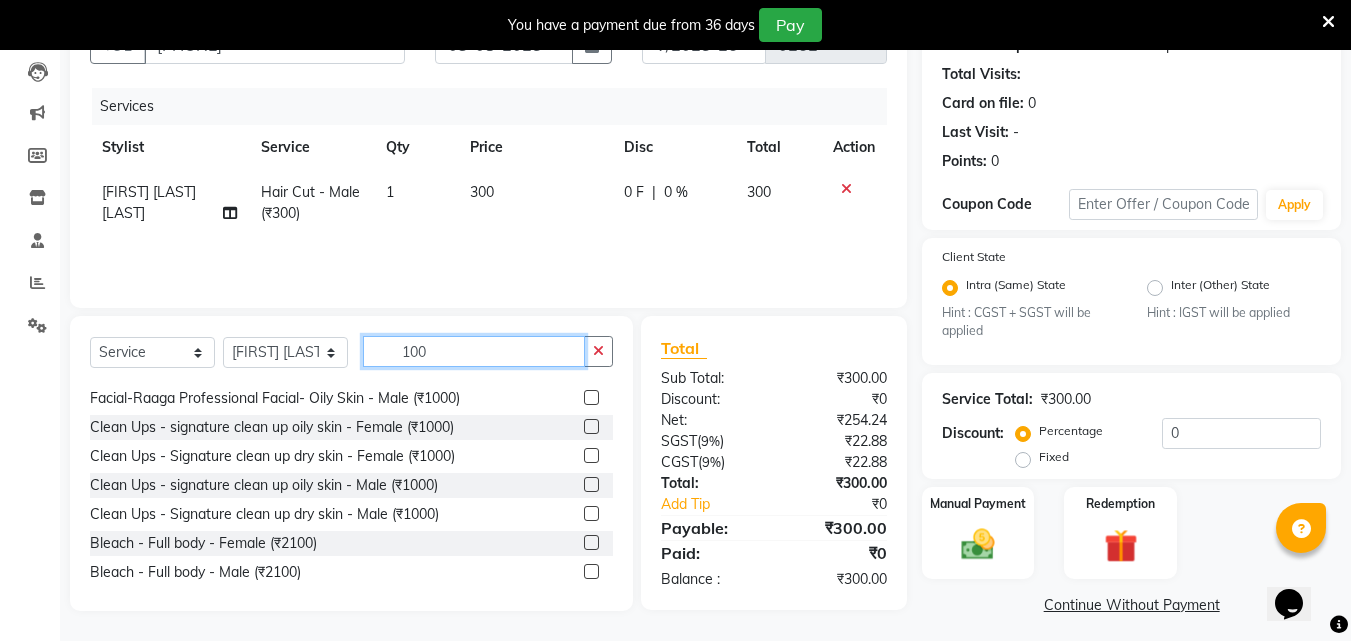 scroll, scrollTop: 300, scrollLeft: 0, axis: vertical 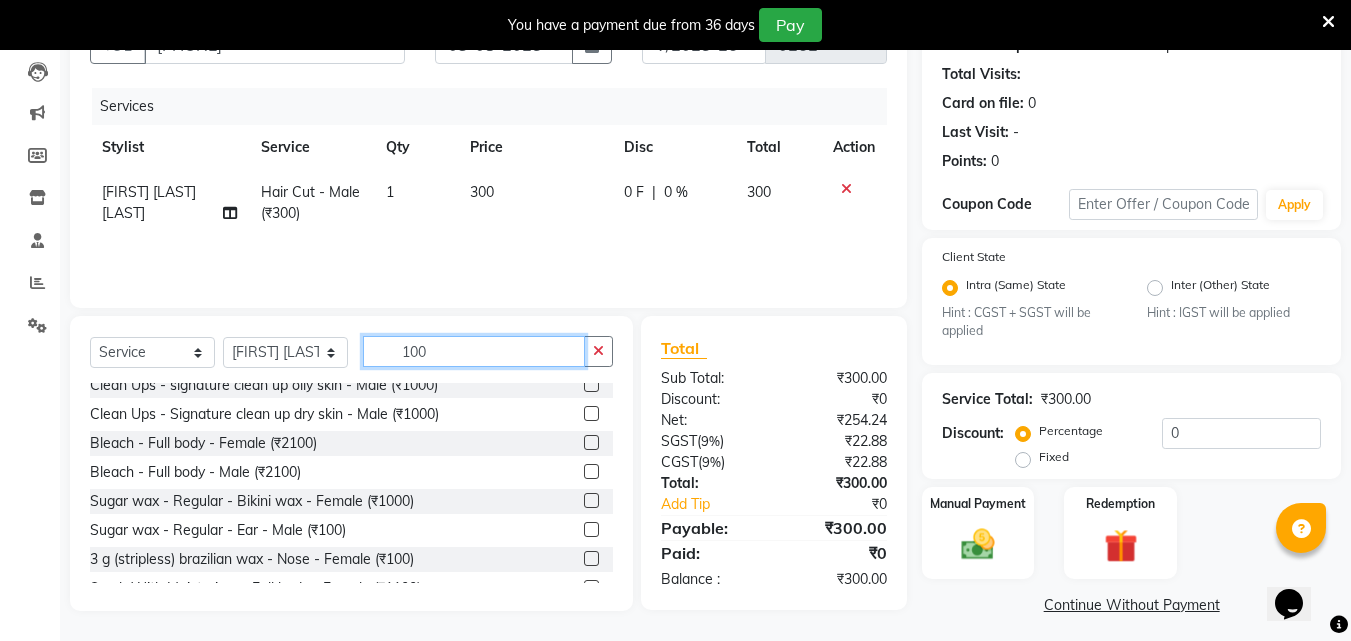 type on "100" 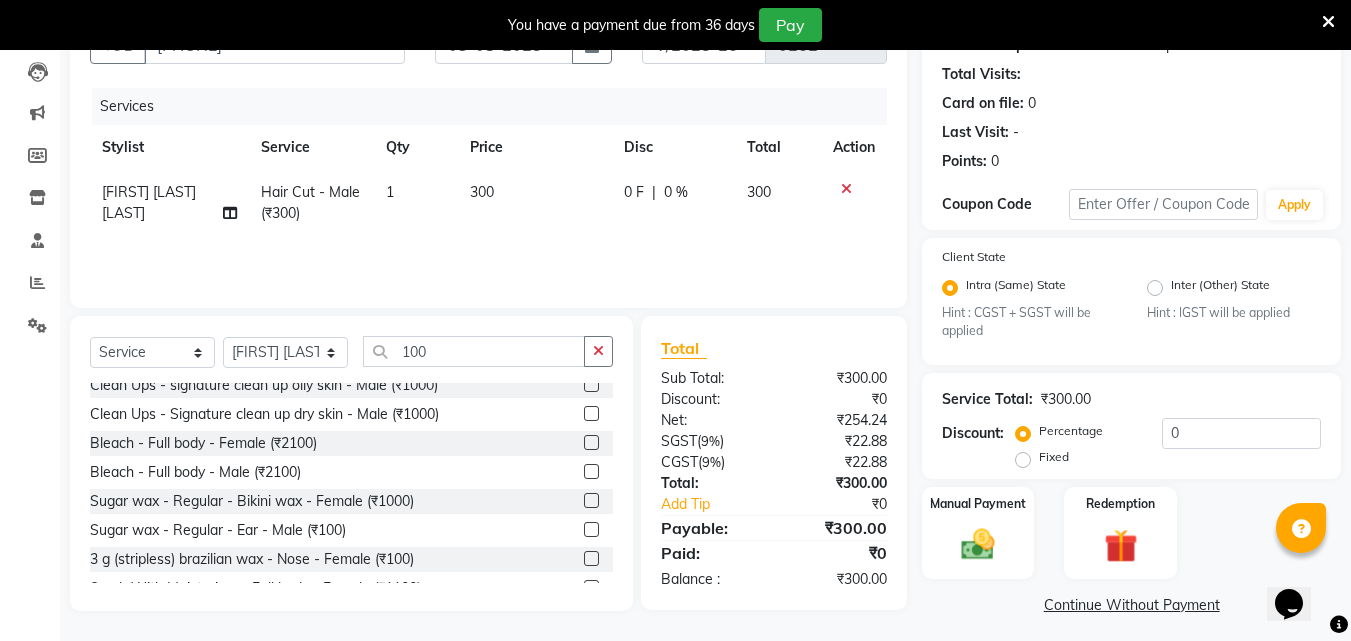 click 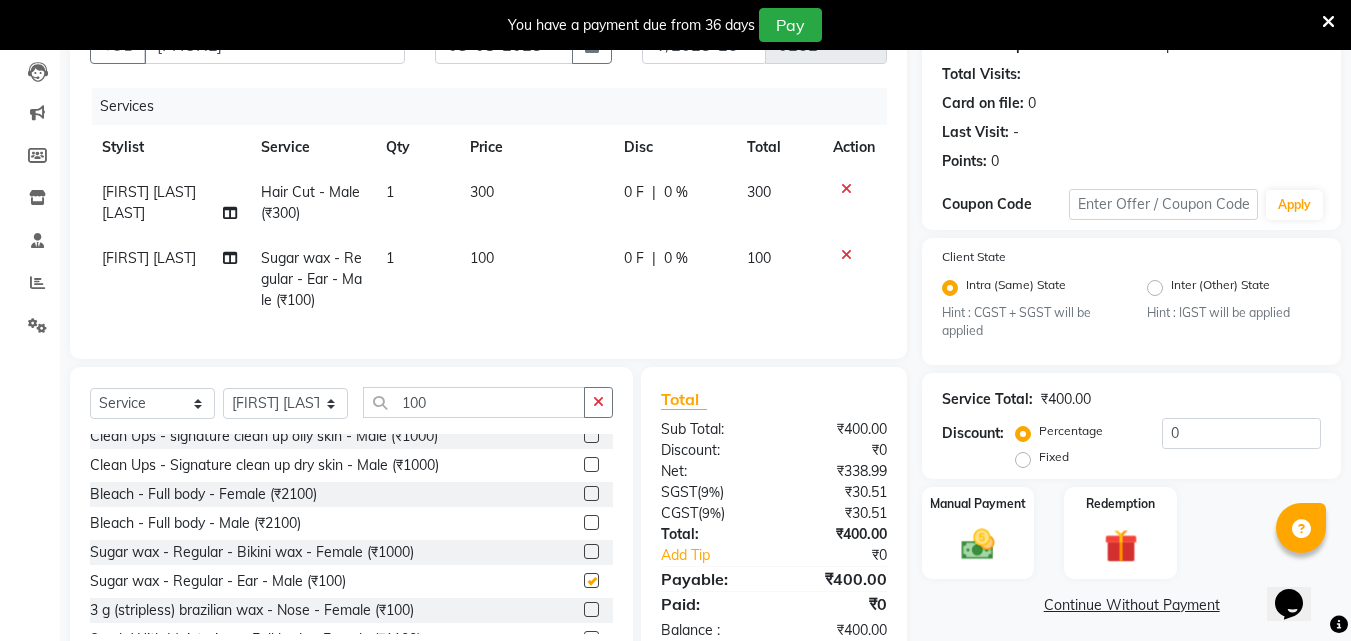 checkbox on "false" 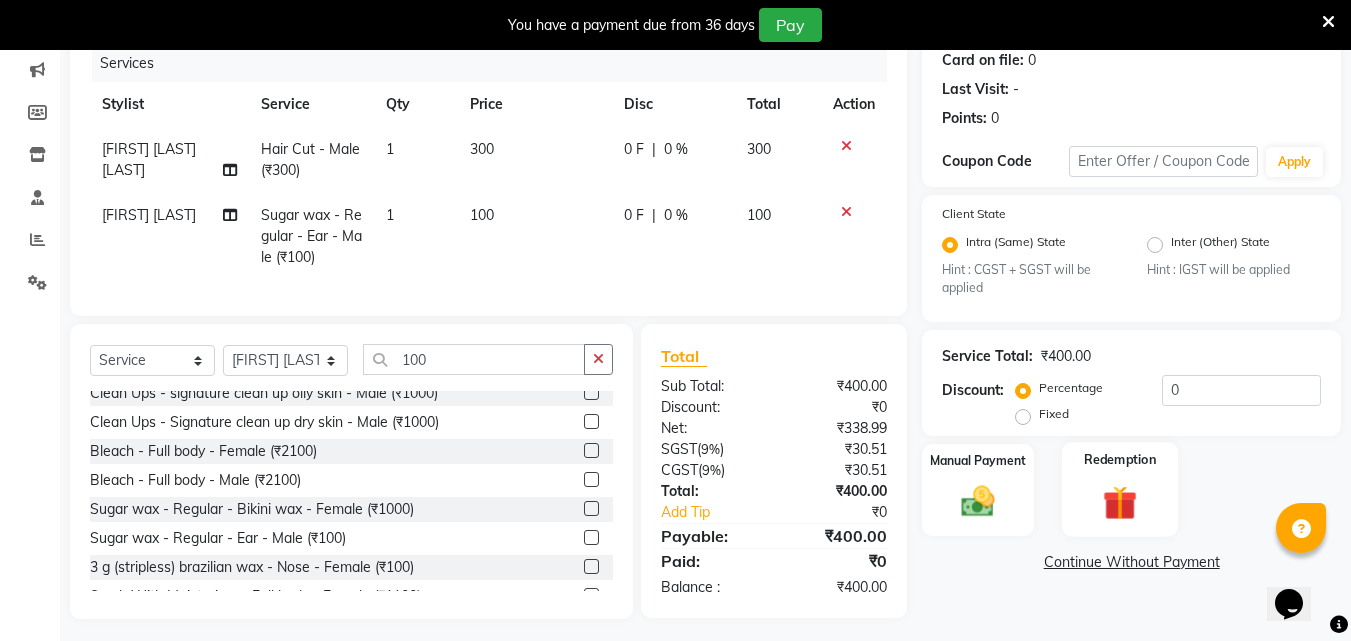 scroll, scrollTop: 276, scrollLeft: 0, axis: vertical 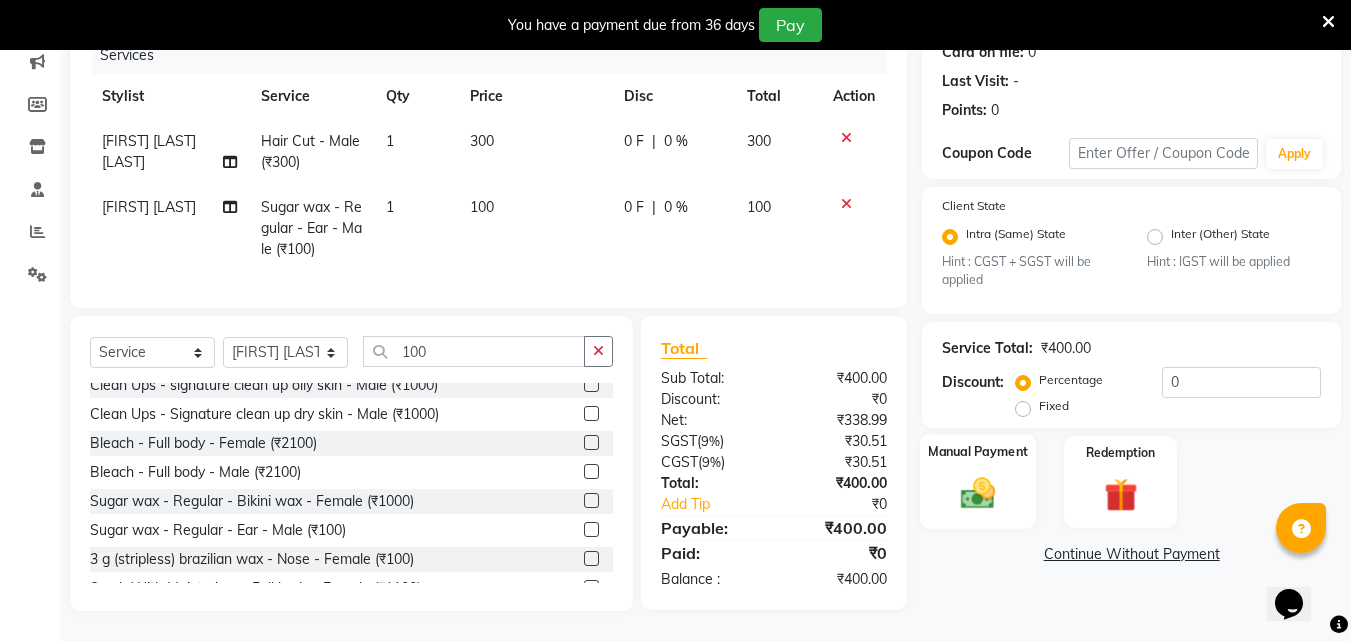 click 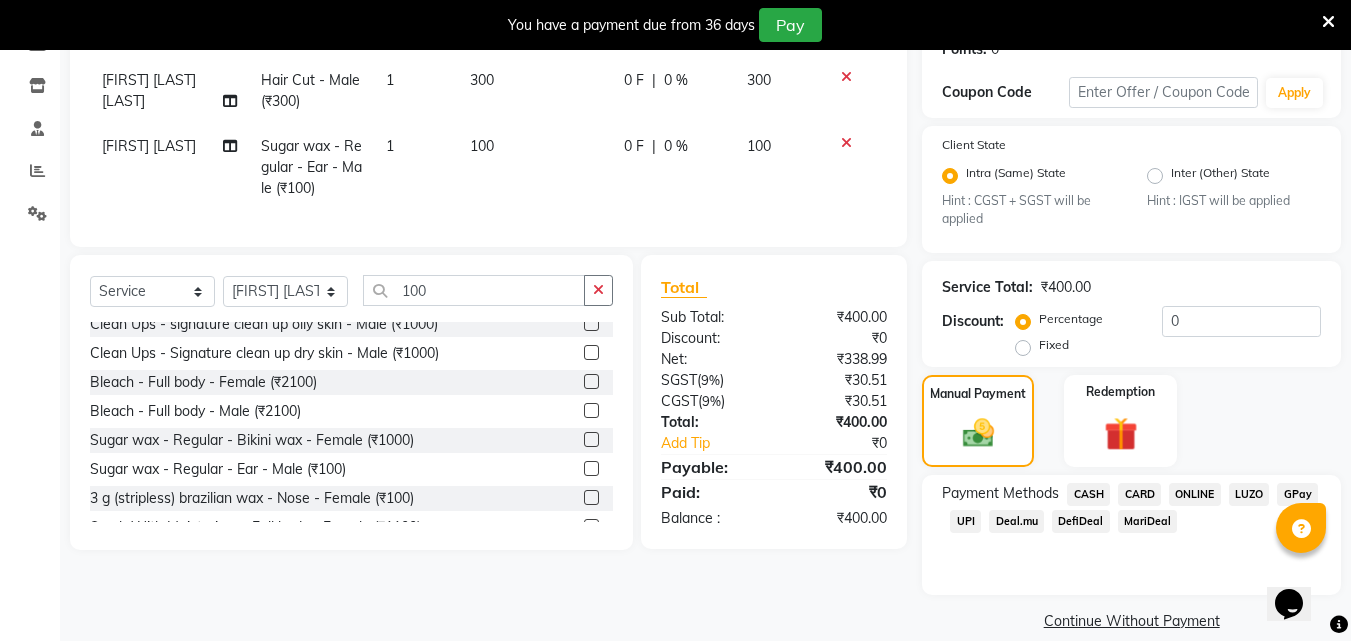 scroll, scrollTop: 347, scrollLeft: 0, axis: vertical 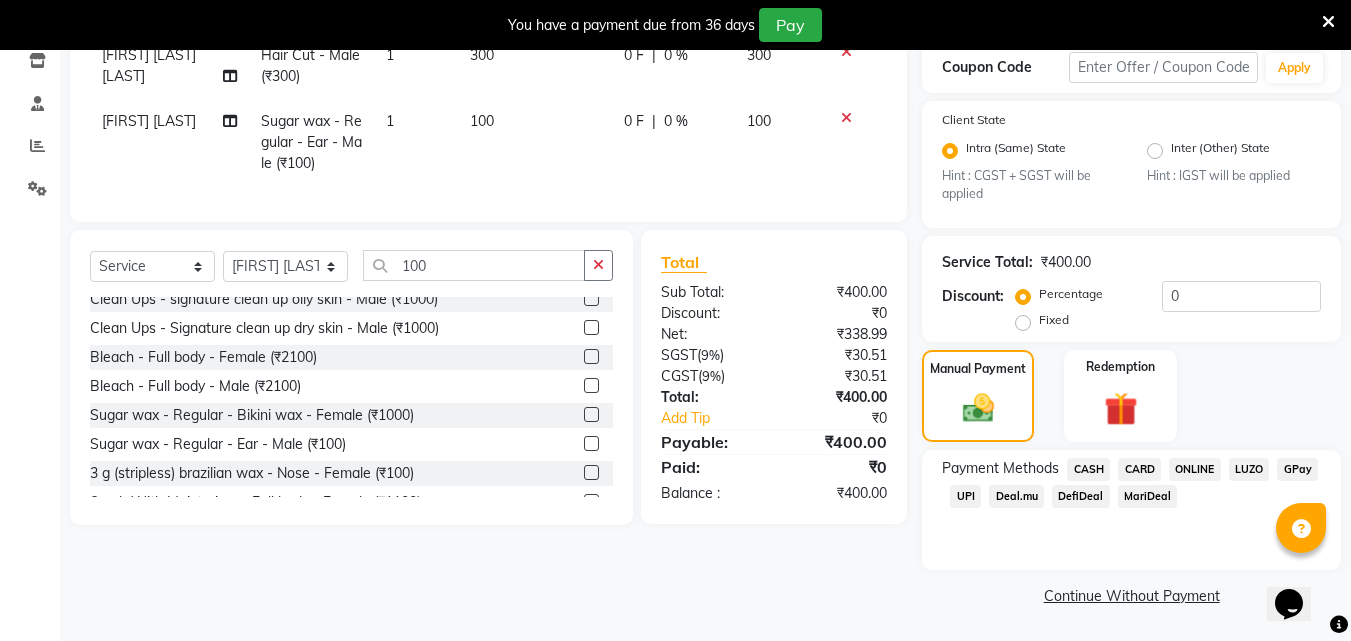 click on "ONLINE" 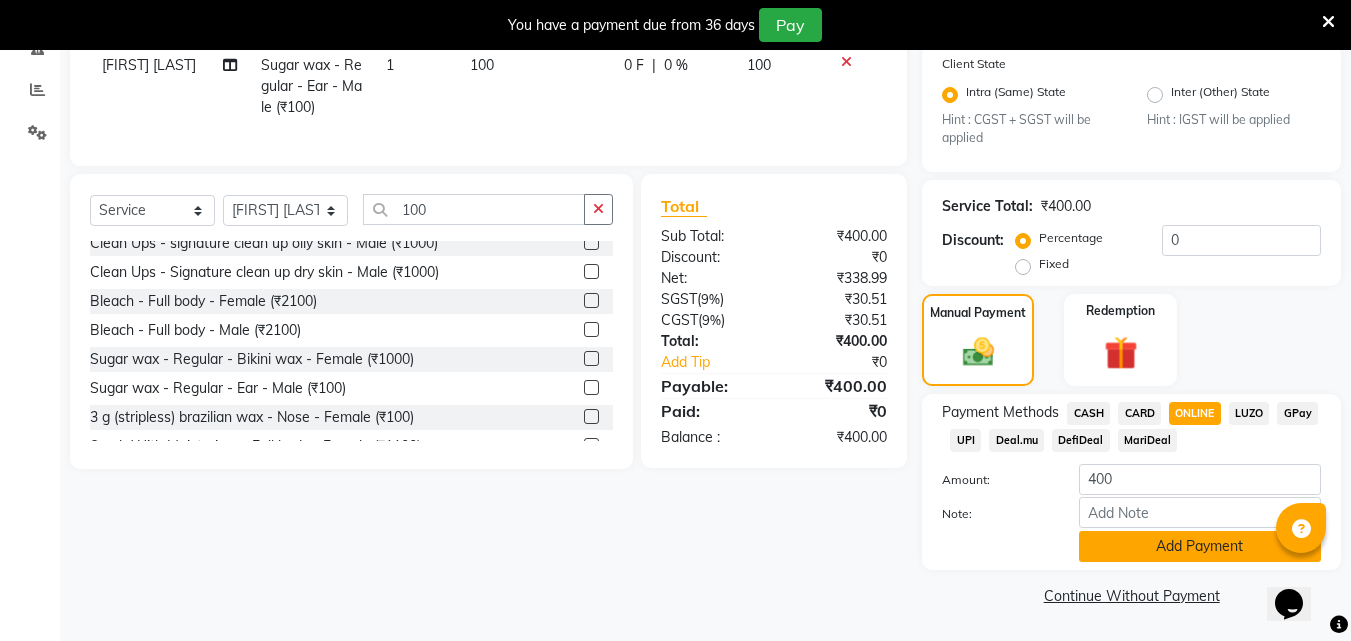 click on "Add Payment" 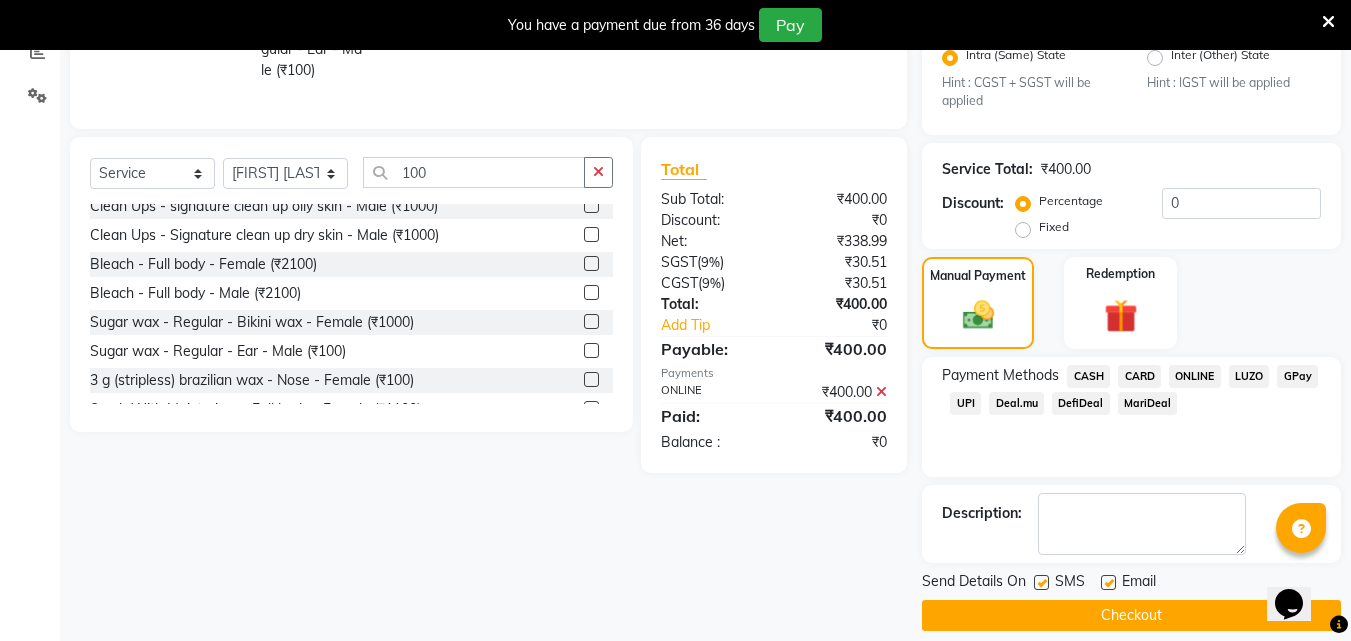 scroll, scrollTop: 460, scrollLeft: 0, axis: vertical 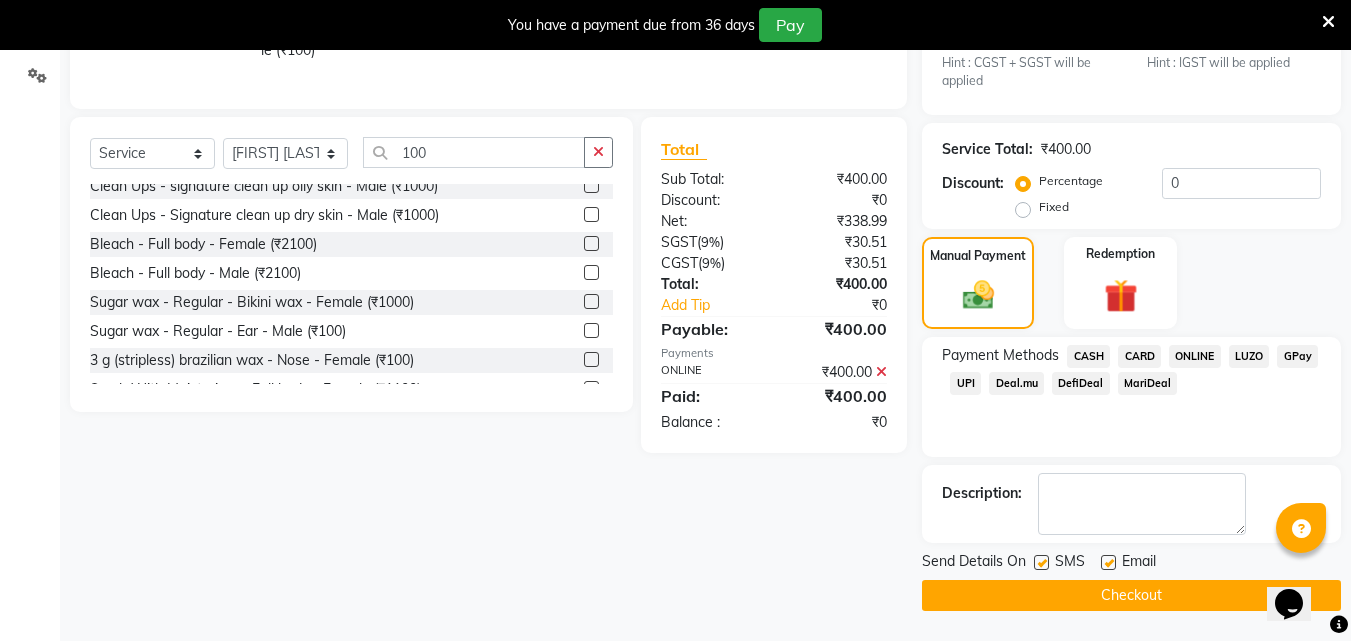 click on "Checkout" 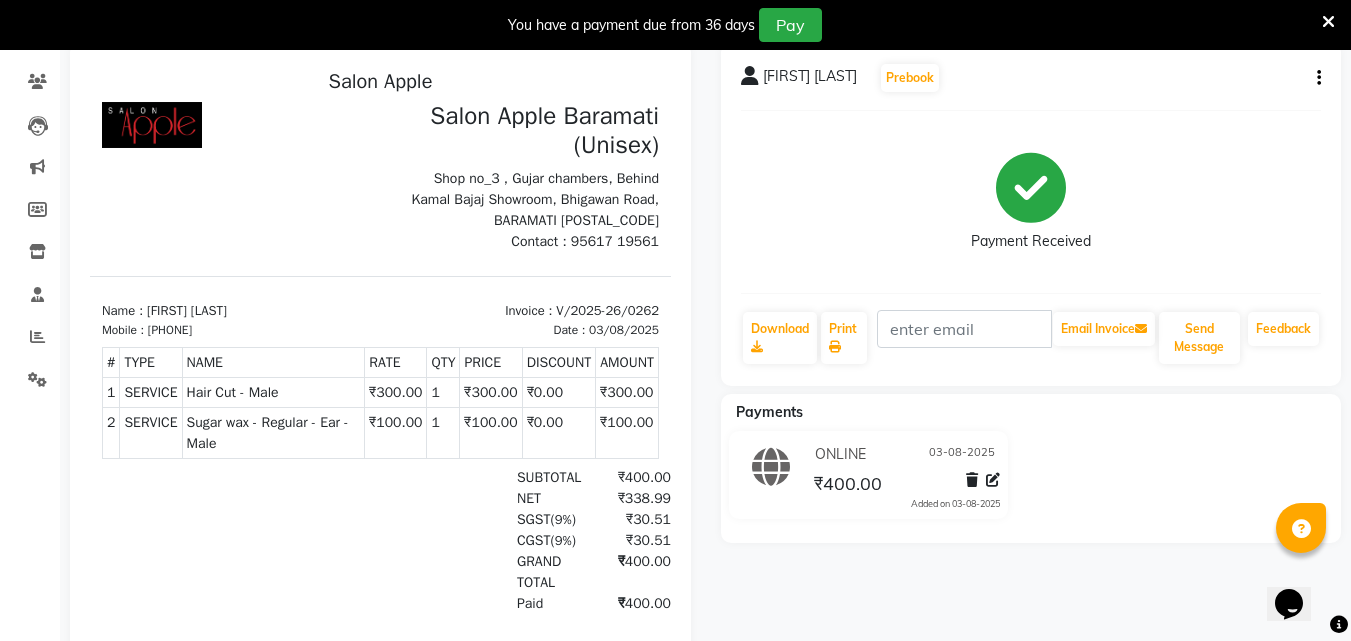 scroll, scrollTop: 0, scrollLeft: 0, axis: both 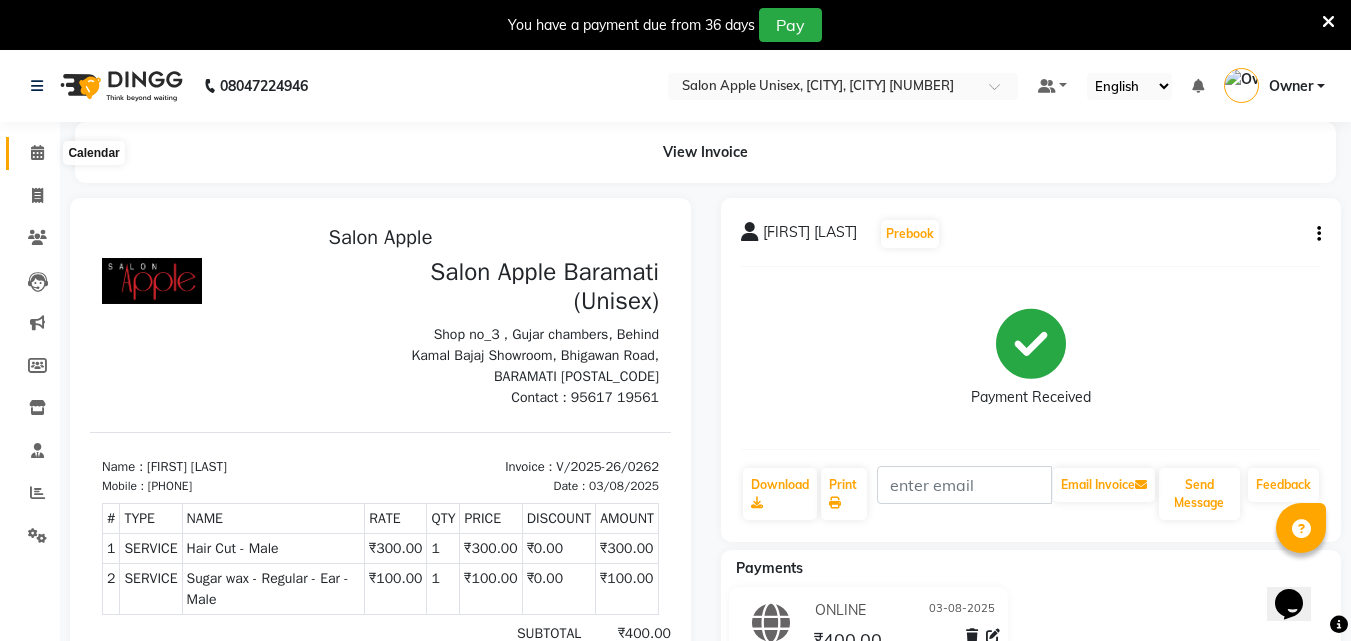 click 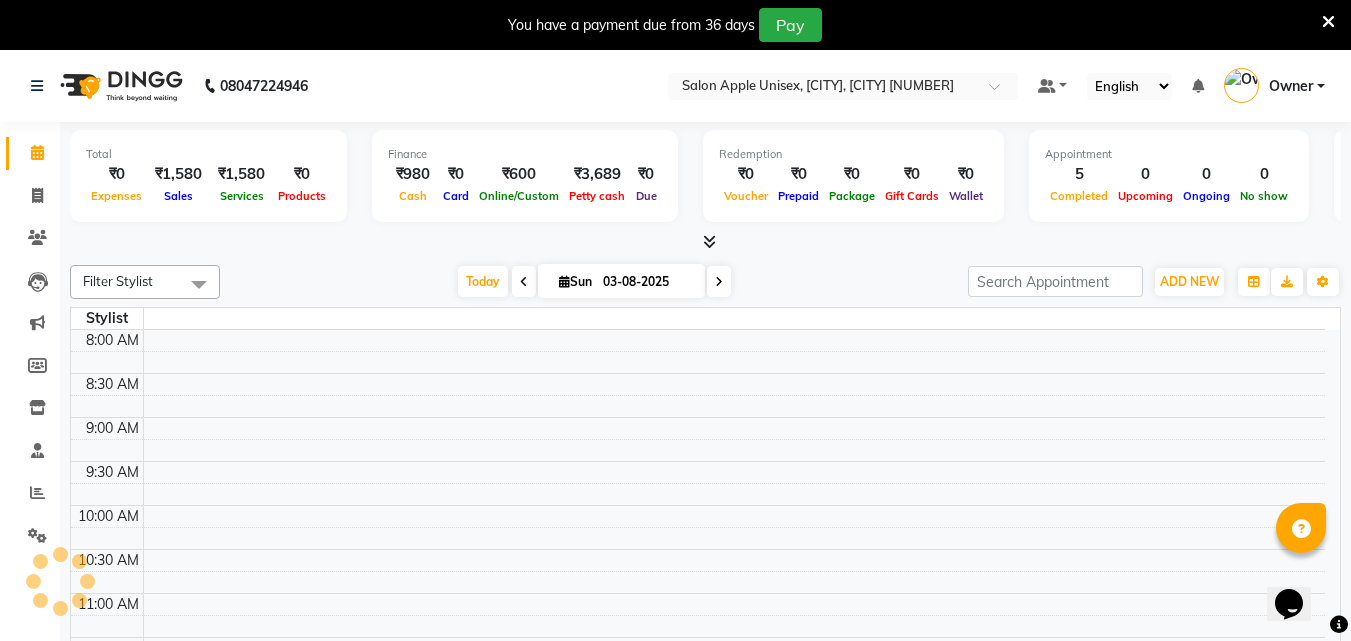 scroll, scrollTop: 0, scrollLeft: 0, axis: both 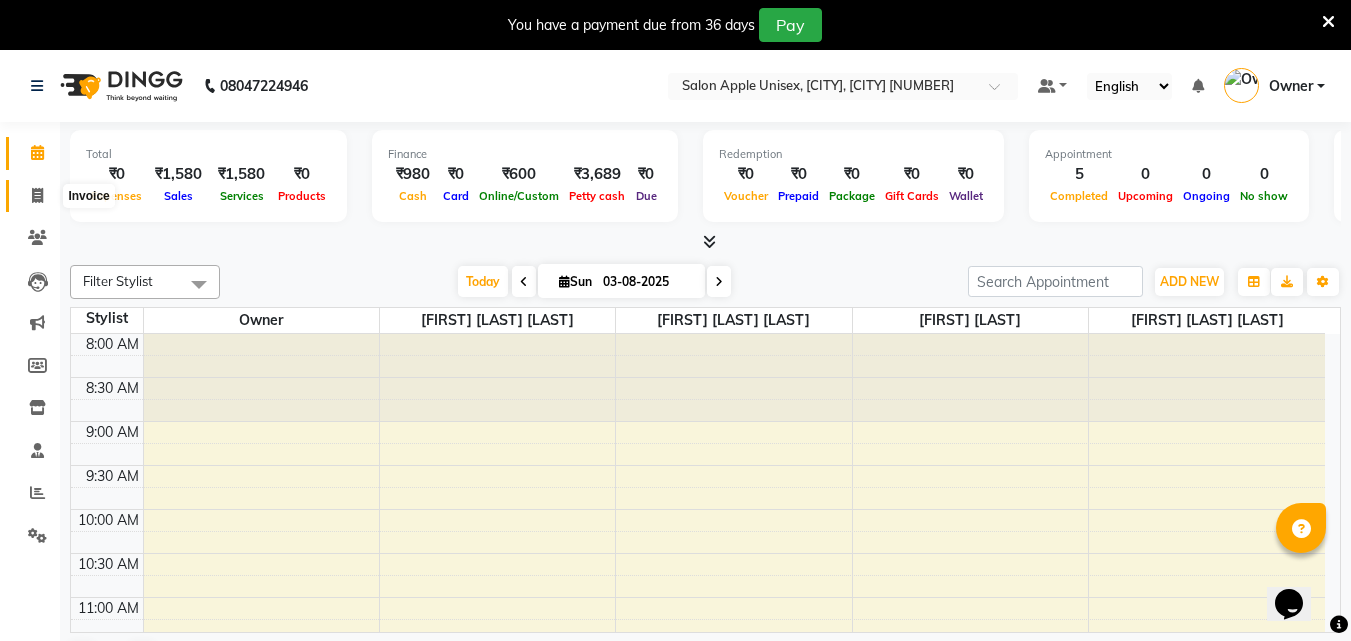 drag, startPoint x: 48, startPoint y: 198, endPoint x: 58, endPoint y: 207, distance: 13.453624 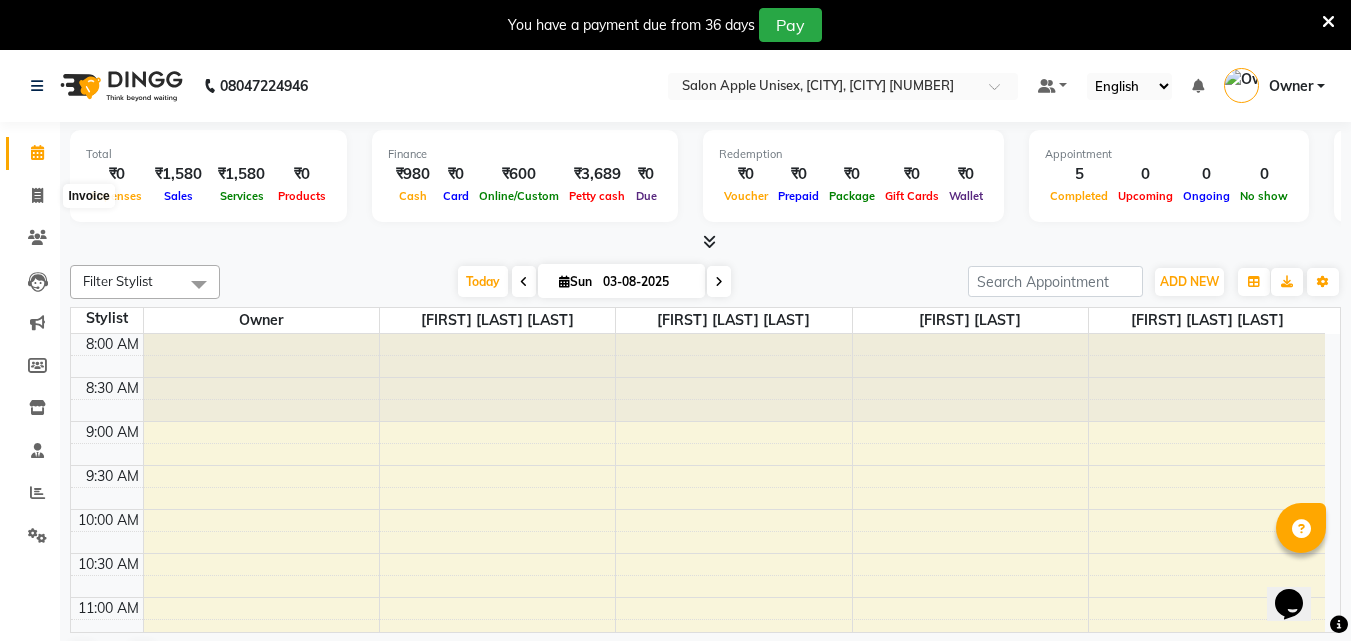 select on "service" 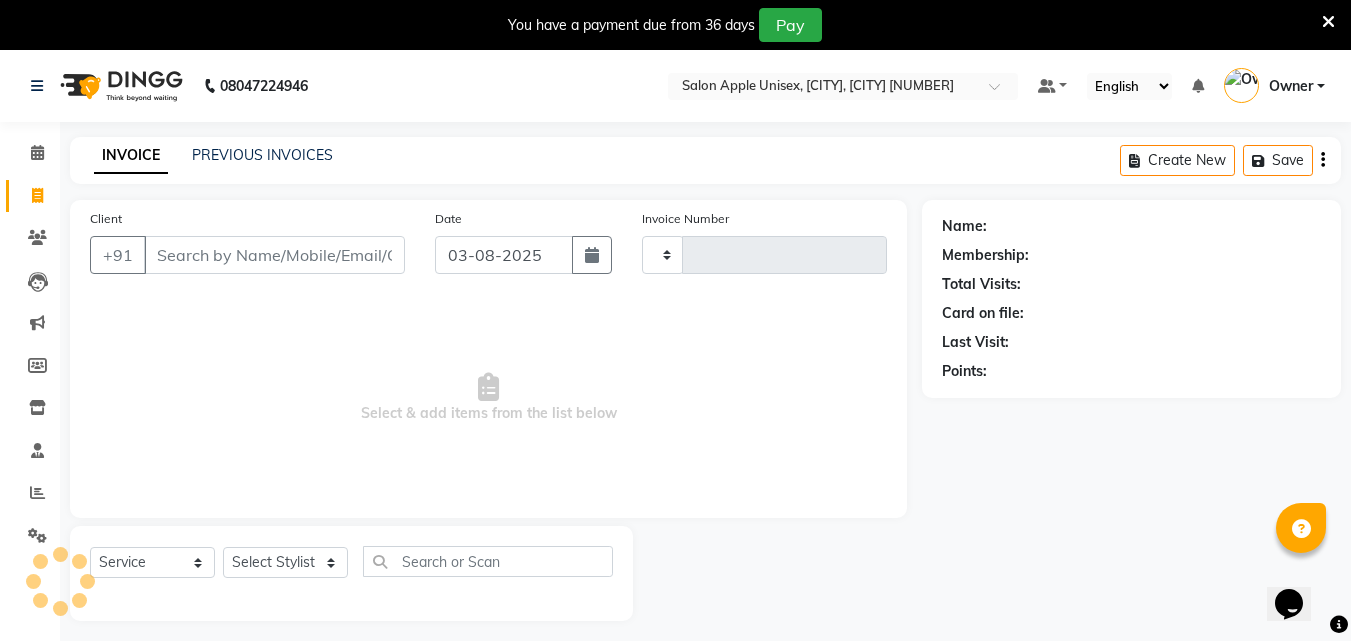 type on "0263" 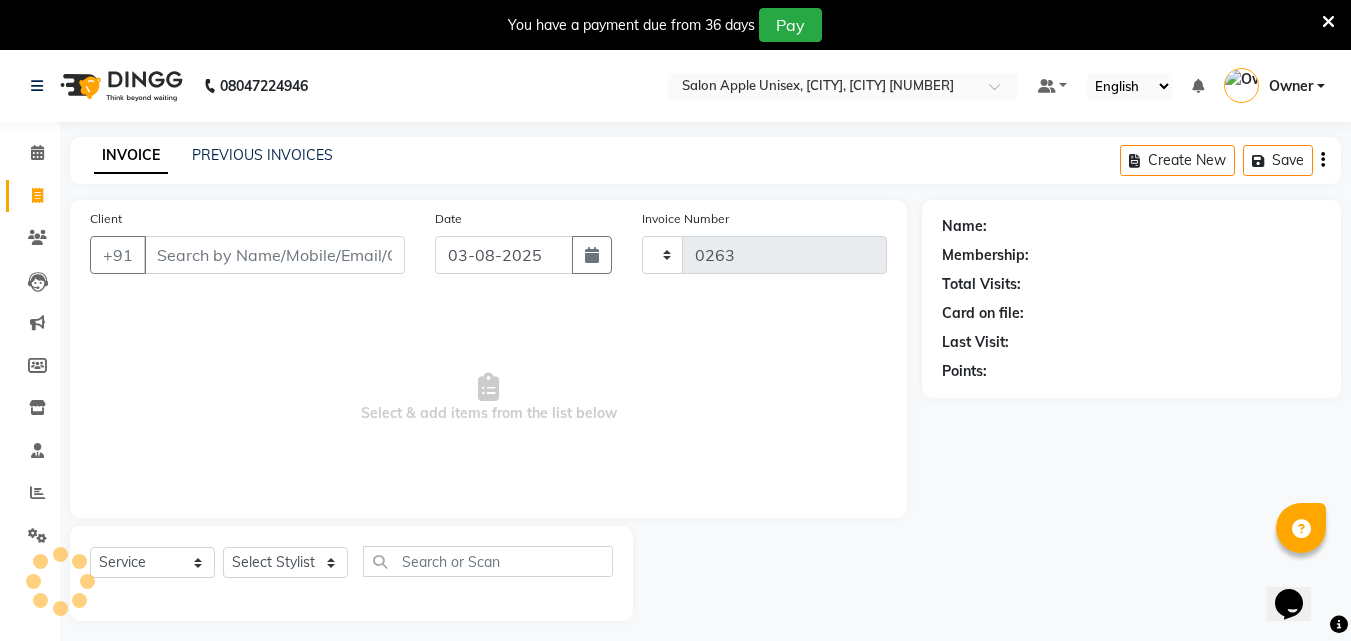 select on "4957" 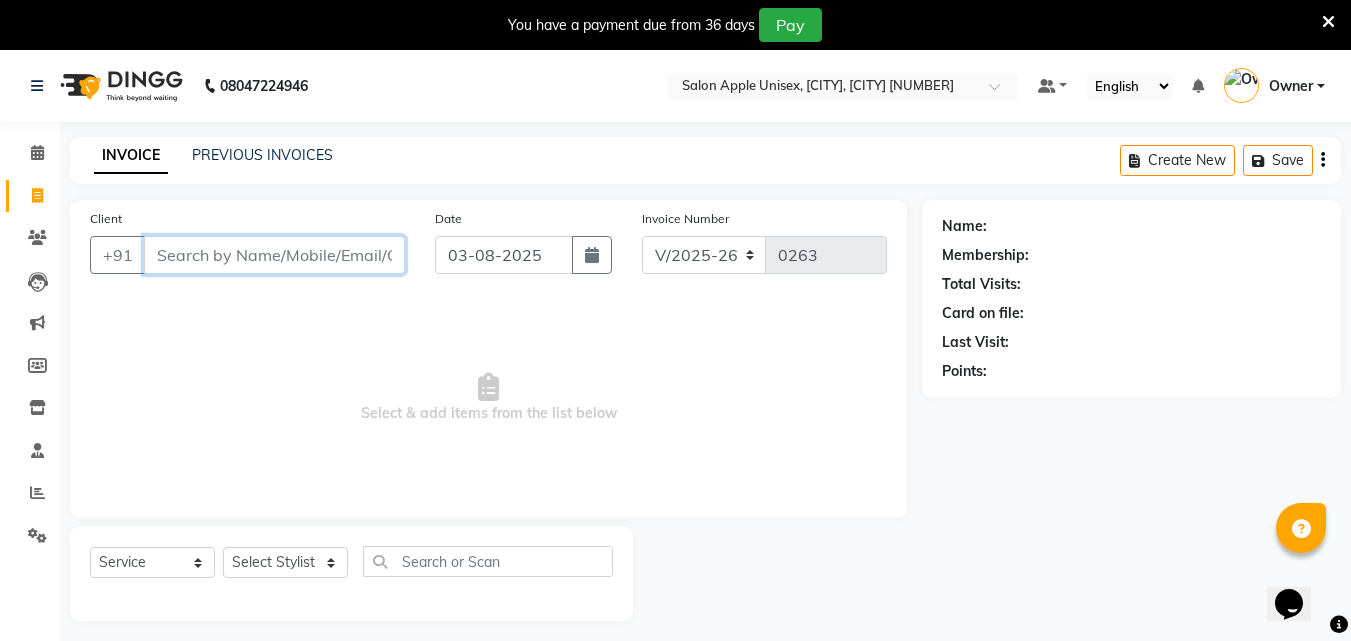 click on "Client" at bounding box center (274, 255) 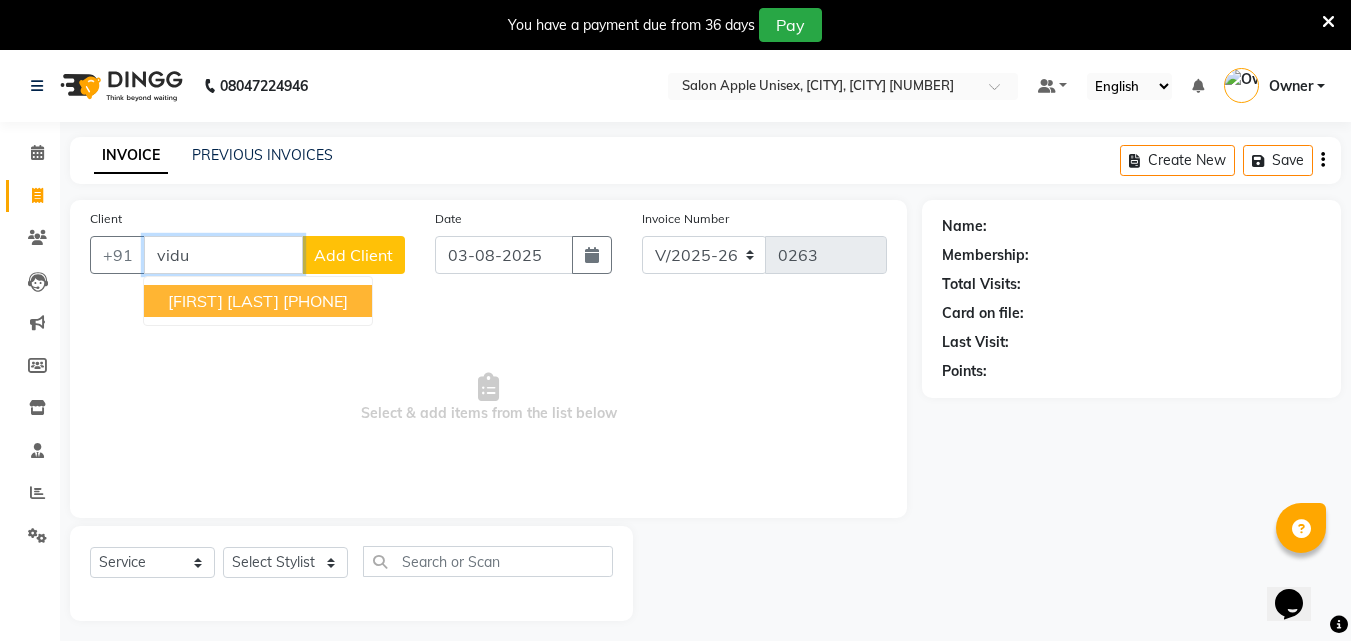 drag, startPoint x: 364, startPoint y: 304, endPoint x: 354, endPoint y: 319, distance: 18.027756 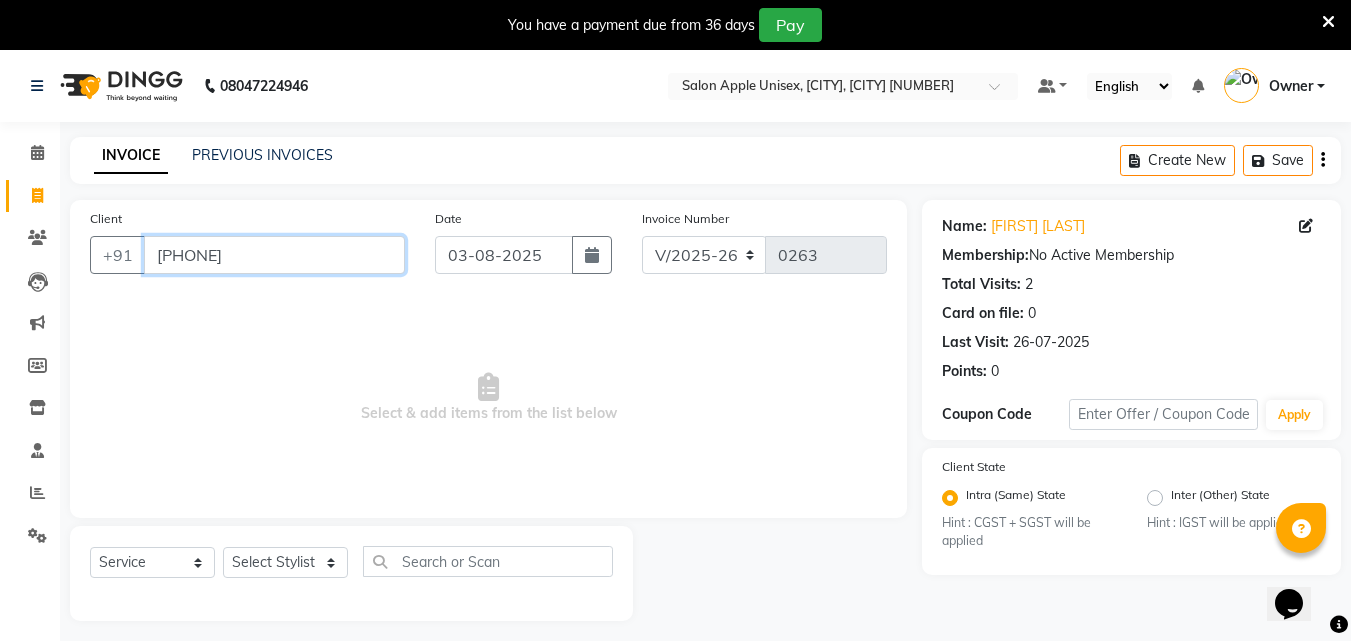 click on "[PHONE]" at bounding box center (274, 255) 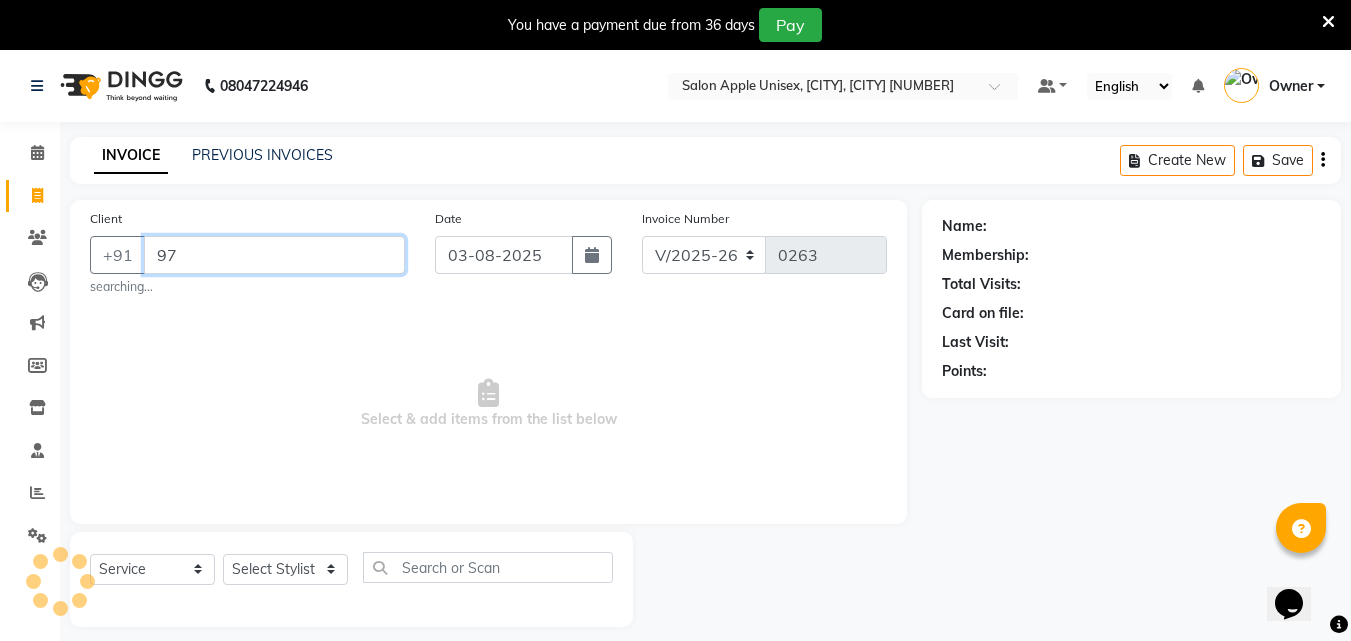 type on "9" 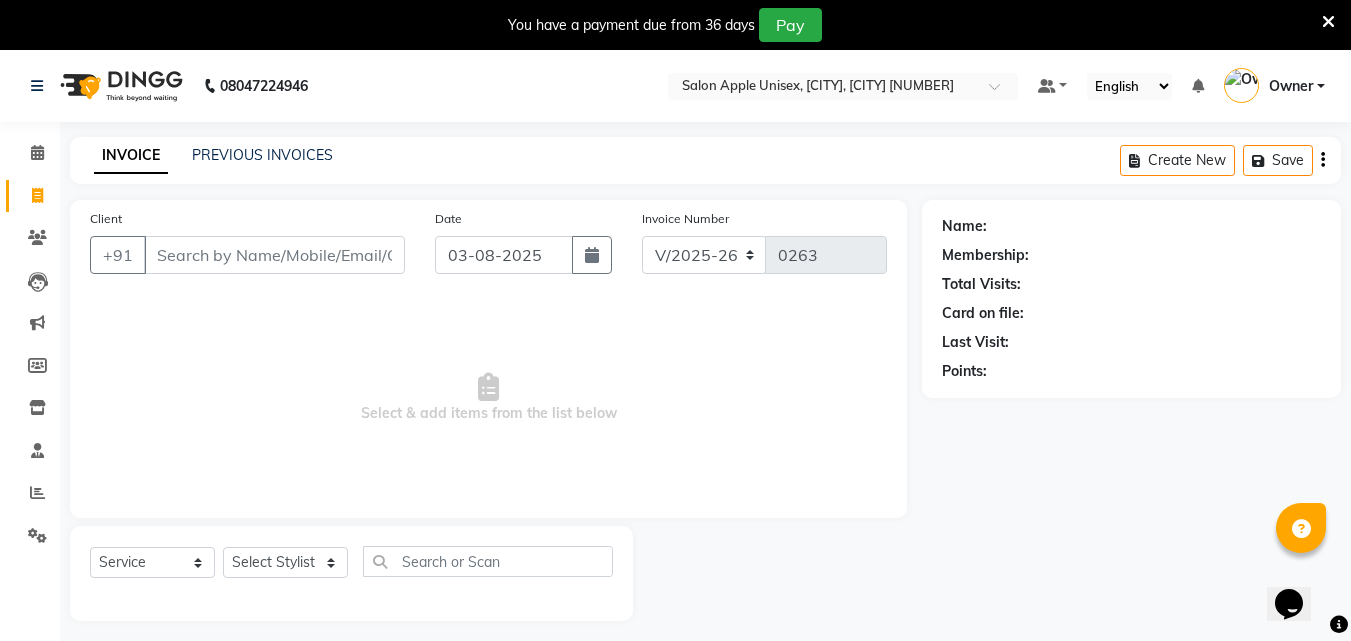click on "Client +91" 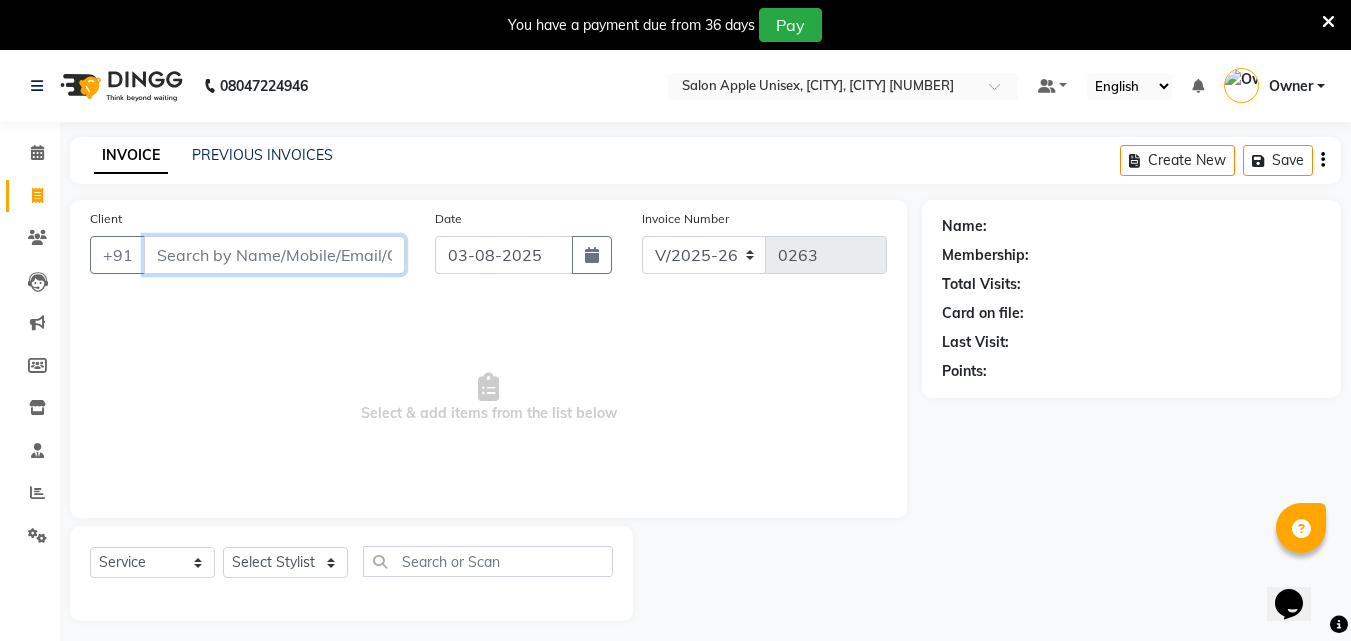 click on "Client" at bounding box center (274, 255) 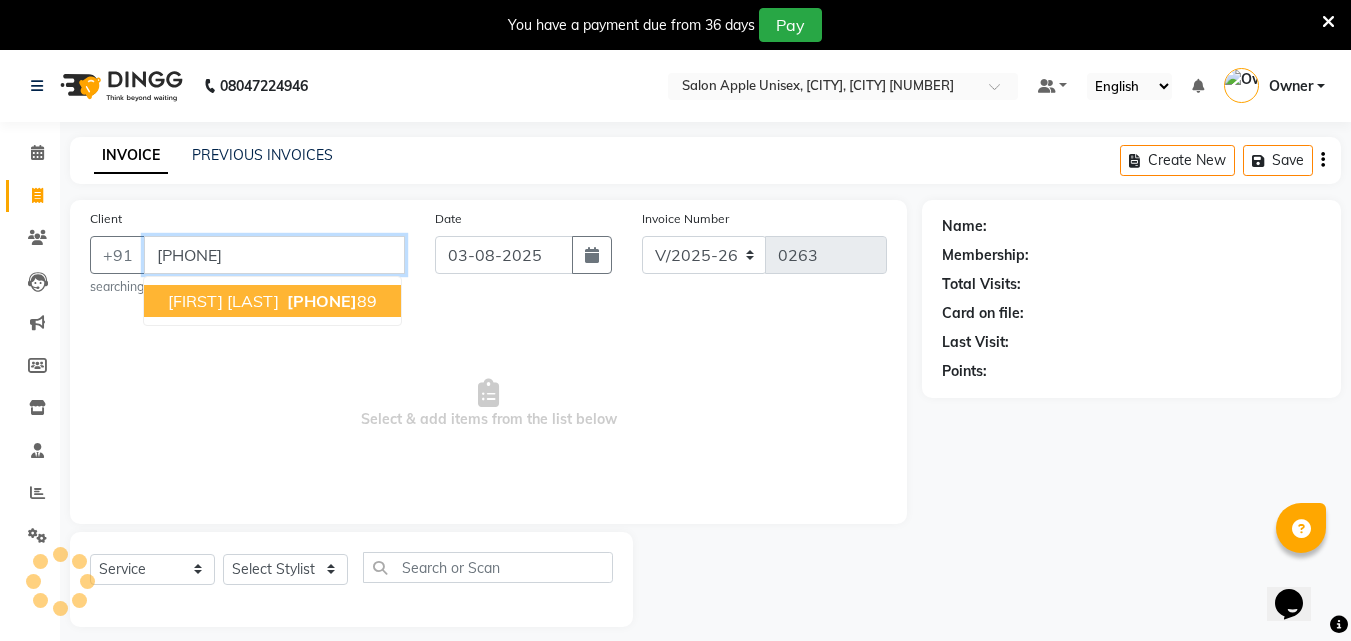 type on "[PHONE]" 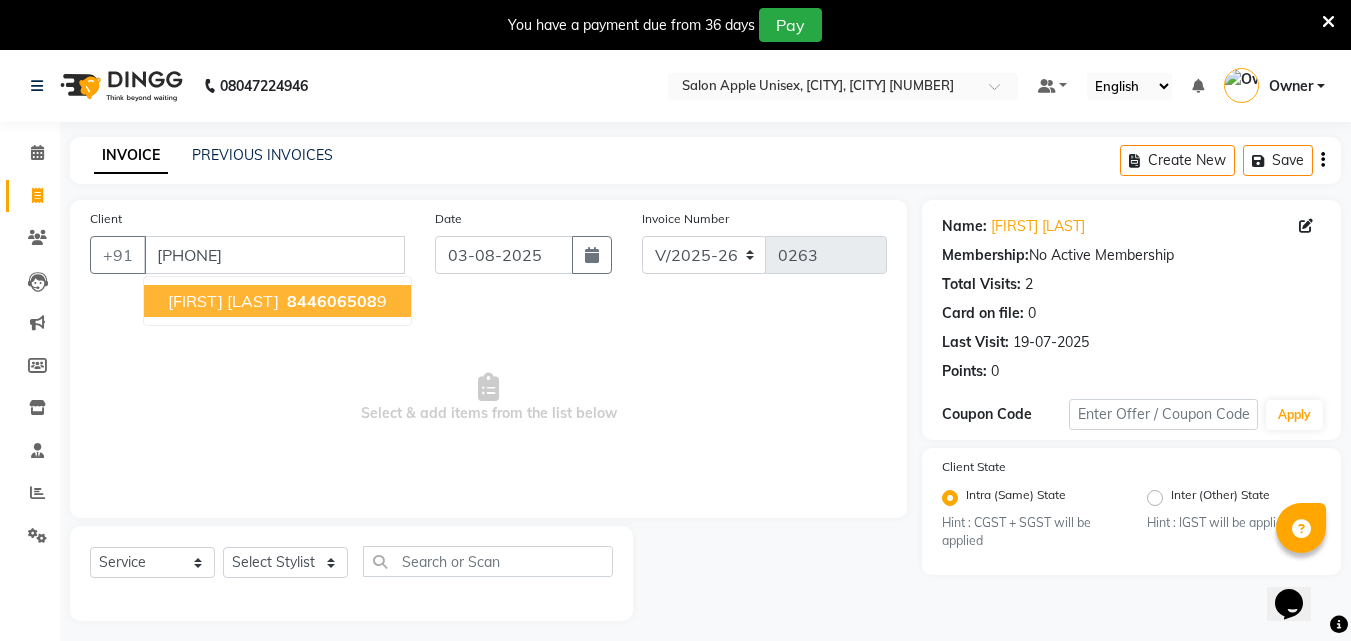 drag, startPoint x: 284, startPoint y: 299, endPoint x: 300, endPoint y: 331, distance: 35.77709 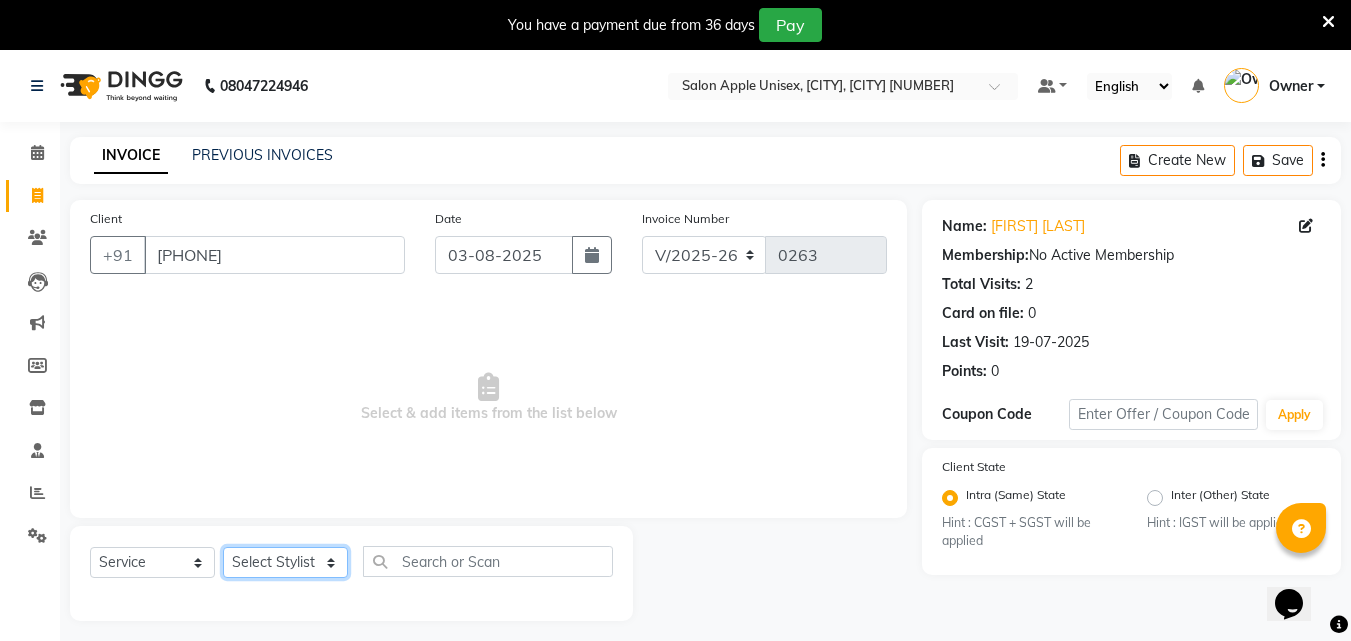 click on "Select Stylist [FIRST] [LAST]  [FIRST] [LAST]   [FIRST] [LAST] Owner  [FIRST] [LAST] [LAST]" 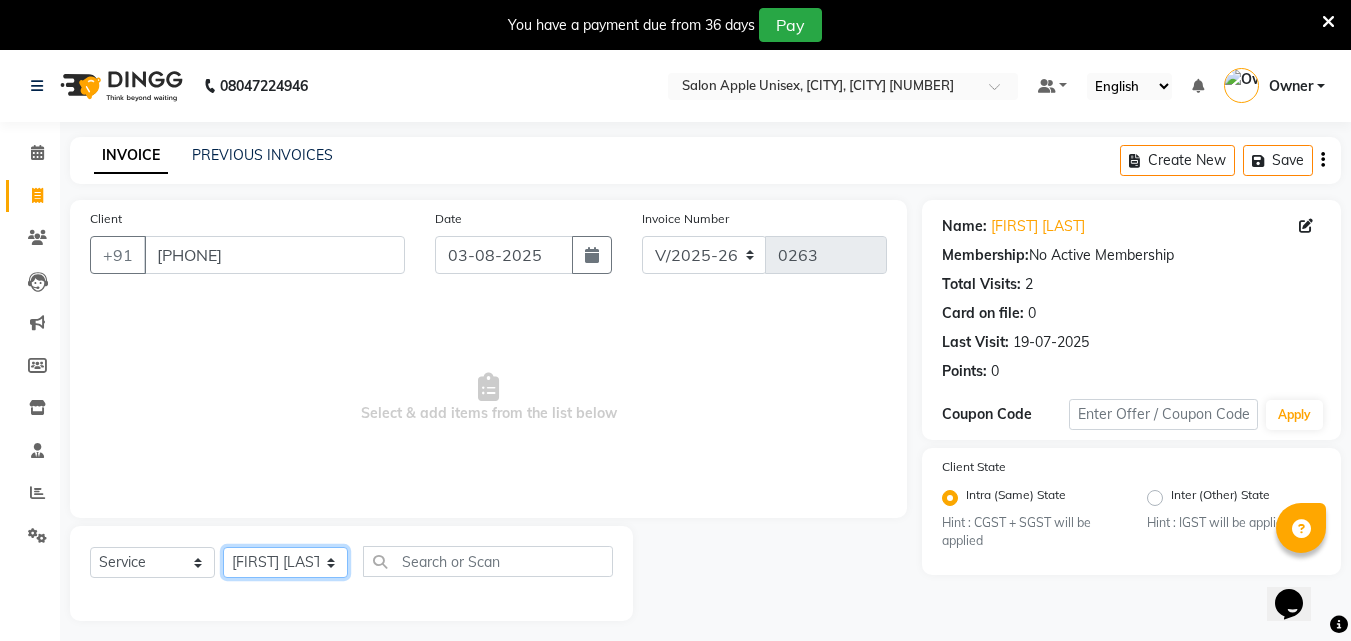 click on "Select Stylist [FIRST] [LAST]  [FIRST] [LAST]   [FIRST] [LAST] Owner  [FIRST] [LAST] [LAST]" 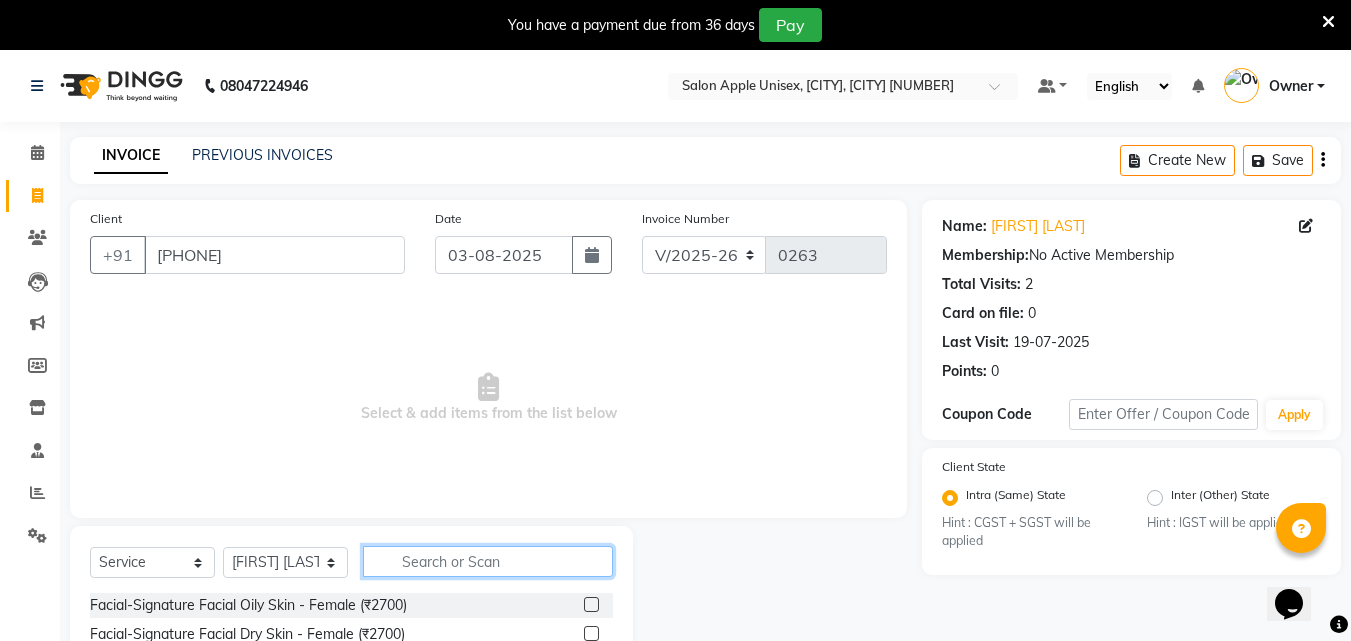 drag, startPoint x: 490, startPoint y: 569, endPoint x: 452, endPoint y: 497, distance: 81.41253 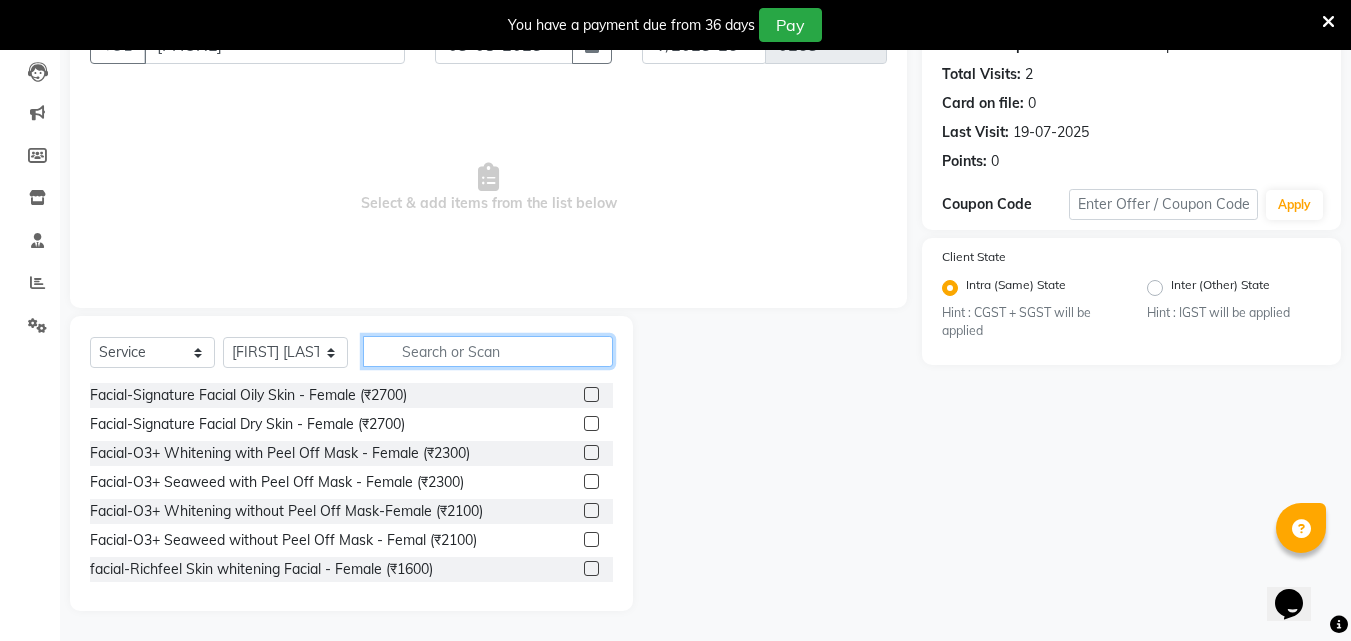 click 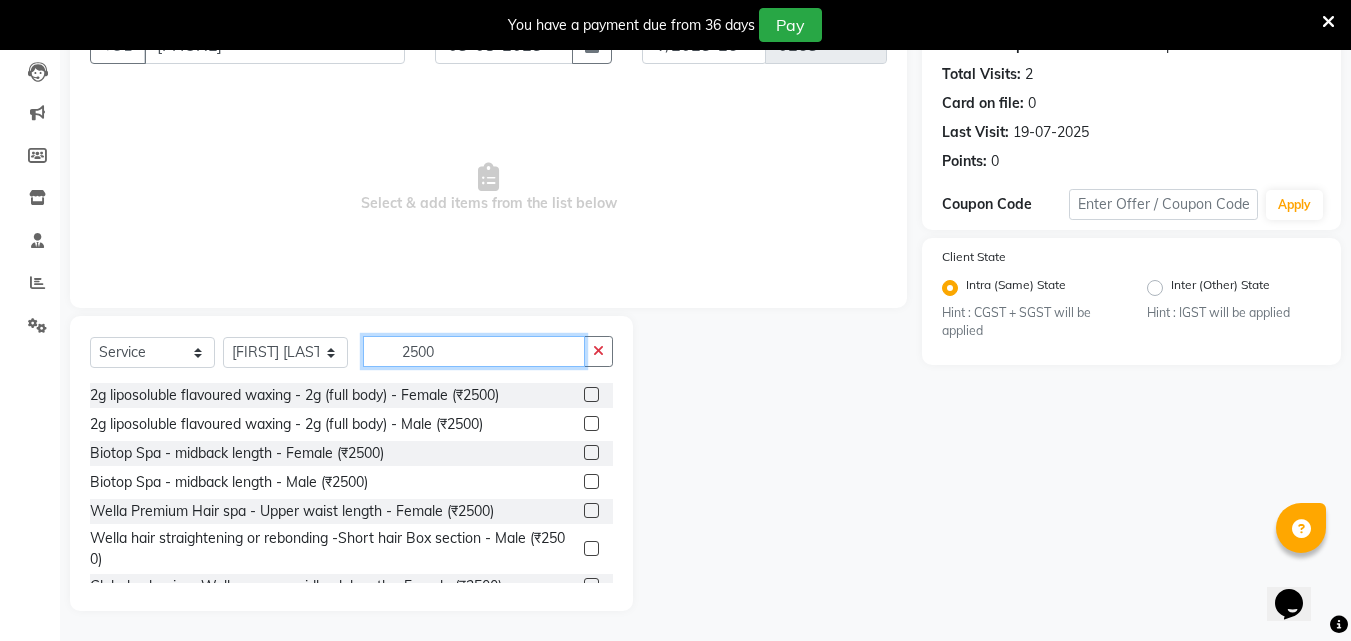 type on "2500" 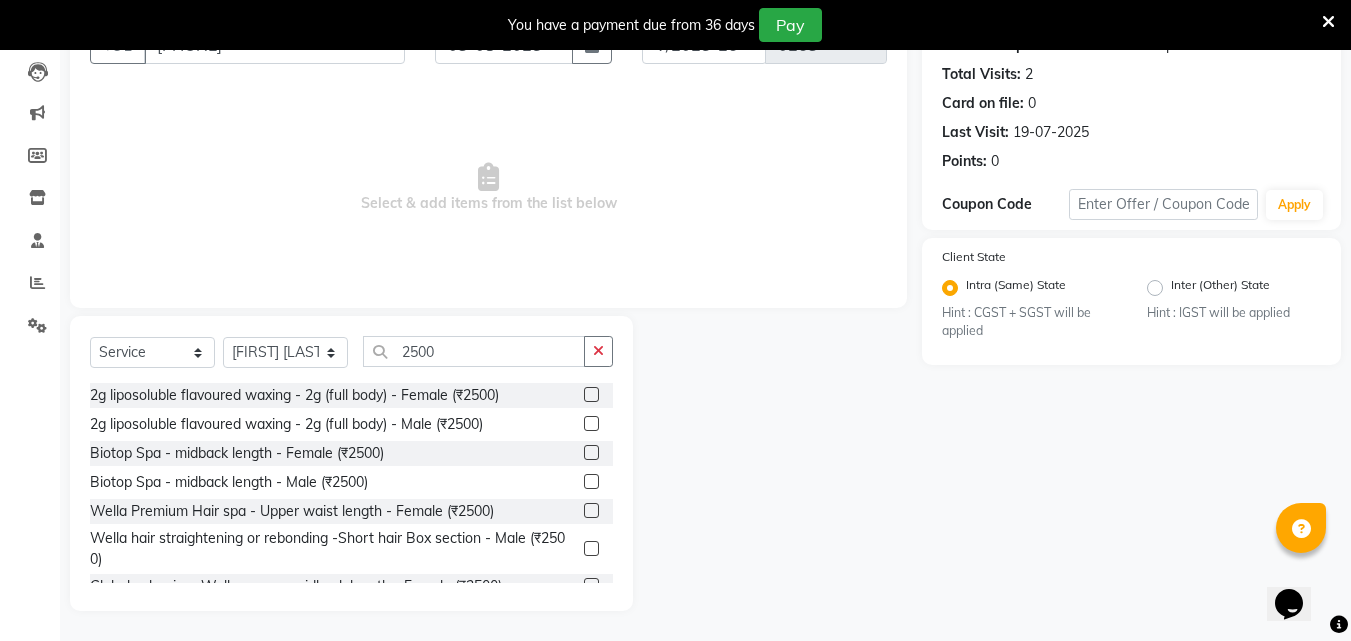 click 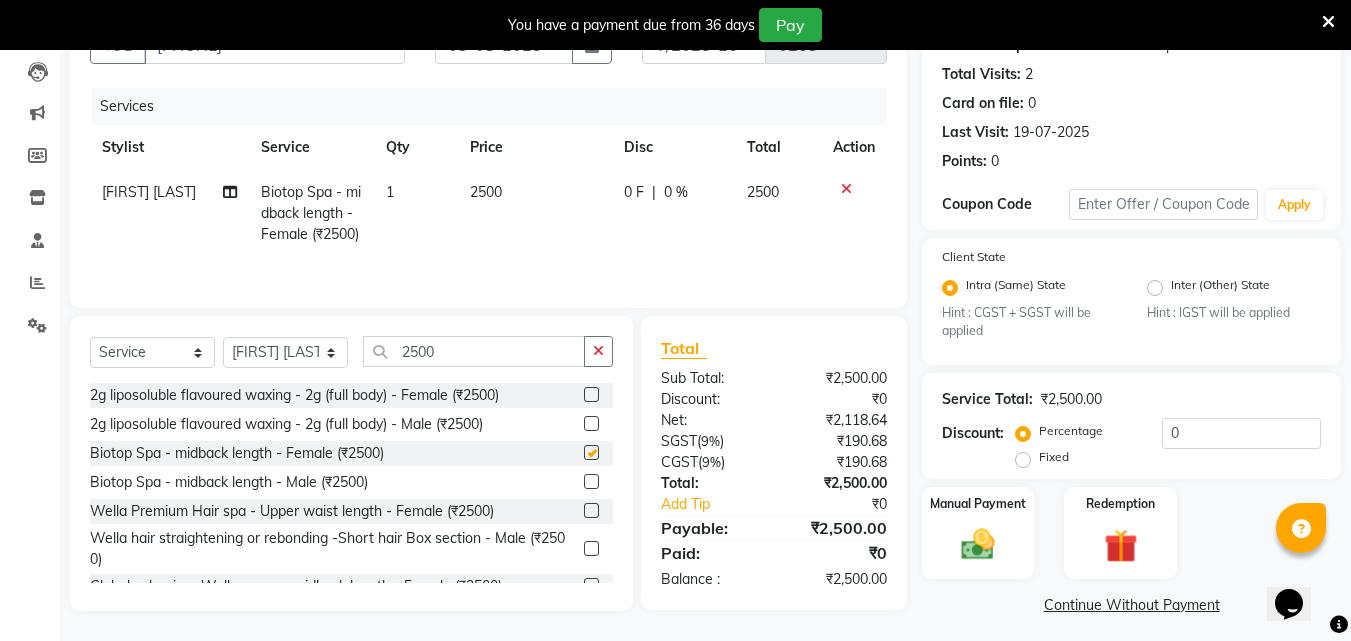 checkbox on "false" 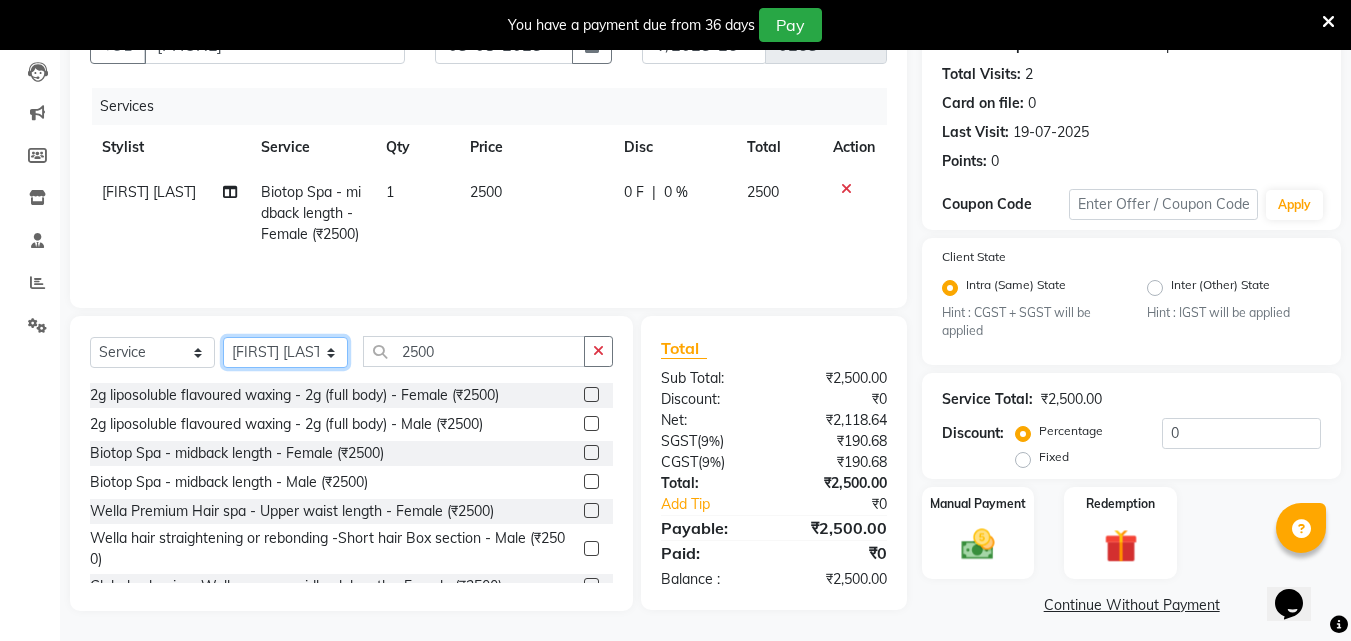 click on "Select Stylist [FIRST] [LAST]  [FIRST] [LAST]   [FIRST] [LAST] Owner  [FIRST] [LAST] [LAST]" 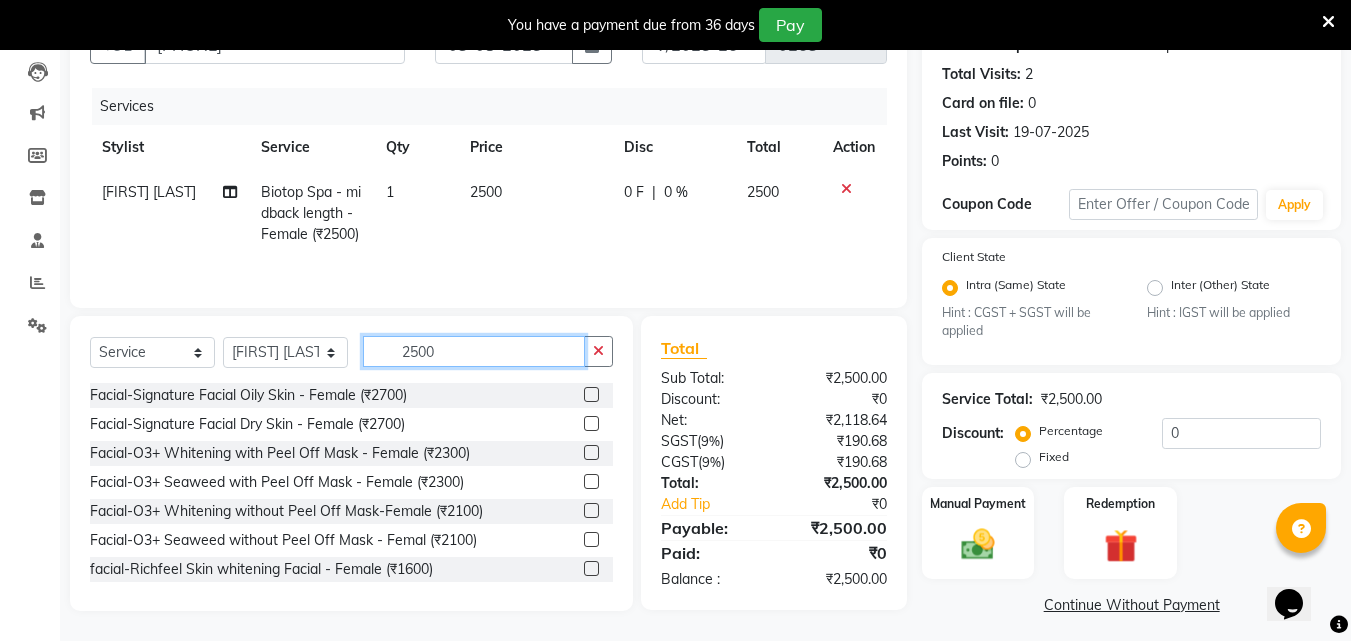 click on "2500" 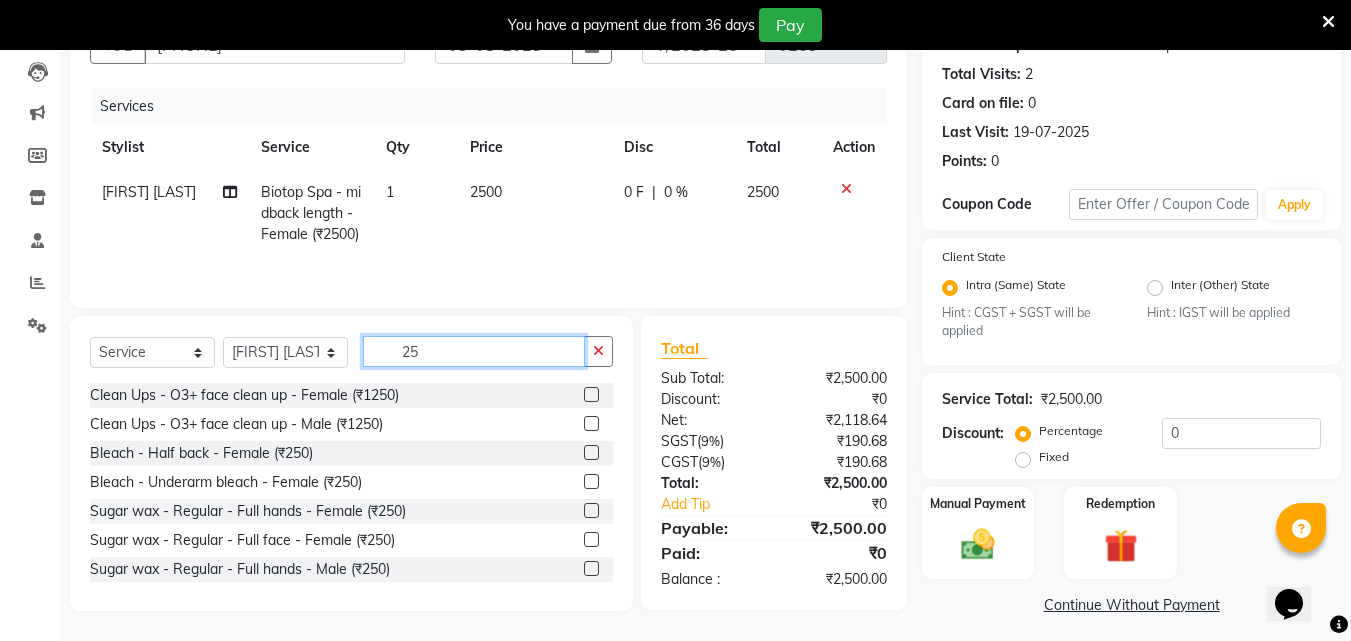 type on "2" 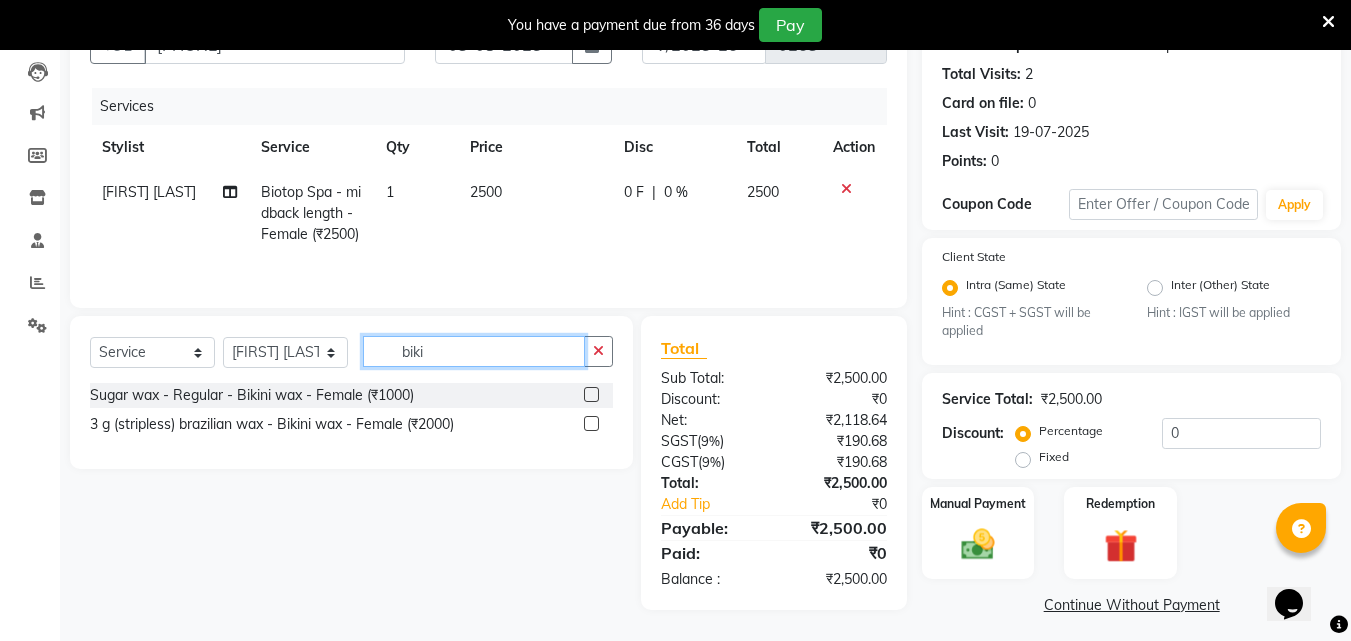 type on "biki" 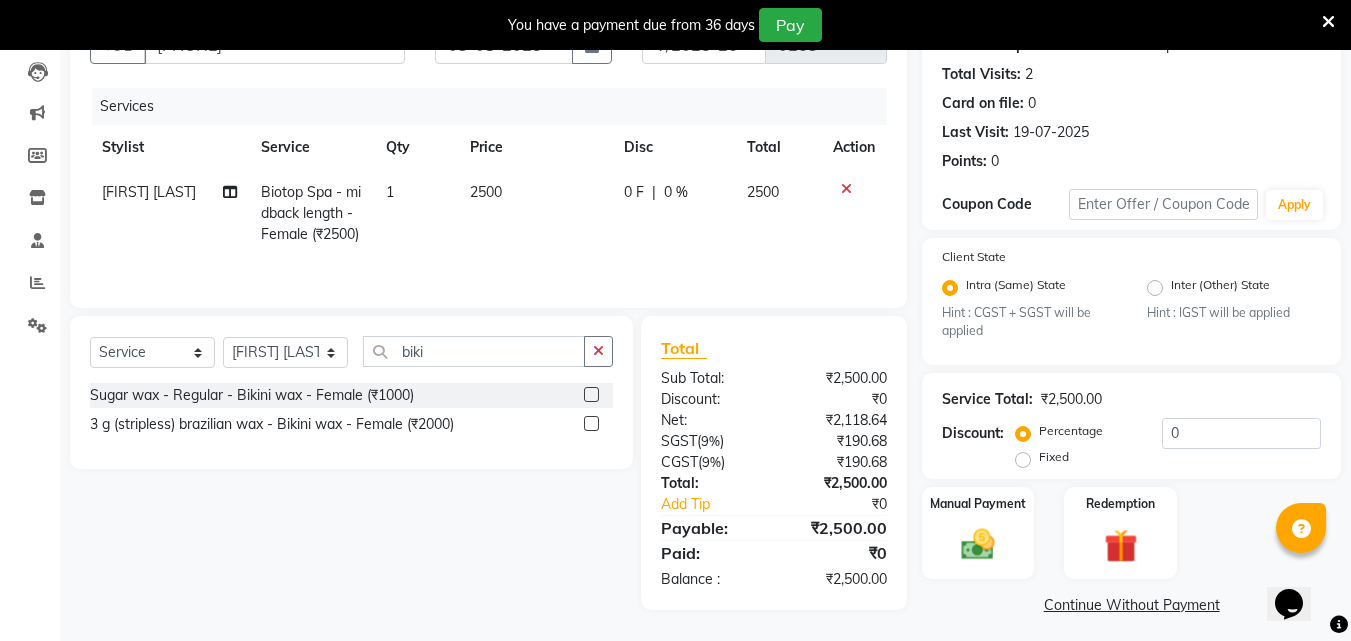 click 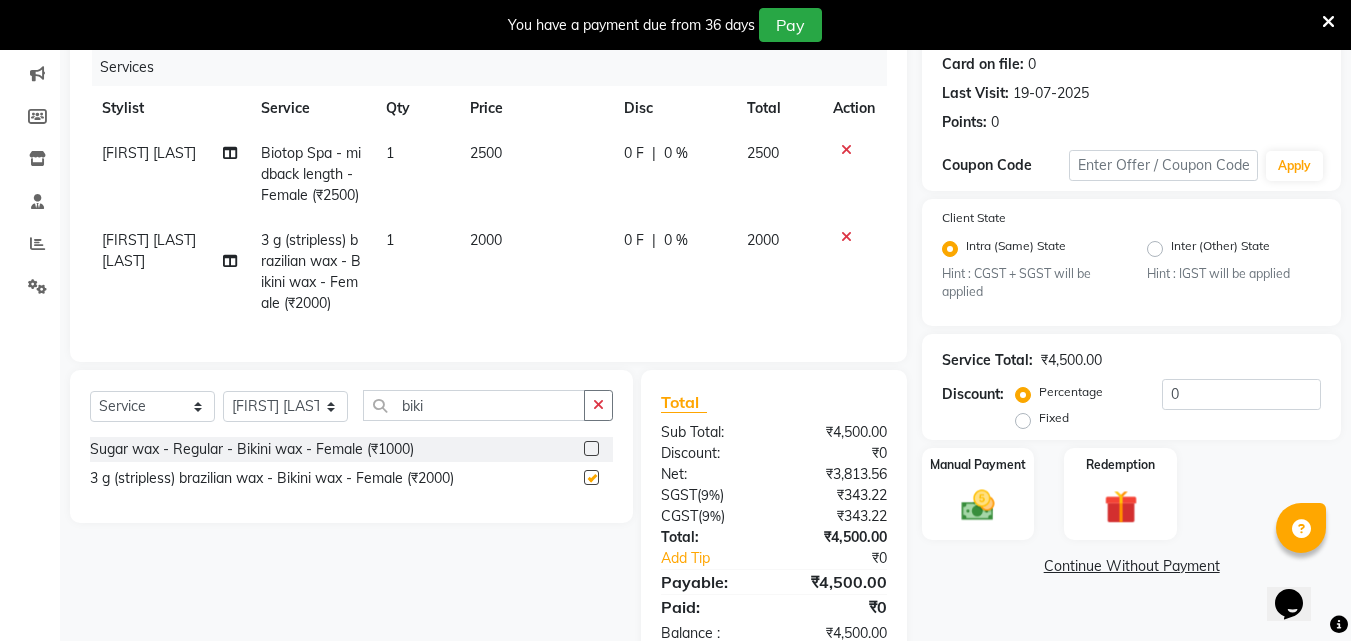 checkbox on "false" 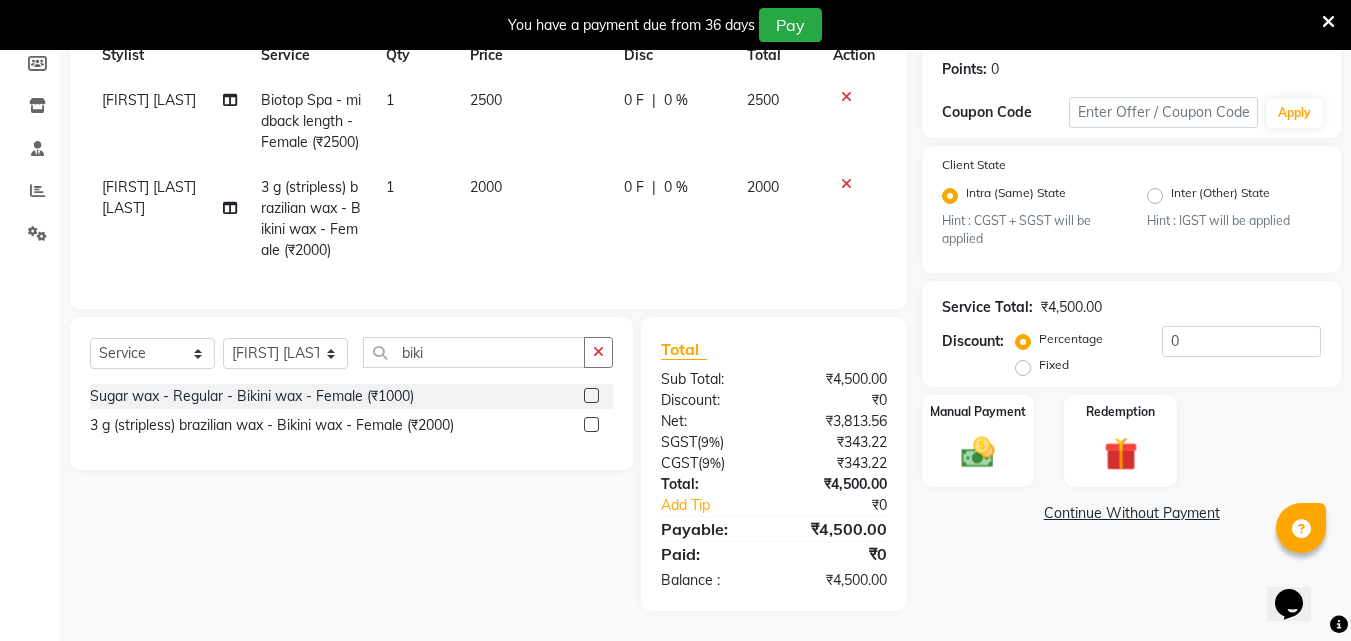 scroll, scrollTop: 338, scrollLeft: 0, axis: vertical 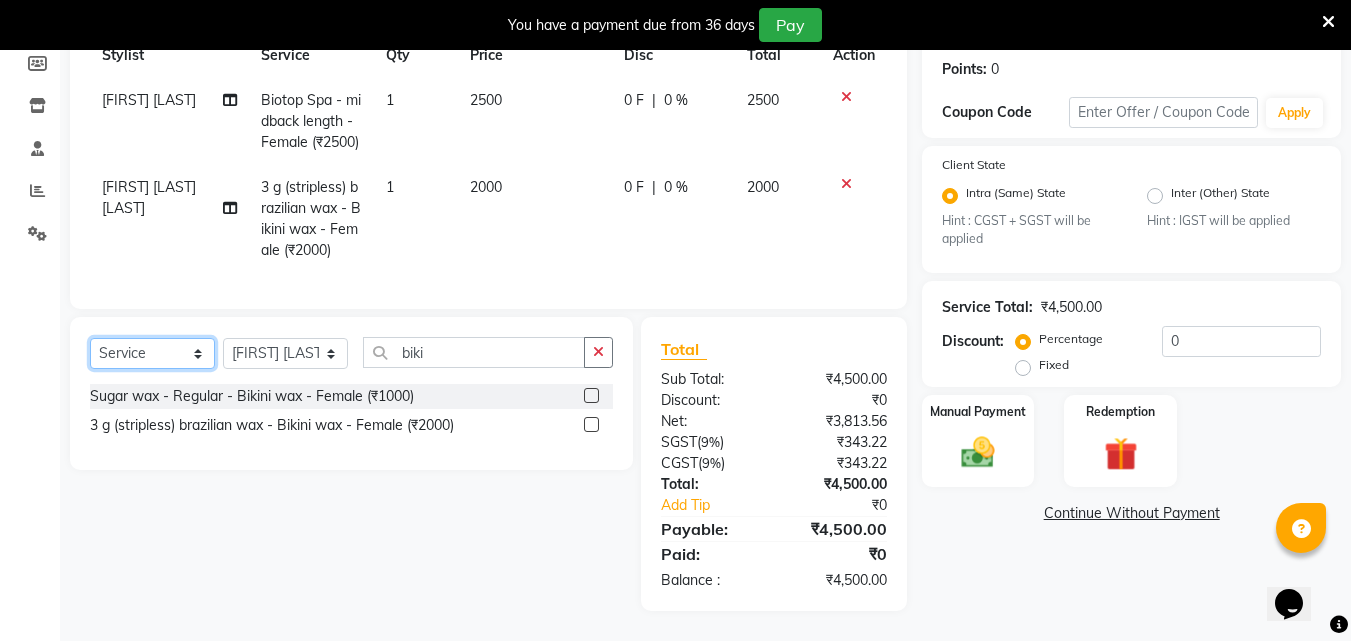 click on "Select  Service  Product  Membership  Package Voucher Prepaid Gift Card" 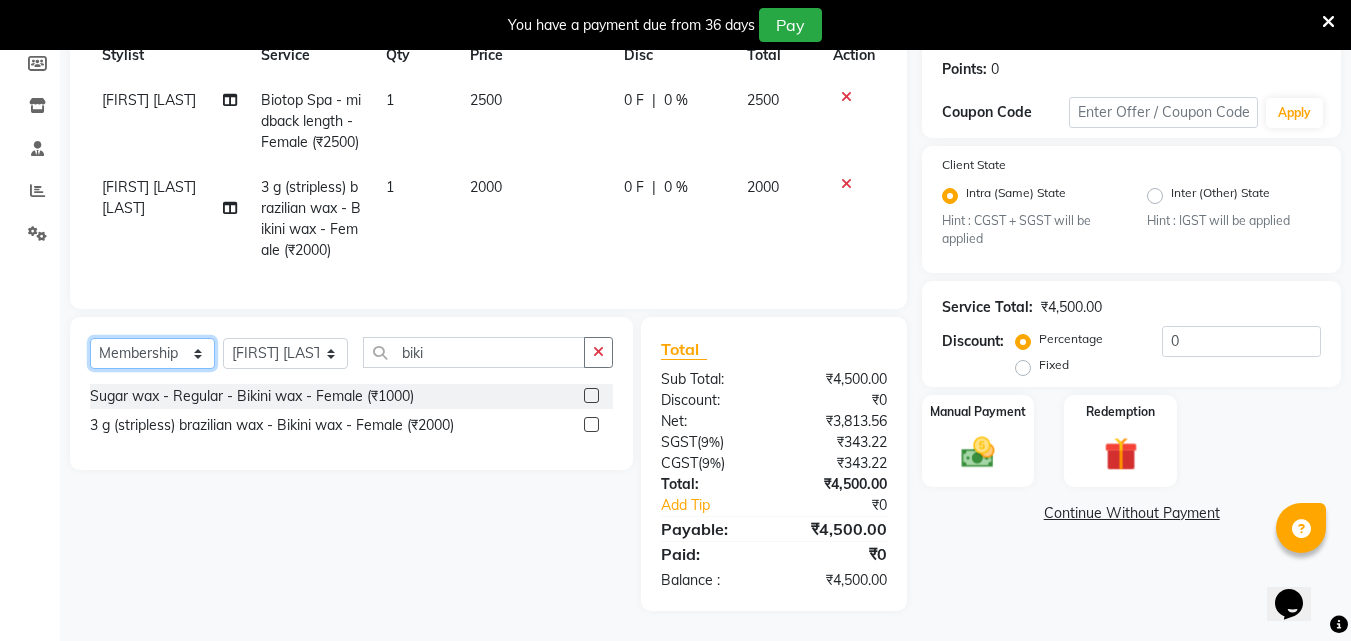 click on "Select  Service  Product  Membership  Package Voucher Prepaid Gift Card" 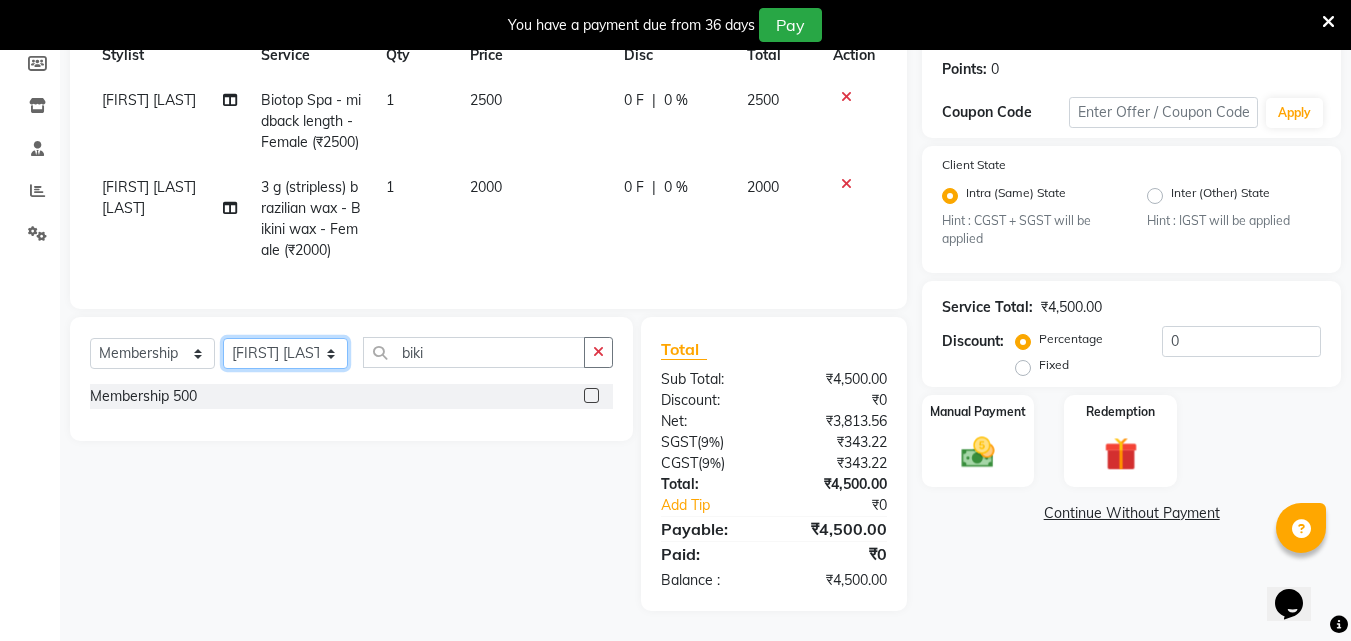 click on "Select Stylist [FIRST] [LAST]  [FIRST] [LAST]   [FIRST] [LAST] Owner  [FIRST] [LAST] [LAST]" 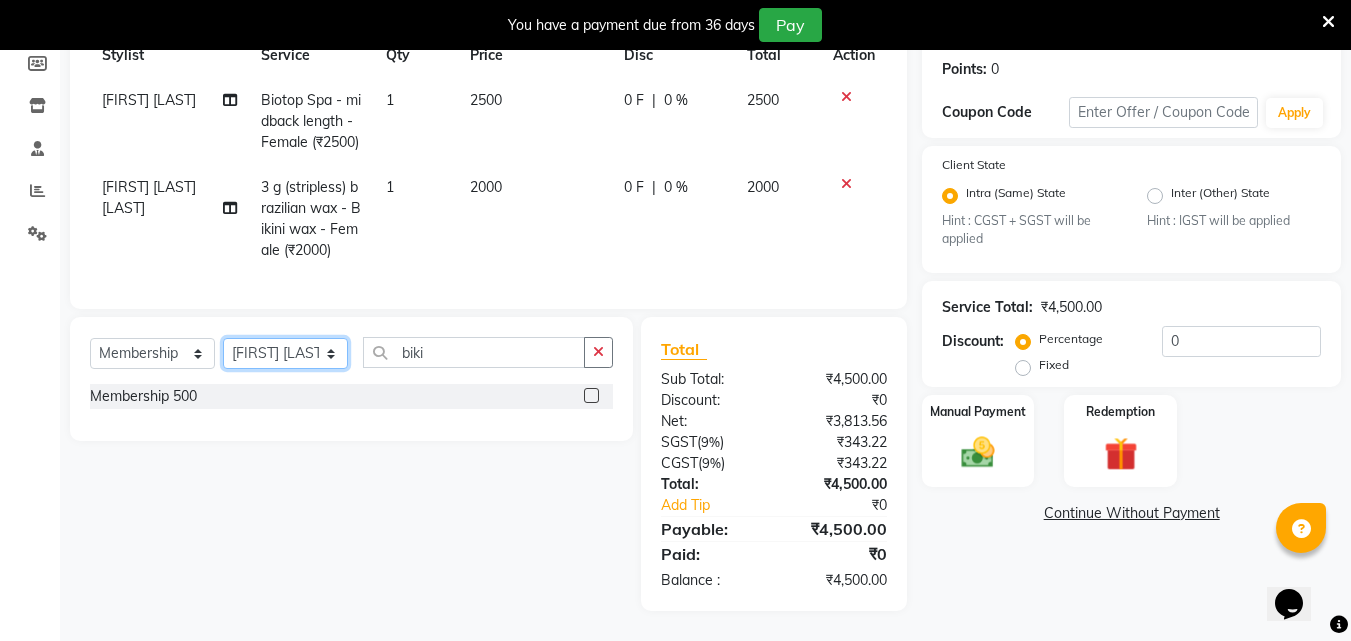select on "53305" 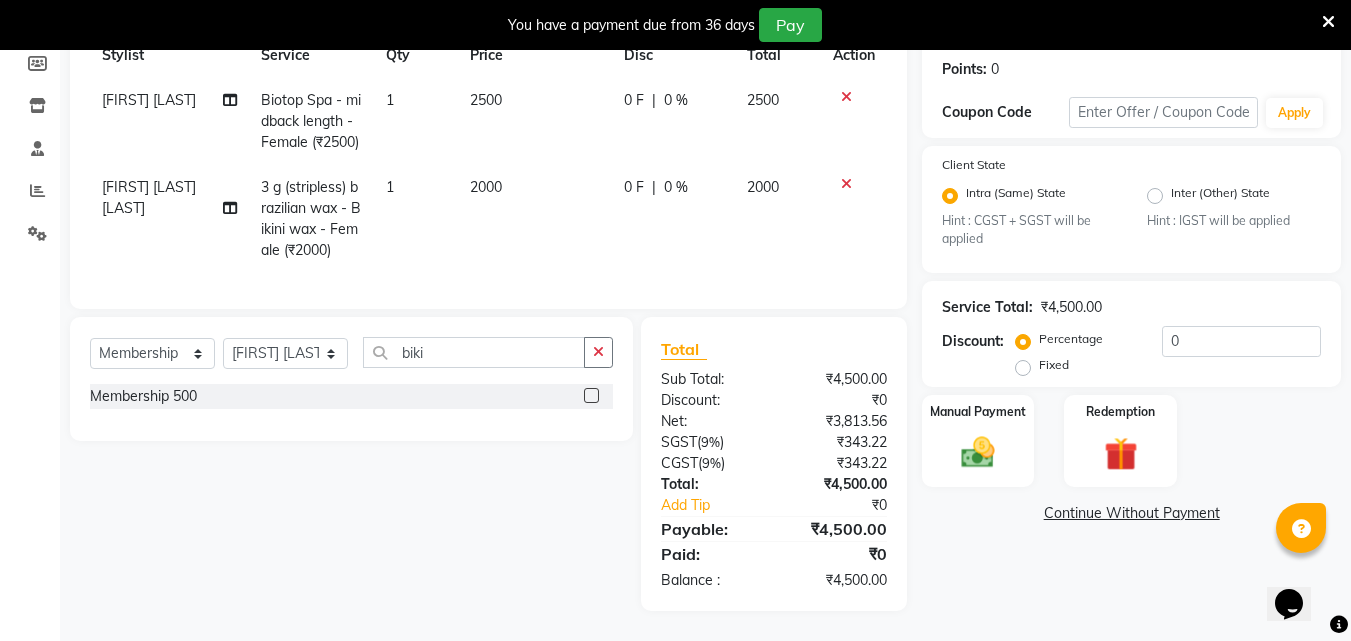 click 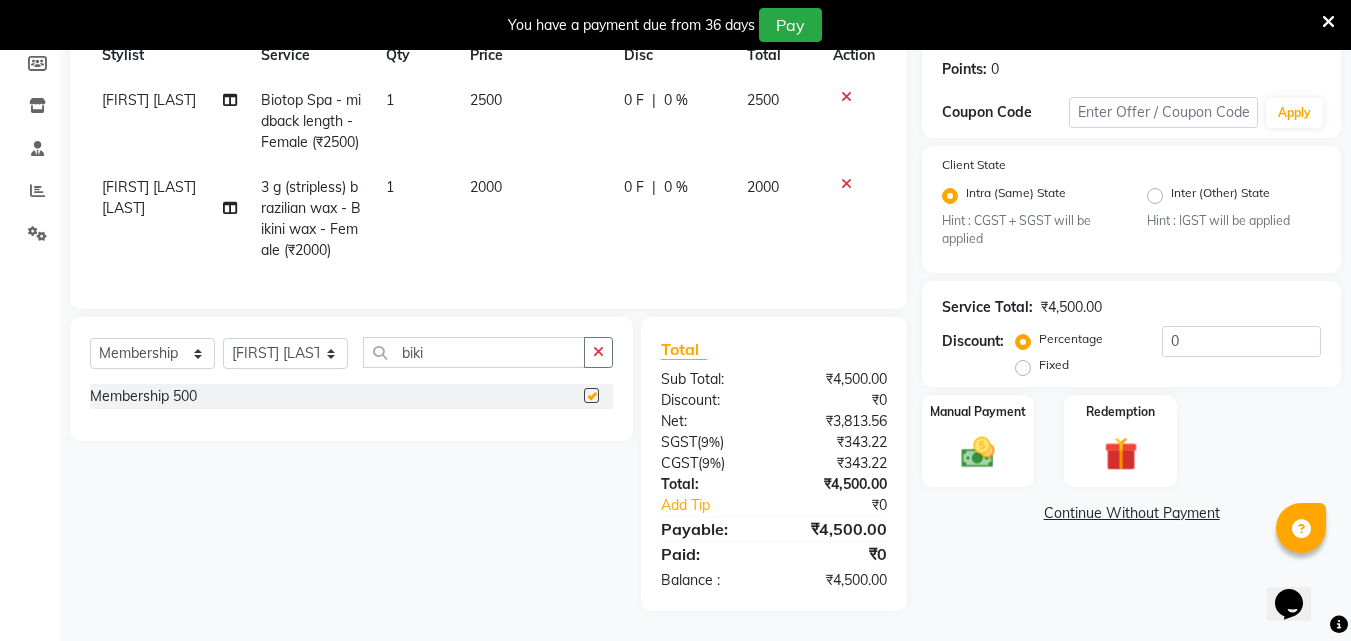 select on "select" 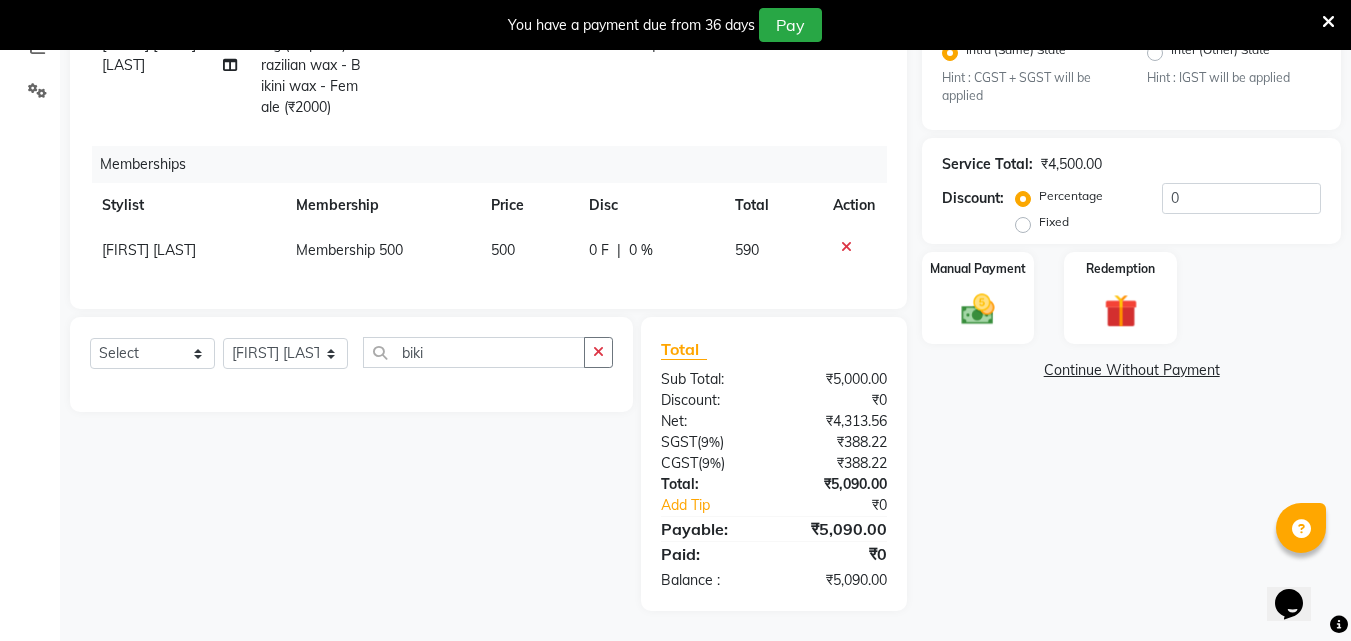 scroll, scrollTop: 481, scrollLeft: 0, axis: vertical 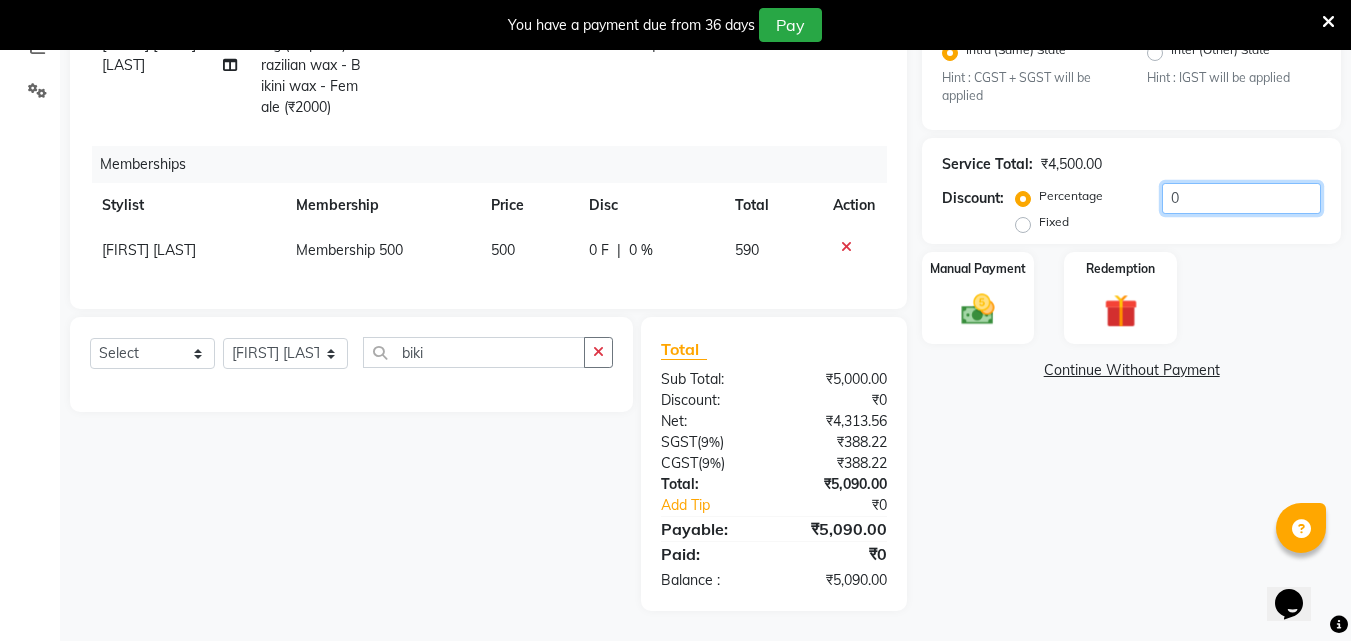 click on "0" 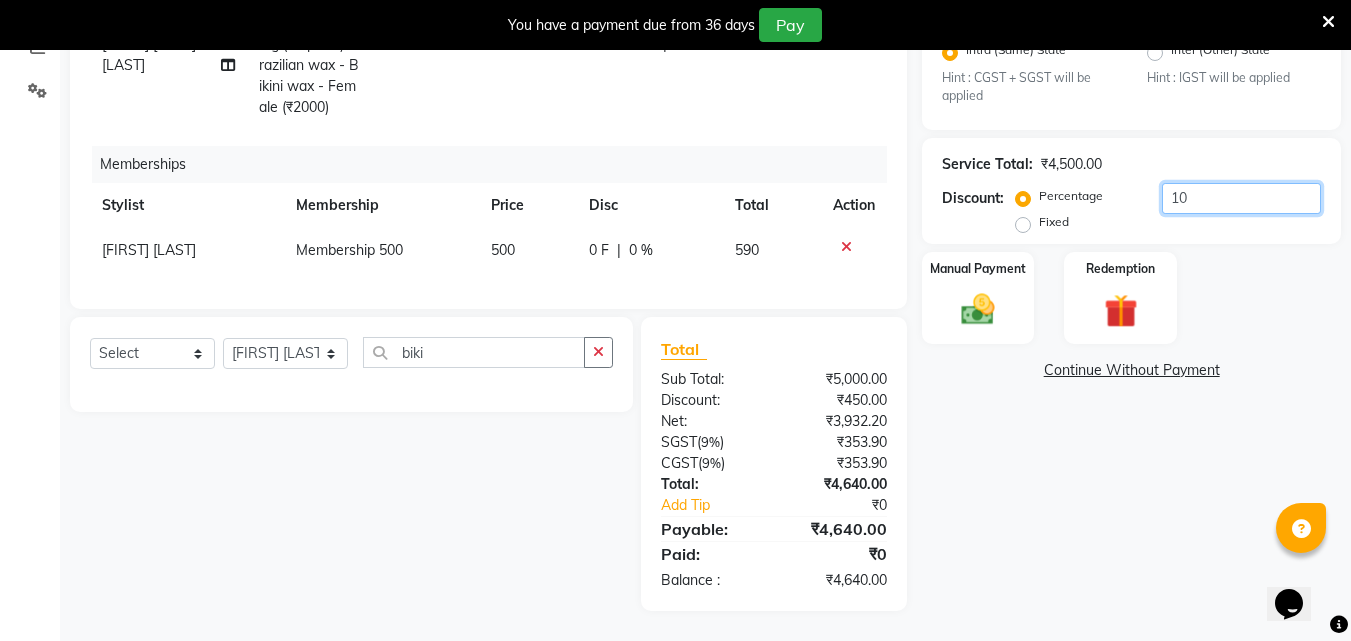 scroll, scrollTop: 481, scrollLeft: 0, axis: vertical 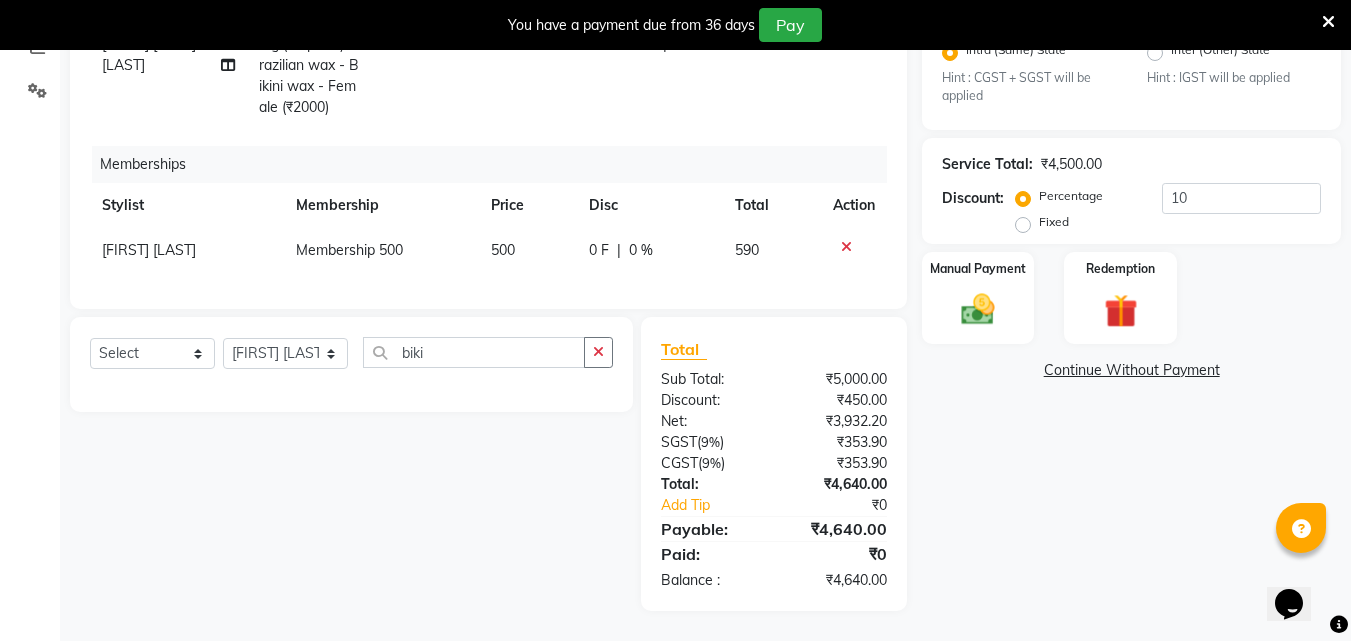 click 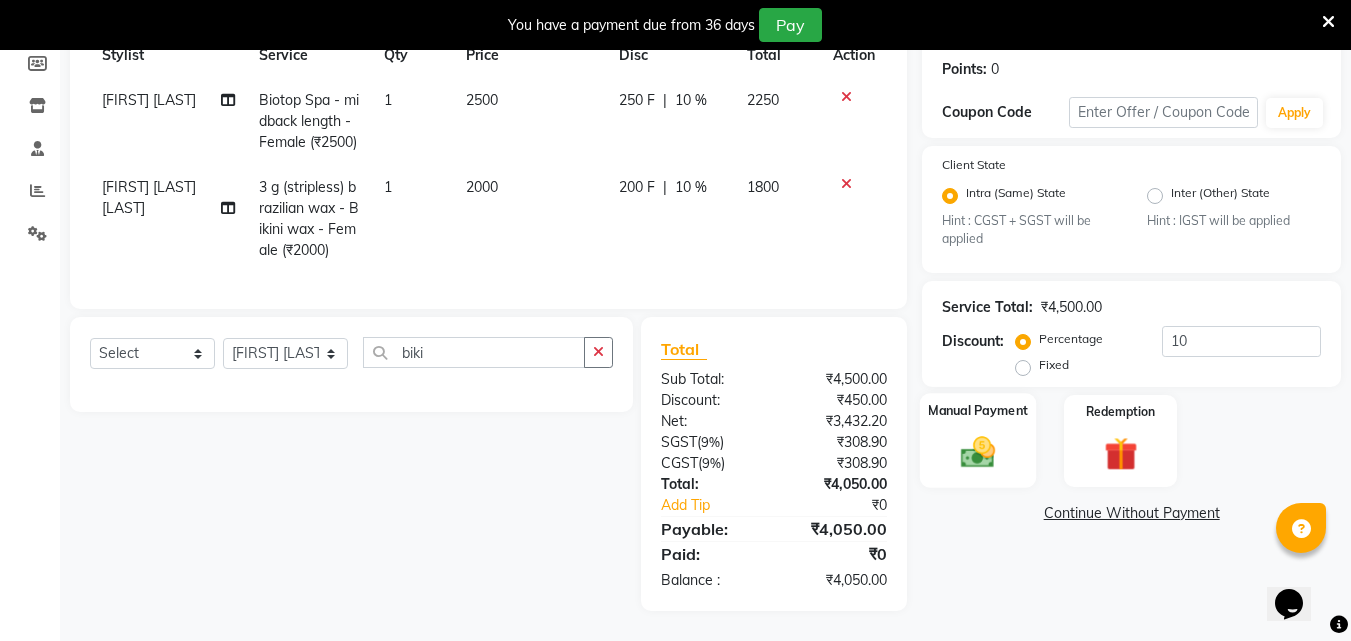 click 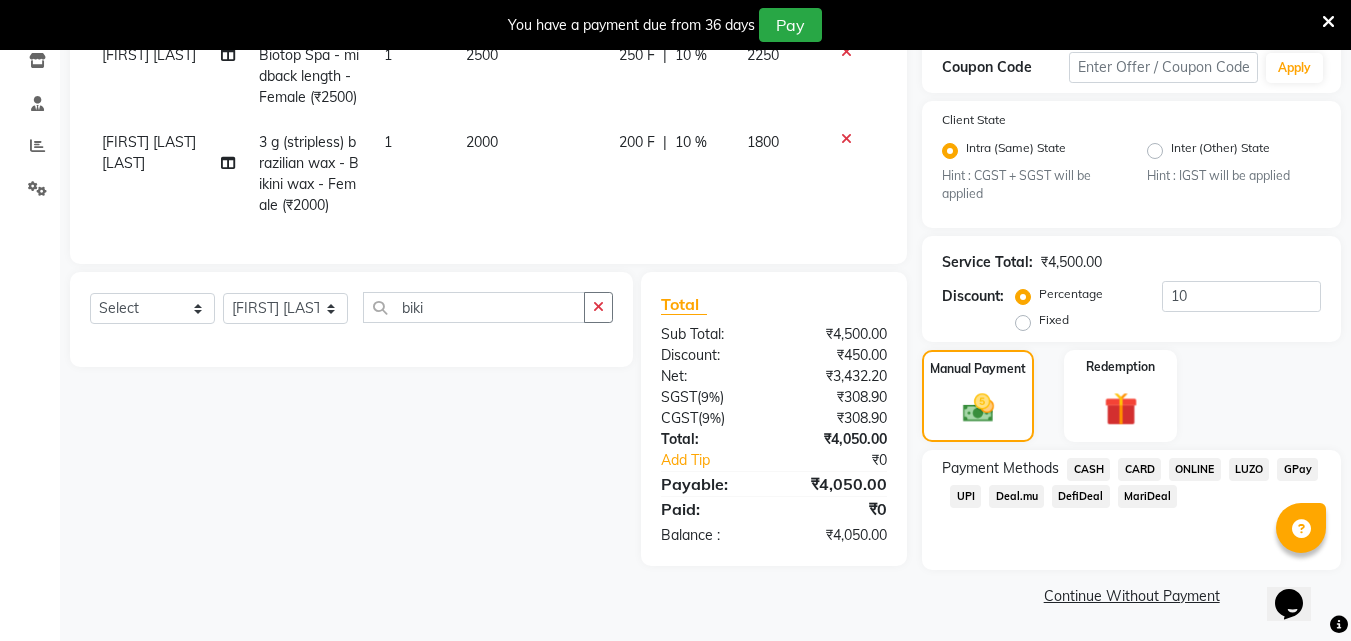 click on "ONLINE" 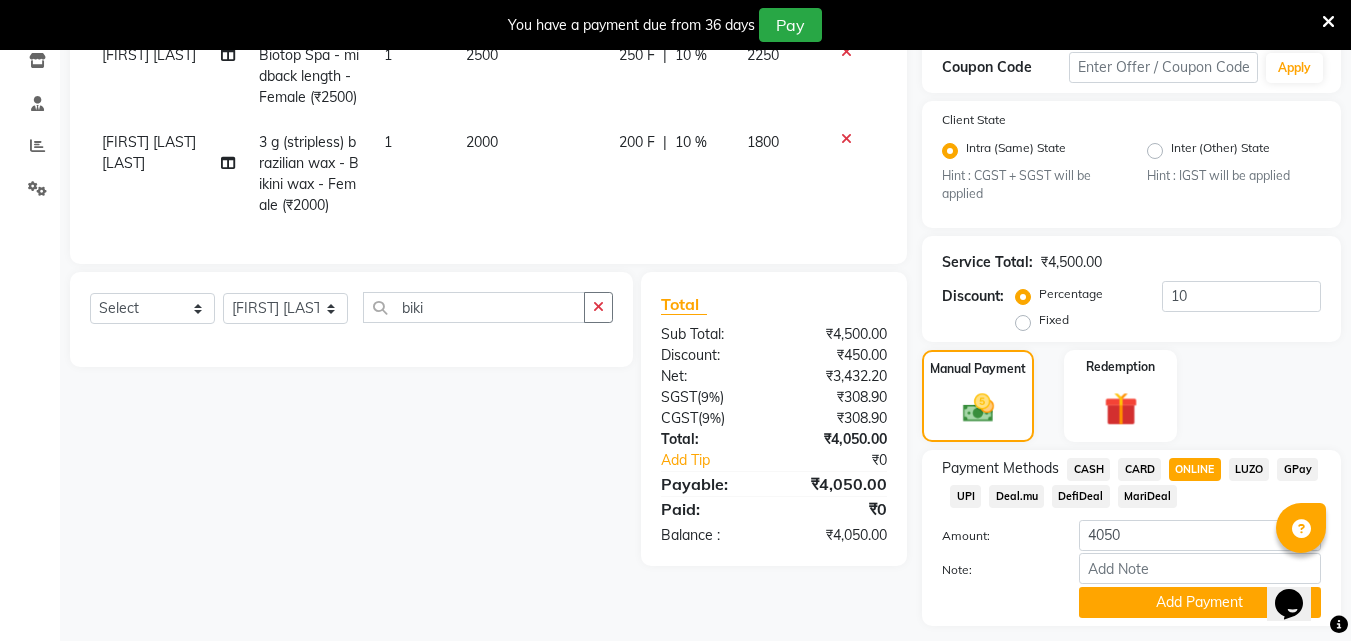 scroll, scrollTop: 403, scrollLeft: 0, axis: vertical 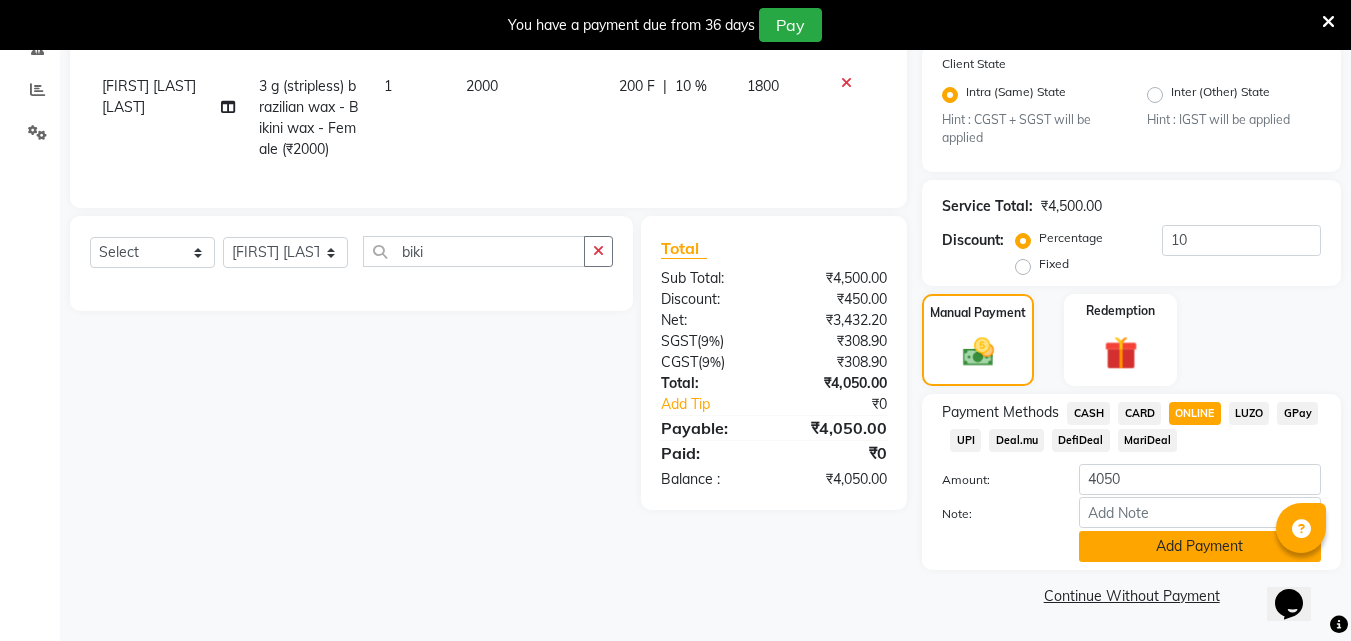 click on "Add Payment" 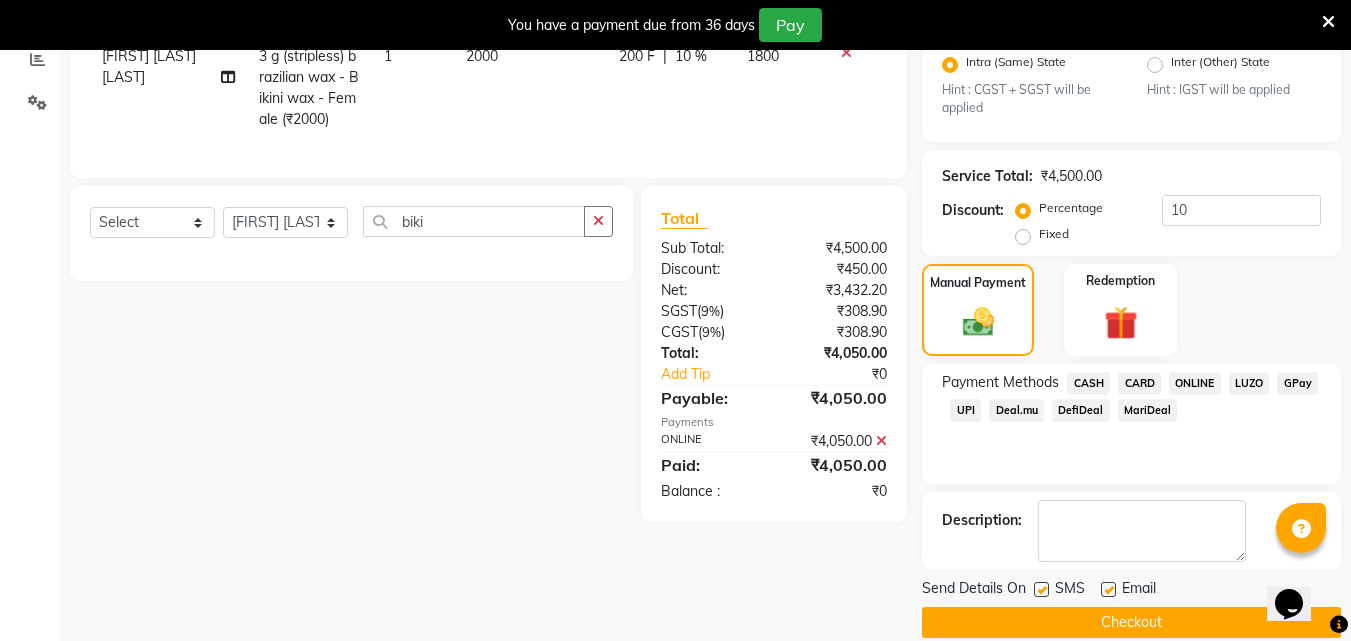 scroll, scrollTop: 460, scrollLeft: 0, axis: vertical 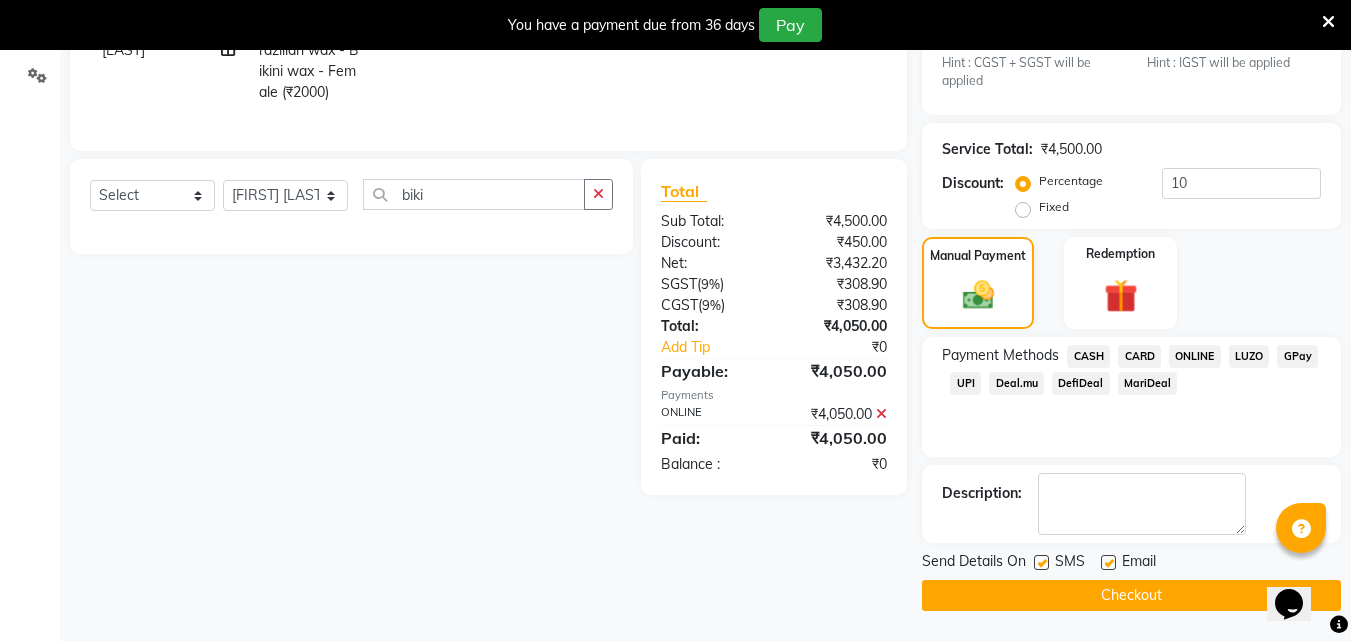 click on "Checkout" 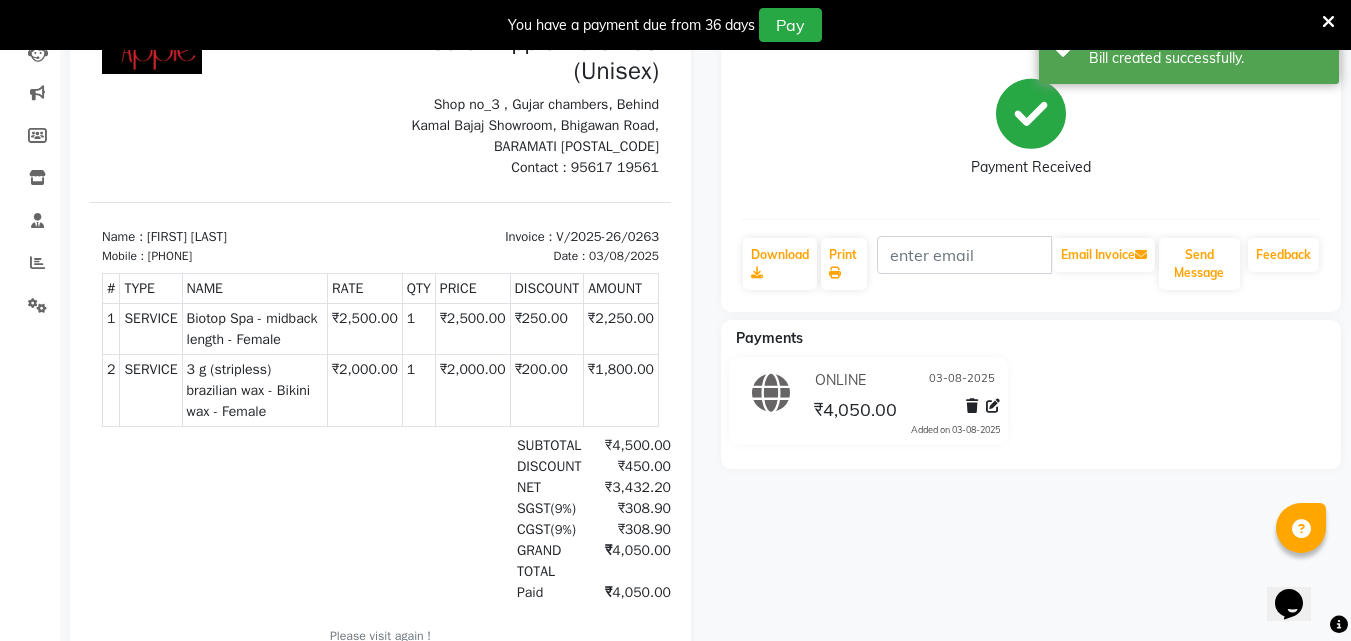 scroll, scrollTop: 0, scrollLeft: 0, axis: both 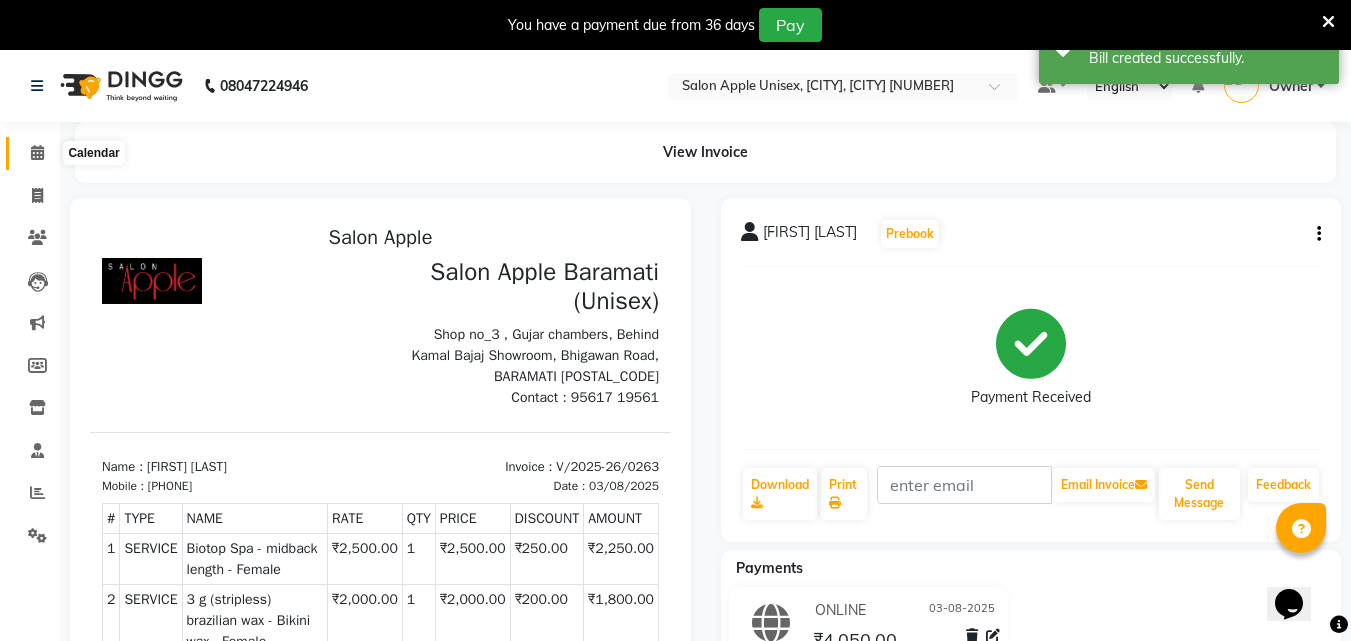 click 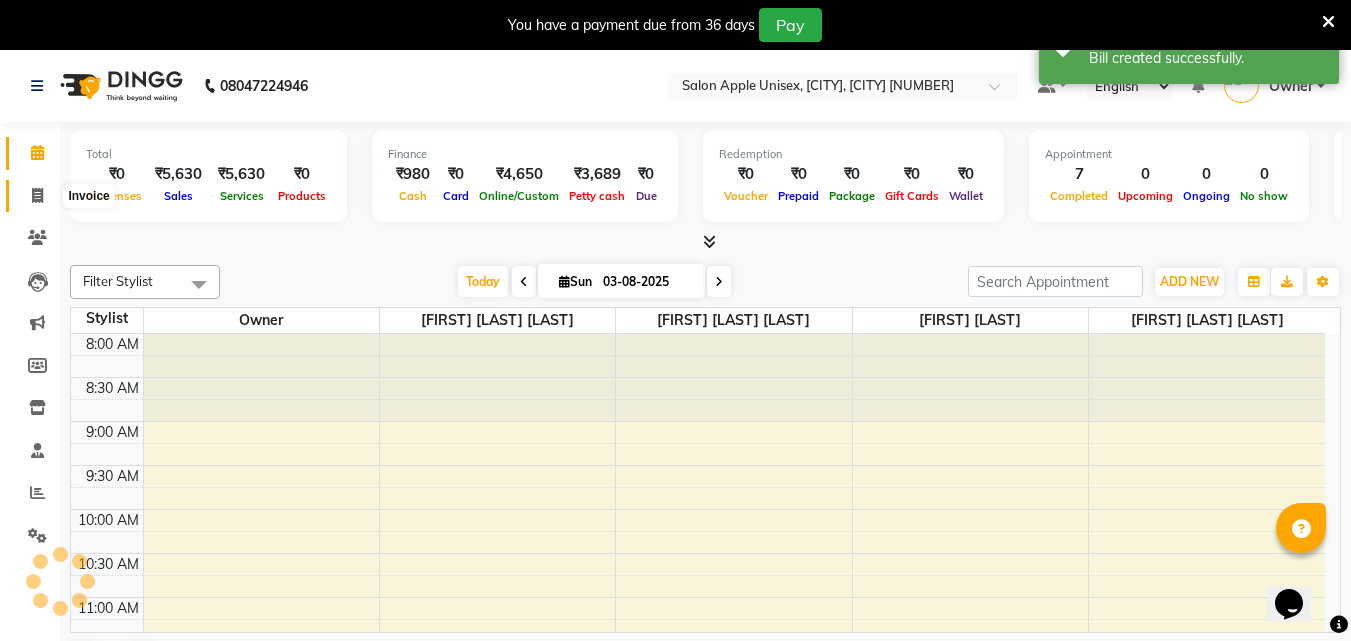 click 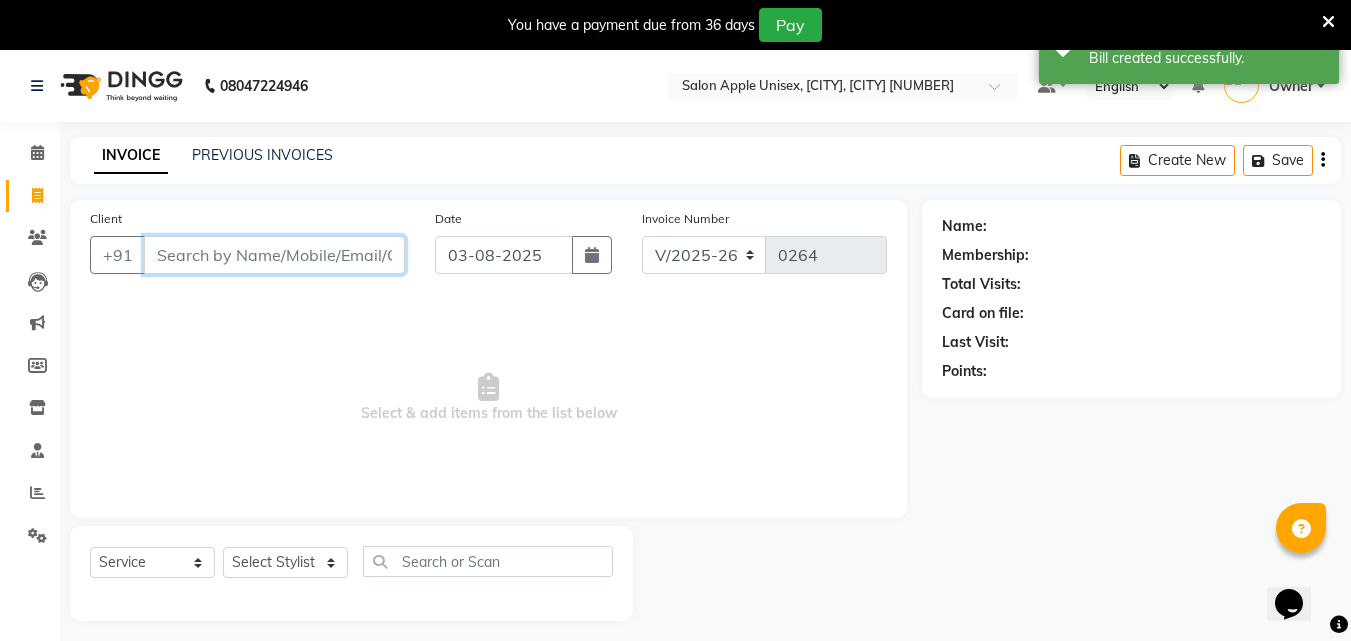 click on "Client" at bounding box center [274, 255] 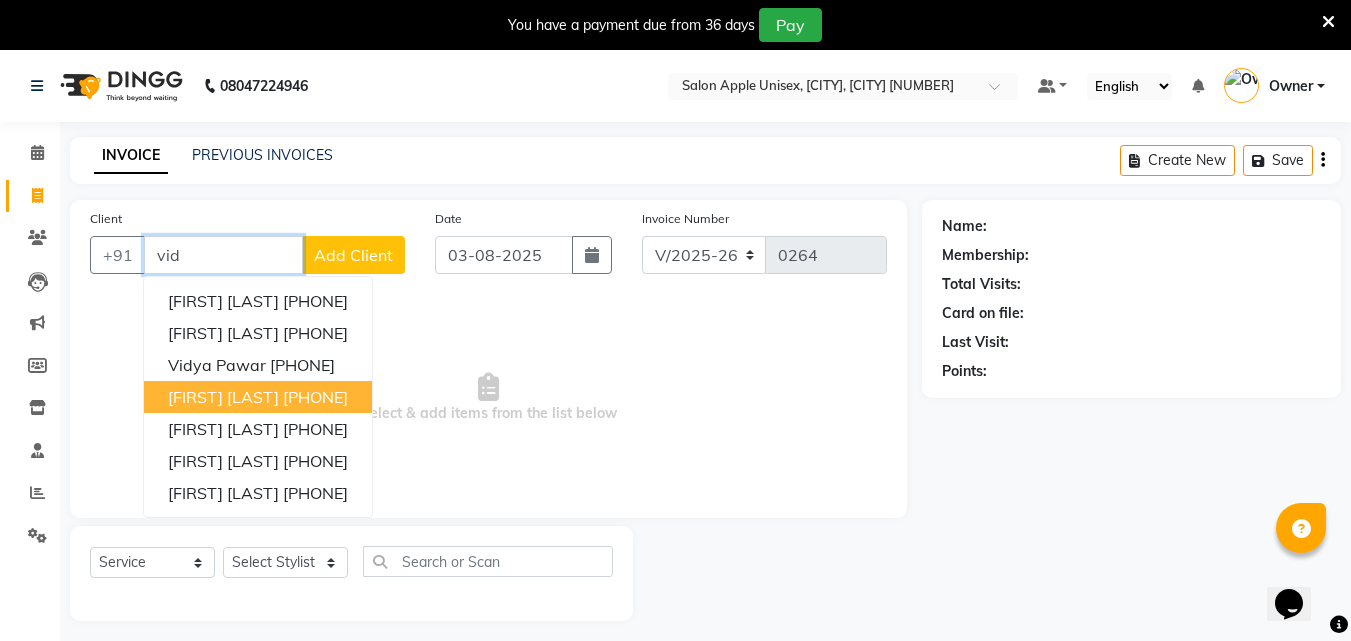 click on "[FIRST] [LAST]  [PHONE]" at bounding box center [258, 397] 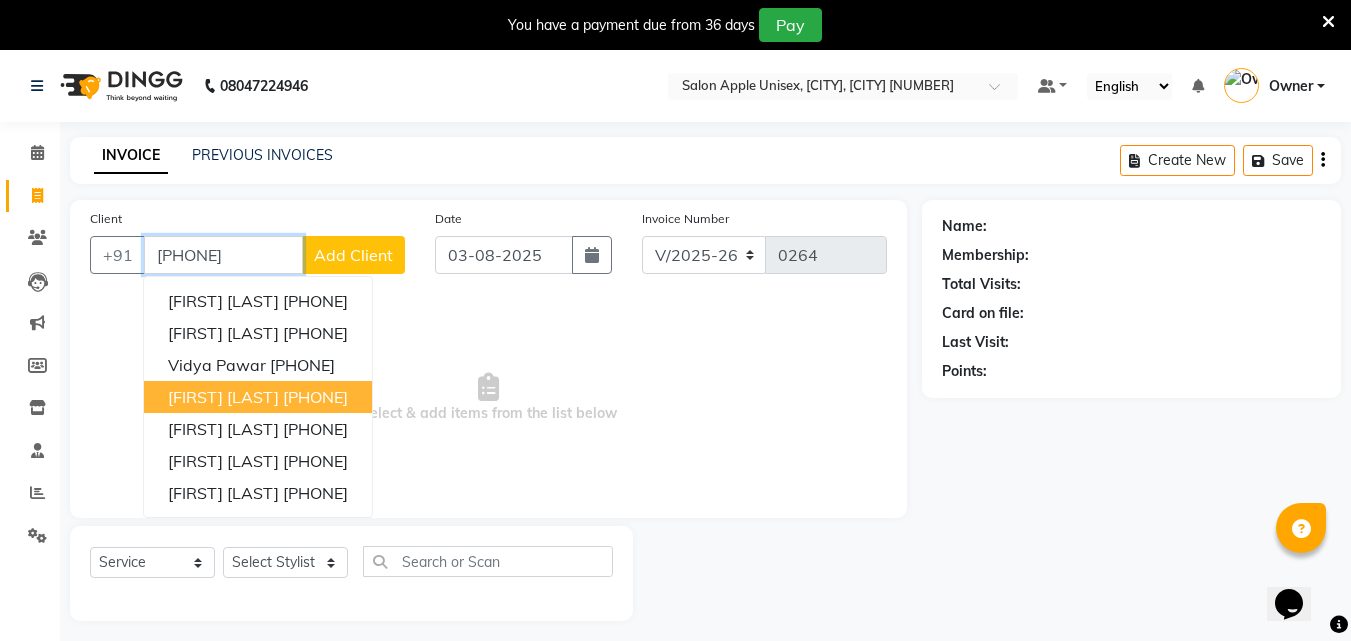 type on "[PHONE]" 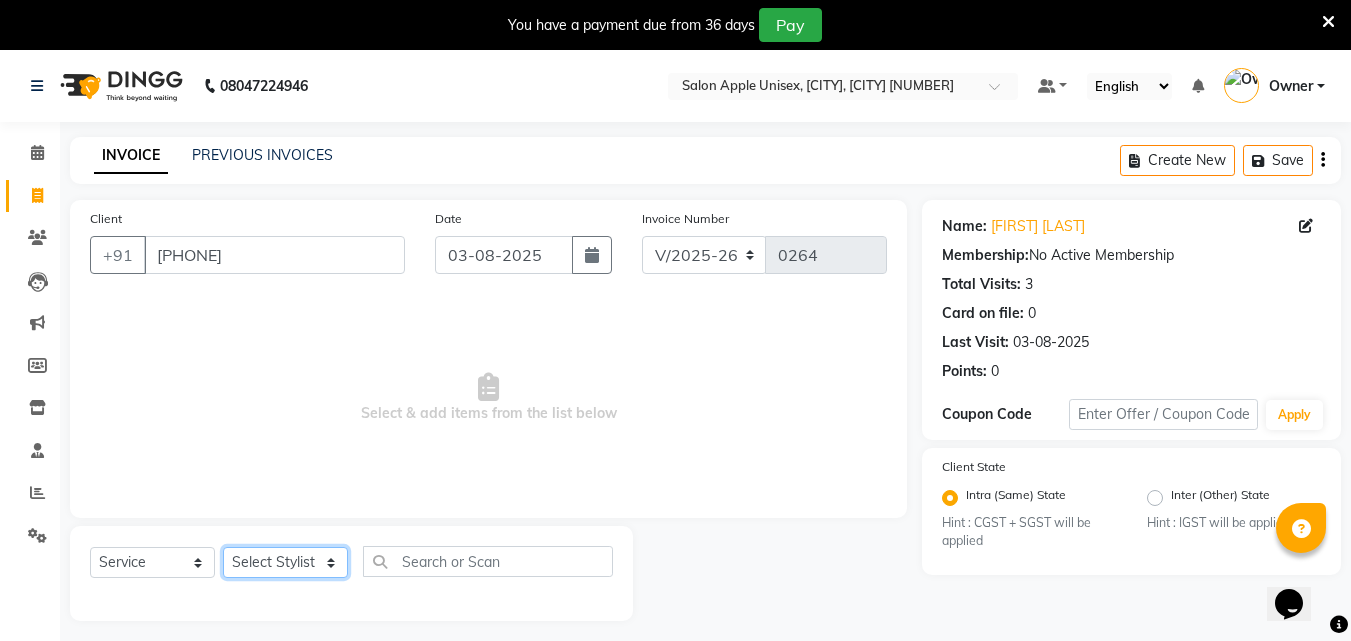 click on "Select Stylist [FIRST] [LAST]  [FIRST] [LAST]   [FIRST] [LAST] Owner  [FIRST] [LAST] [LAST]" 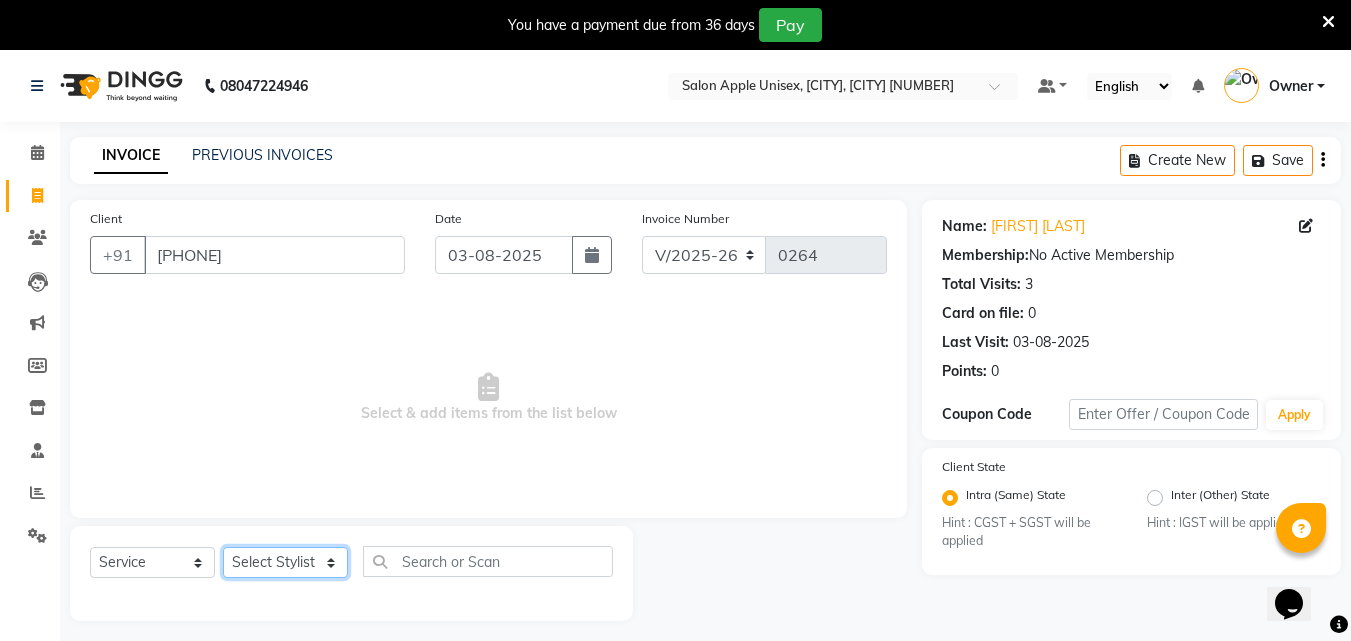 select on "53305" 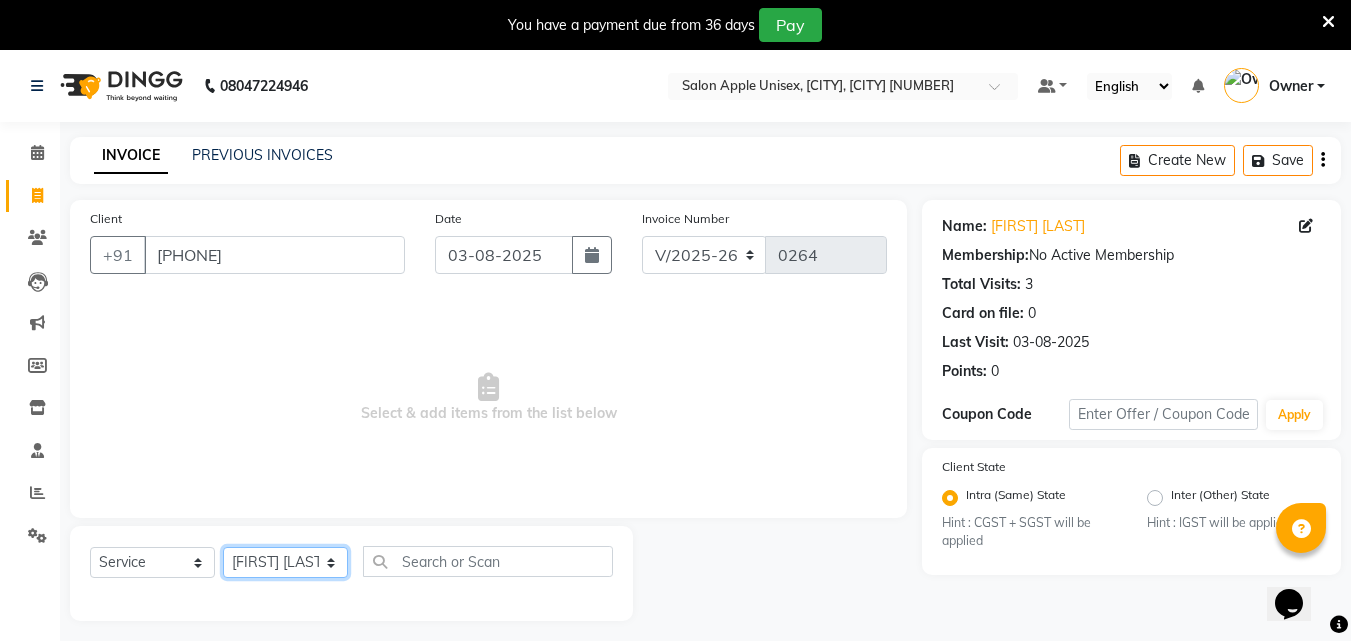 click on "Select Stylist [FIRST] [LAST]  [FIRST] [LAST]   [FIRST] [LAST] Owner  [FIRST] [LAST] [LAST]" 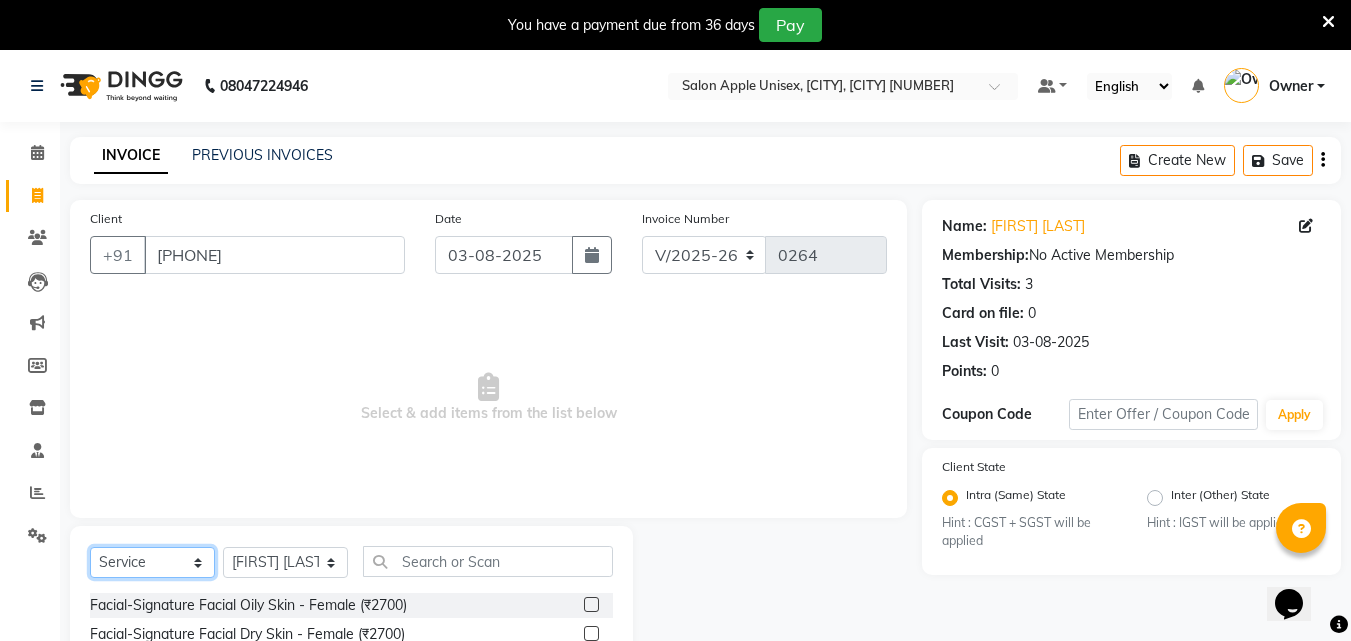click on "Select  Service  Product  Membership  Package Voucher Prepaid Gift Card" 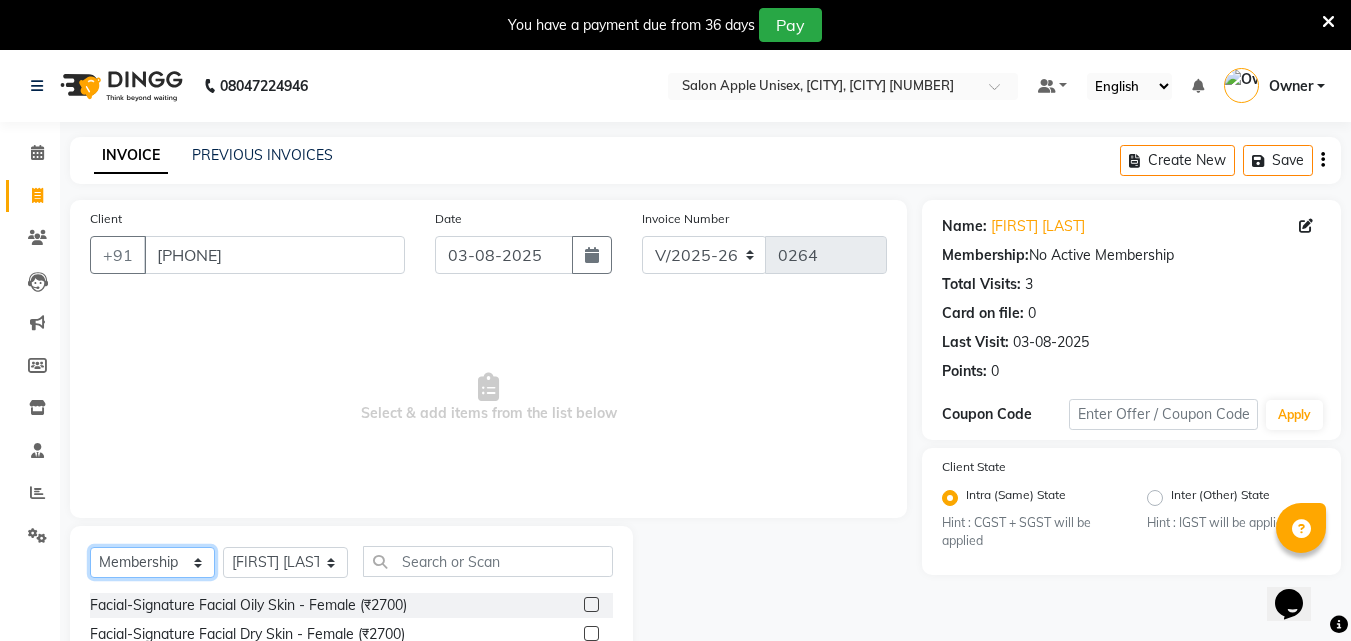 click on "Select  Service  Product  Membership  Package Voucher Prepaid Gift Card" 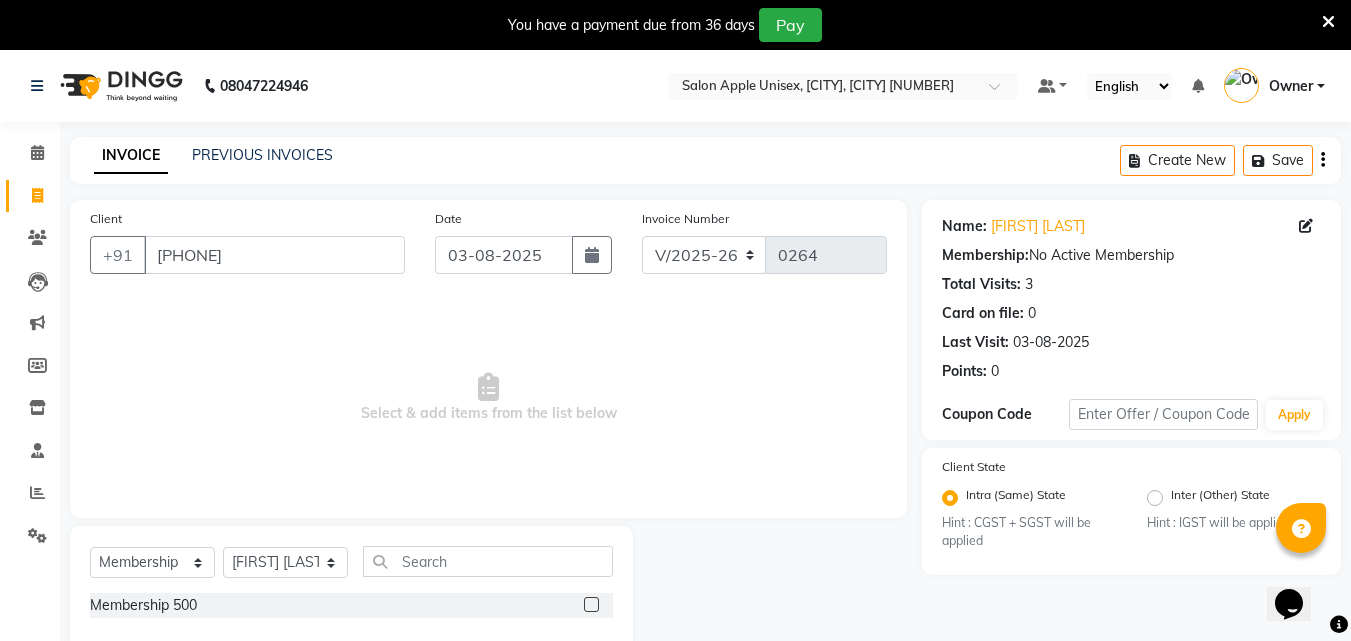 click 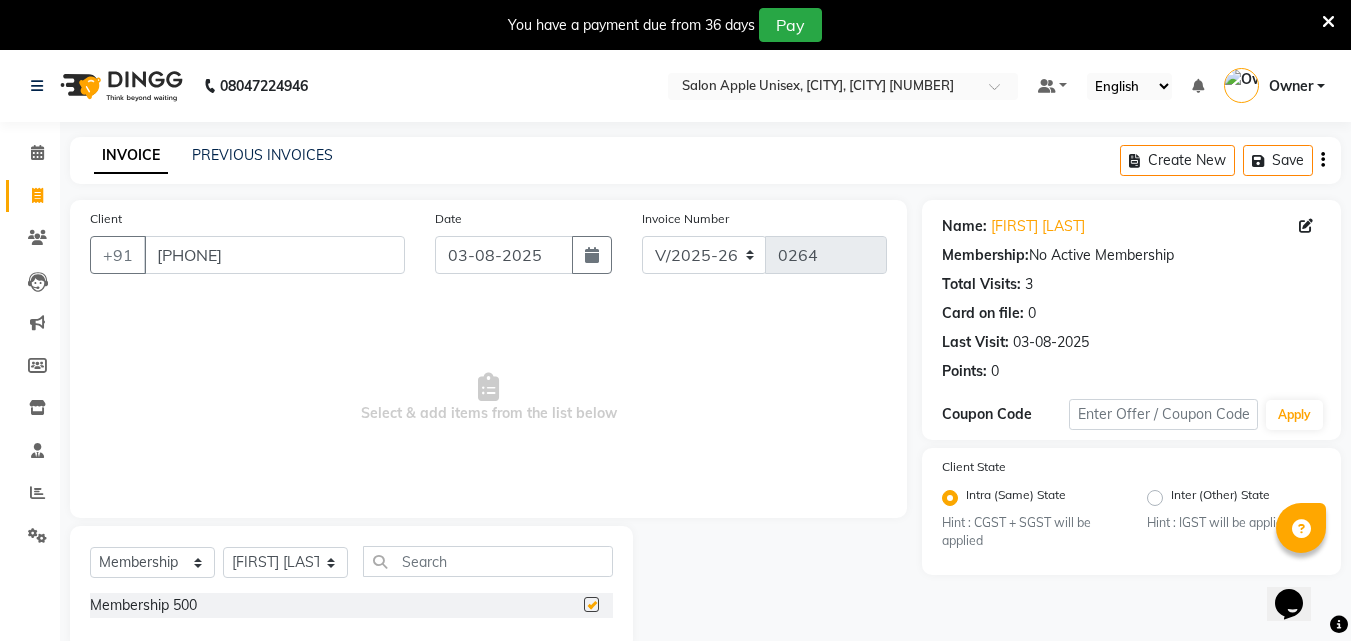 select on "select" 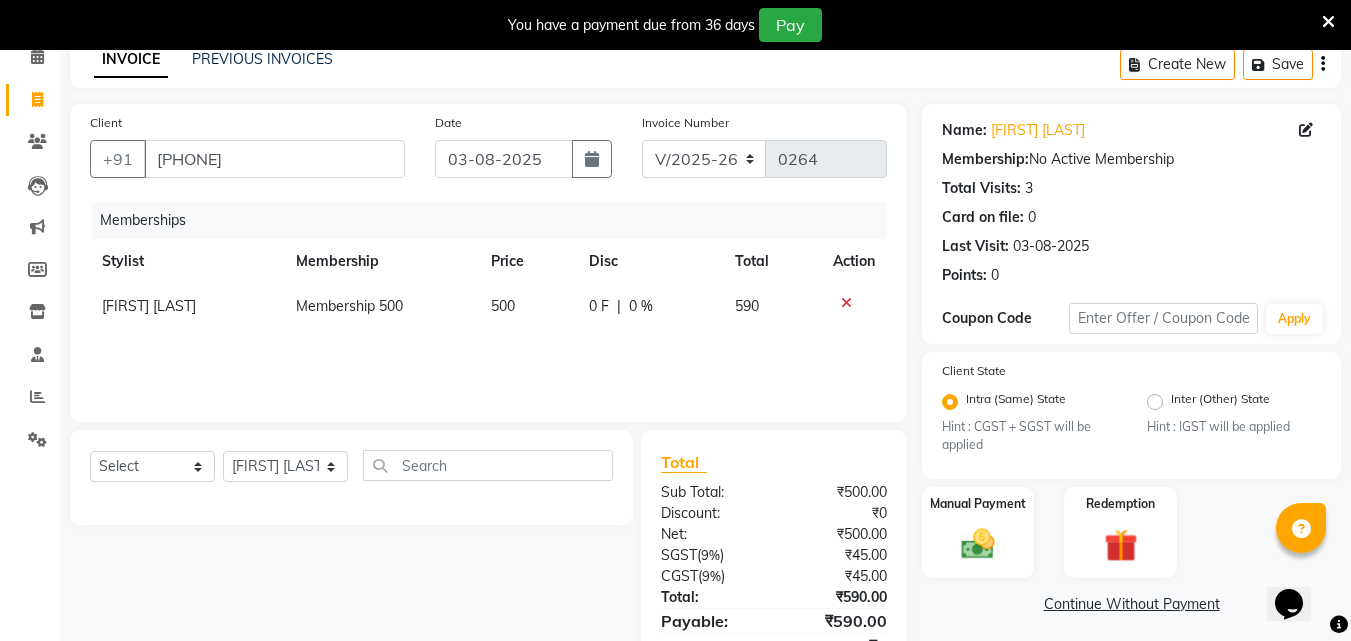 scroll, scrollTop: 188, scrollLeft: 0, axis: vertical 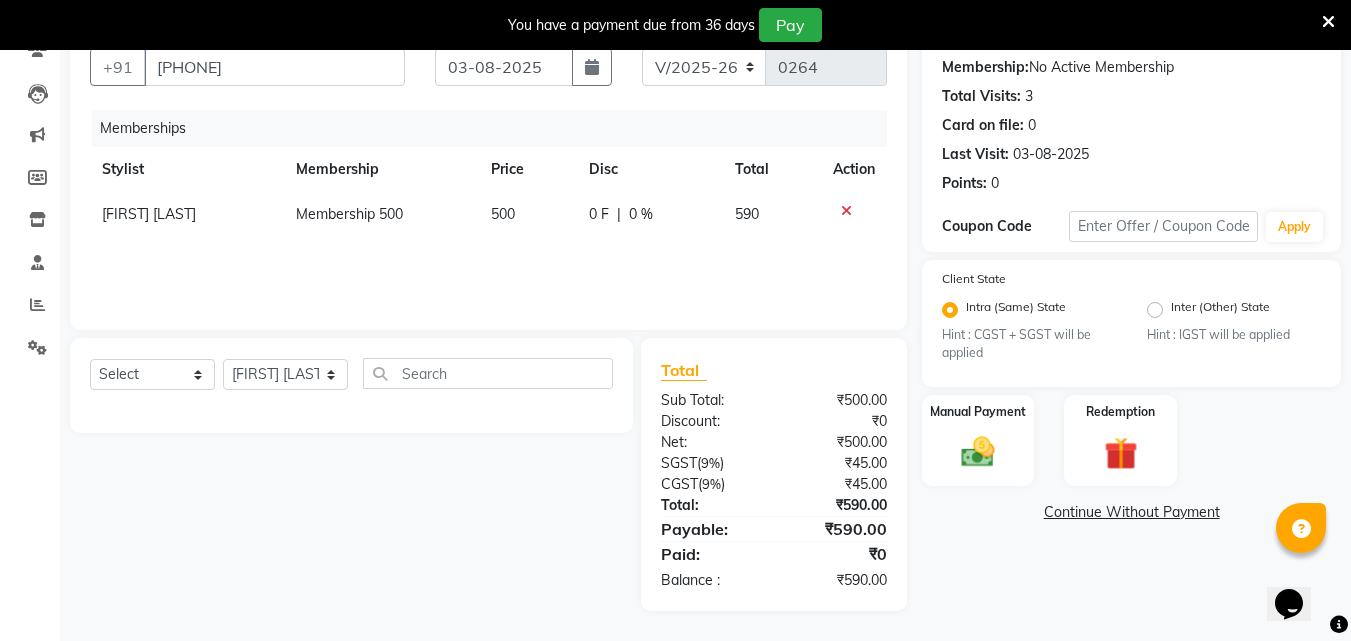 click on "590" 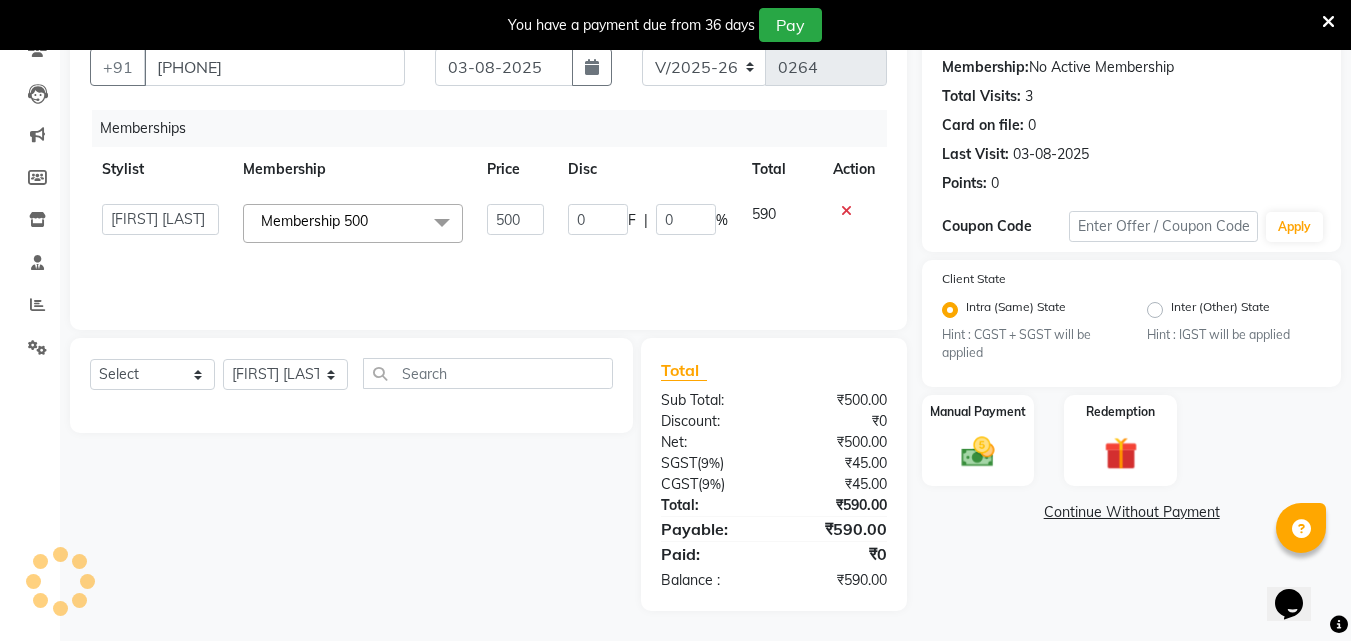 click on "590" 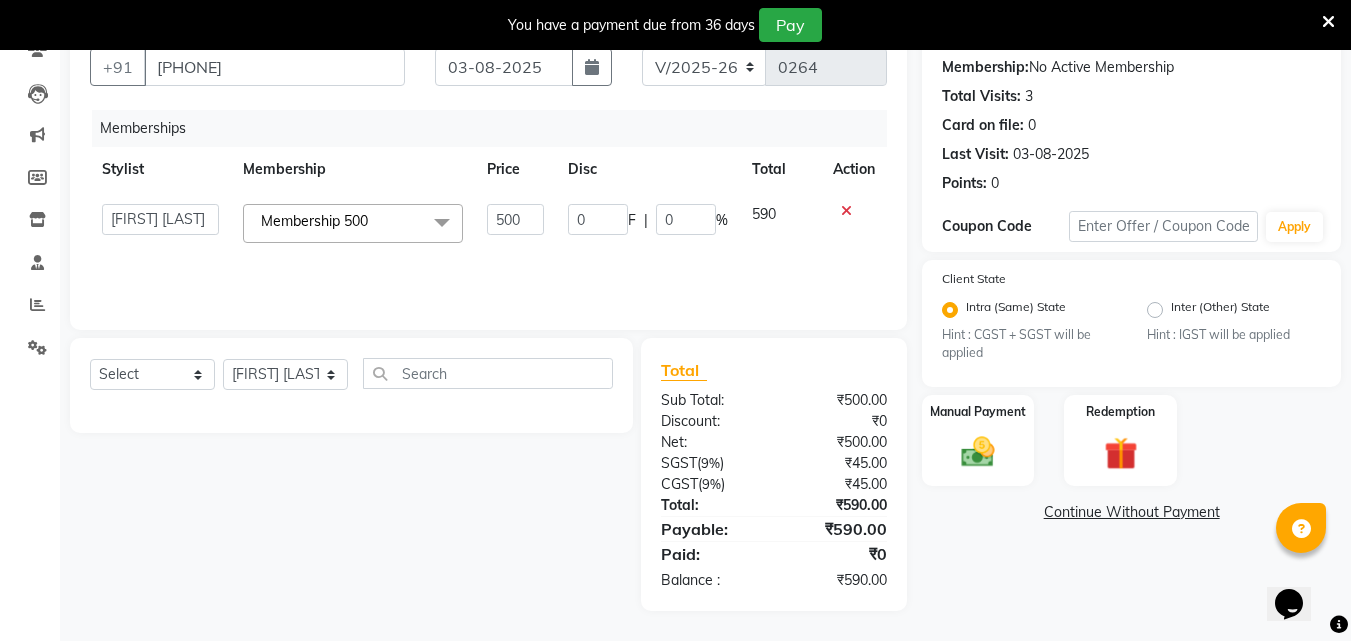 click on "590" 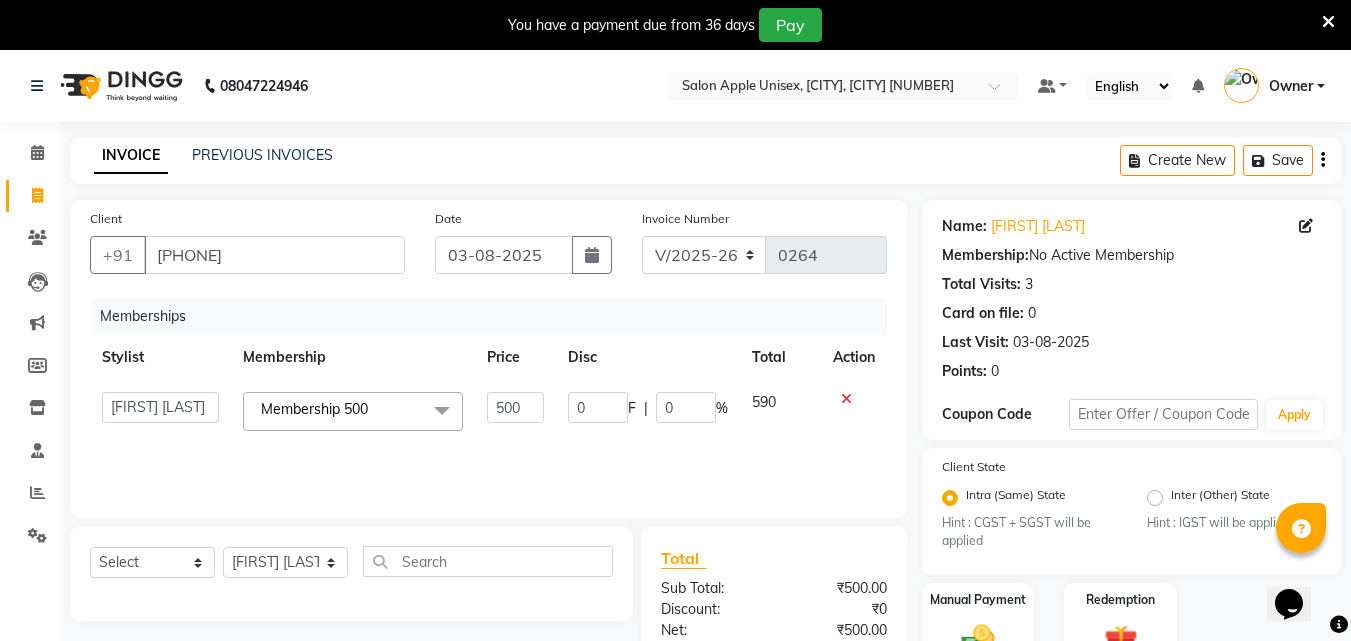 scroll, scrollTop: 188, scrollLeft: 0, axis: vertical 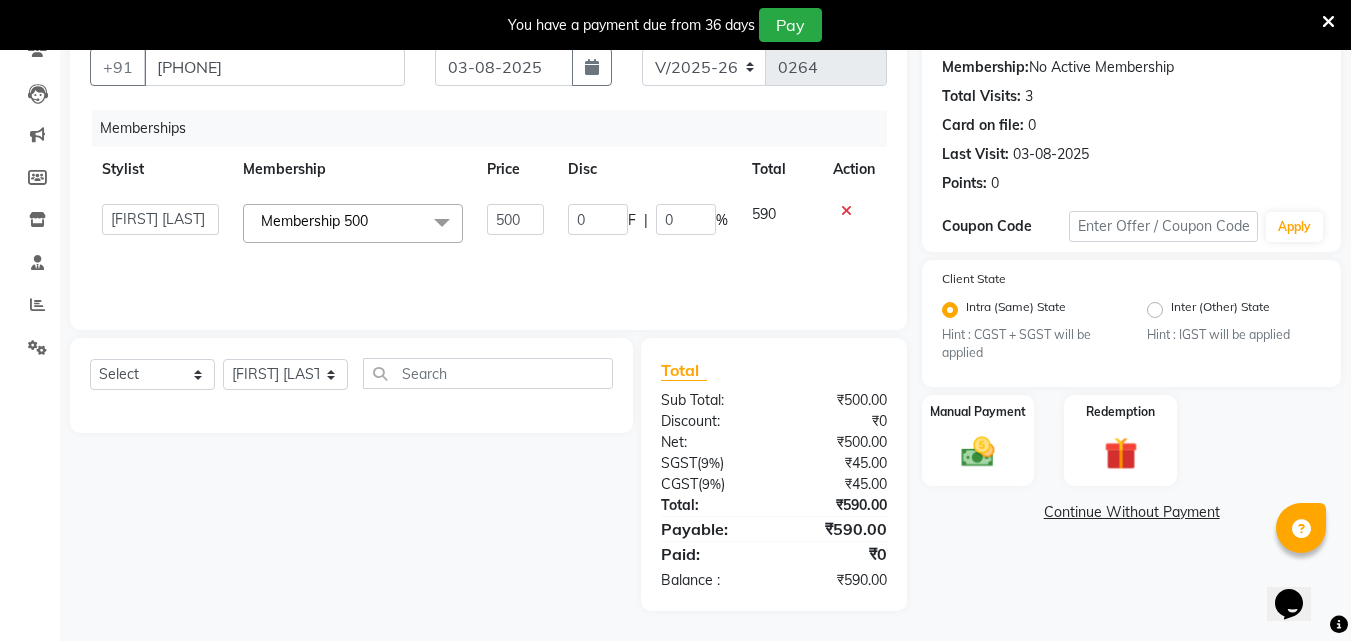 click on "Membership 500  x" 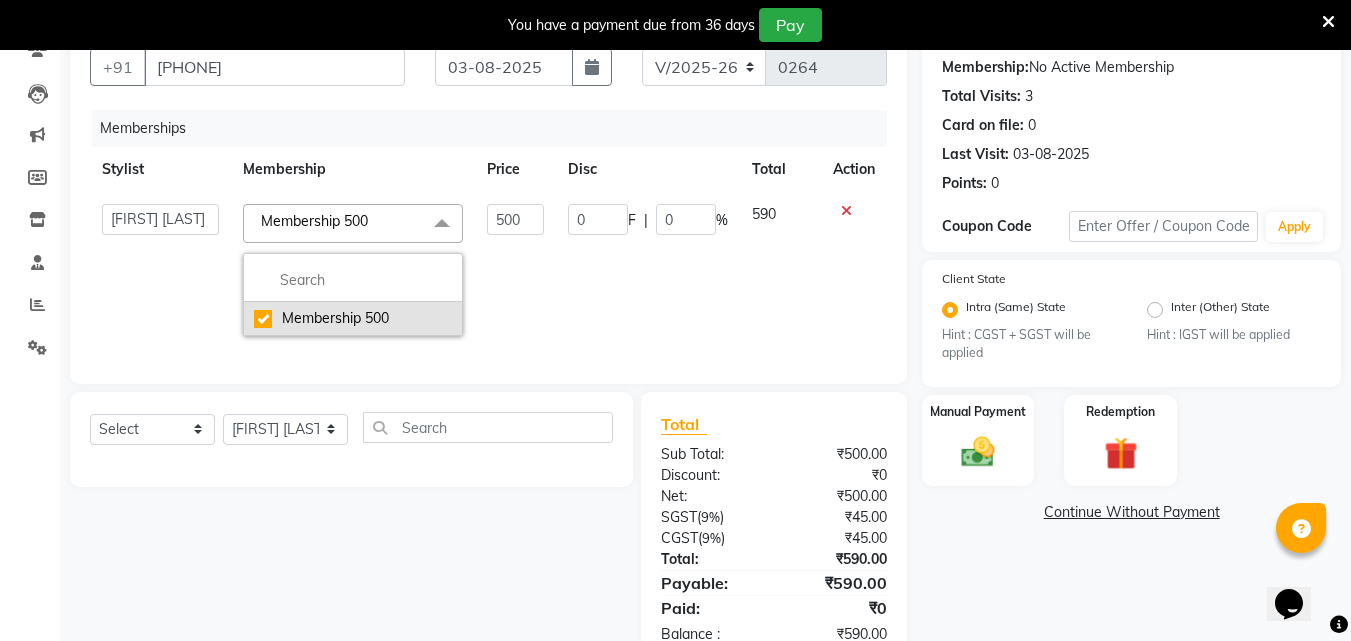 click on "Membership 500" 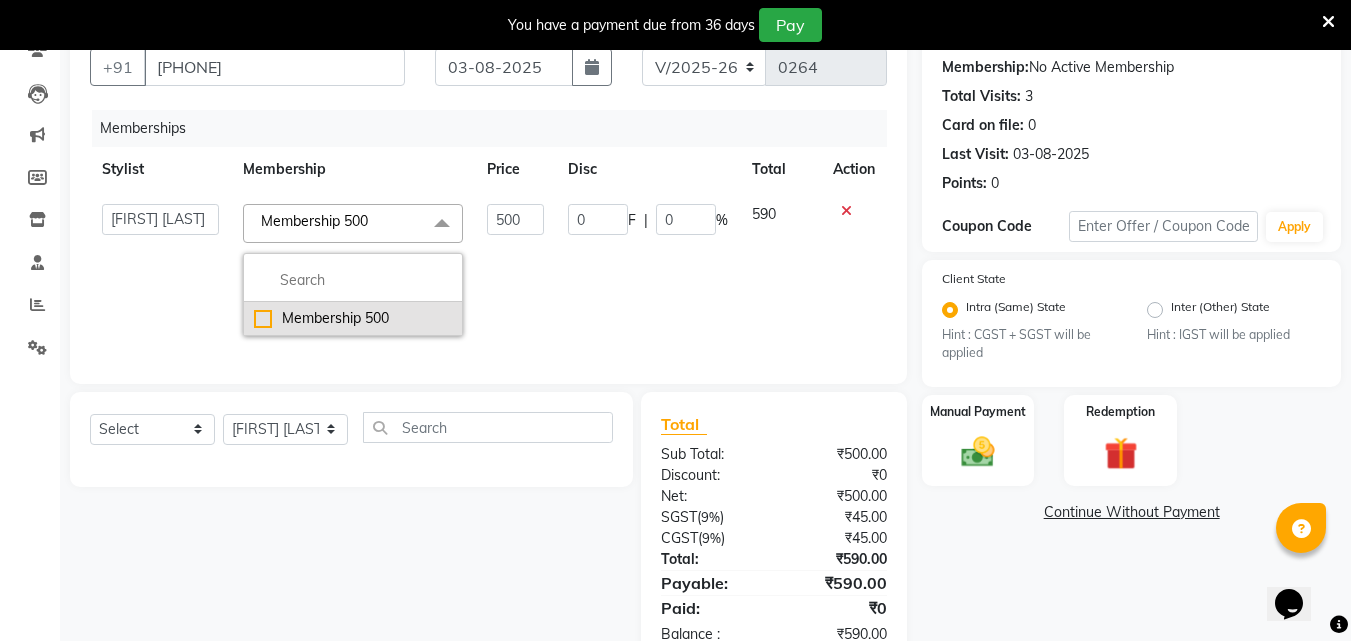 checkbox on "false" 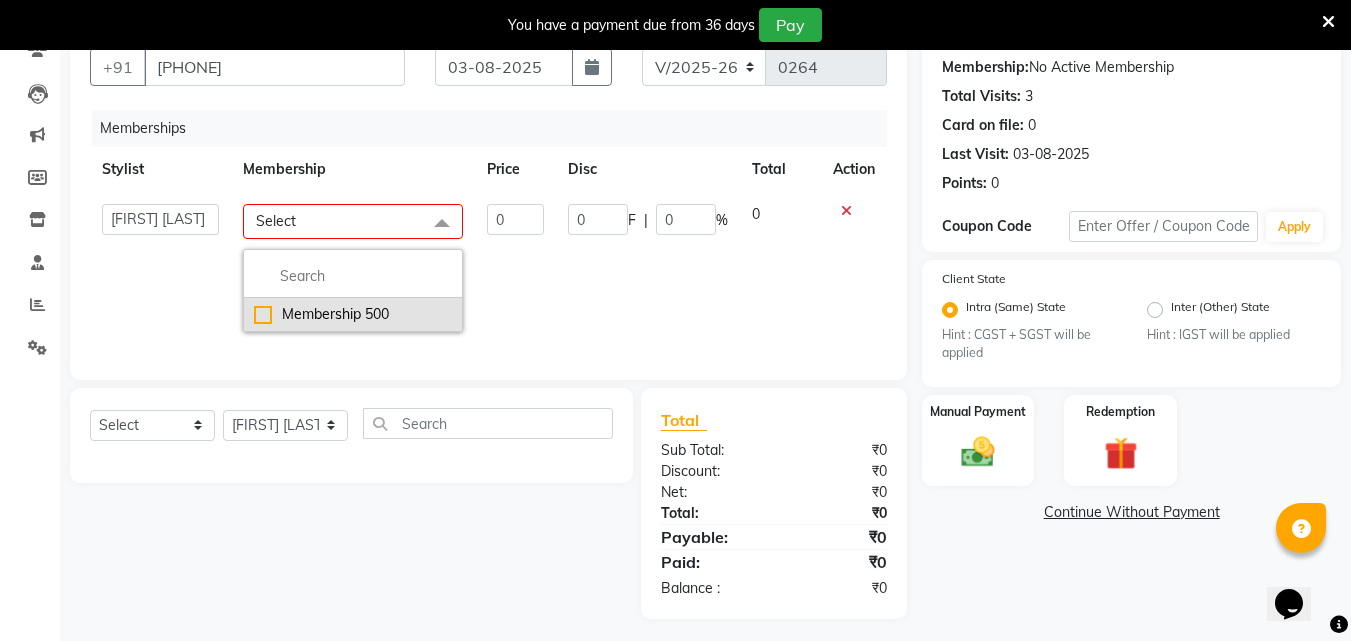 click on "Membership 500" 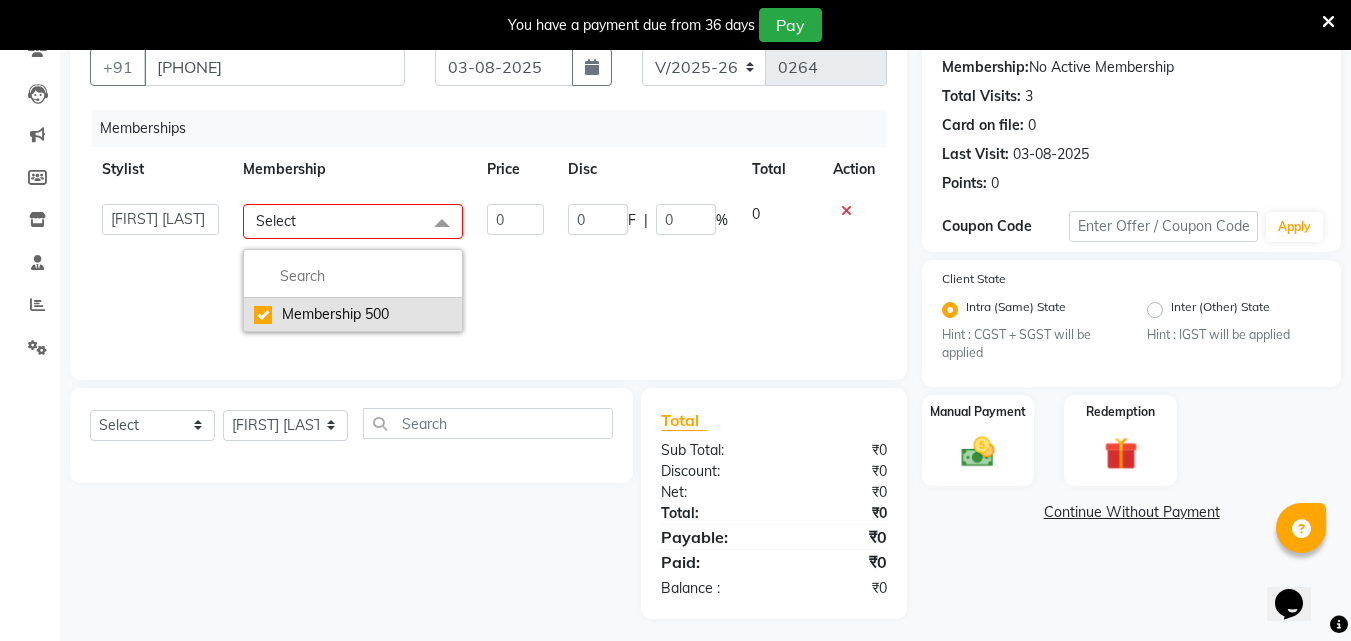 checkbox on "true" 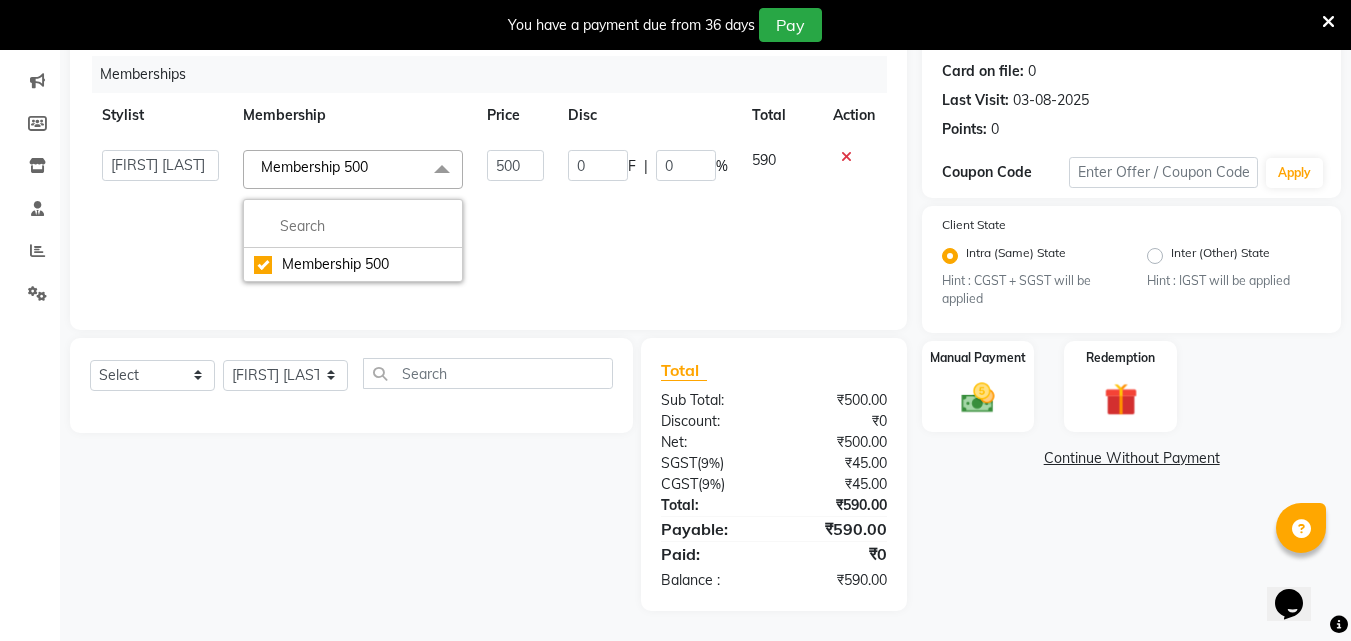 scroll, scrollTop: 257, scrollLeft: 0, axis: vertical 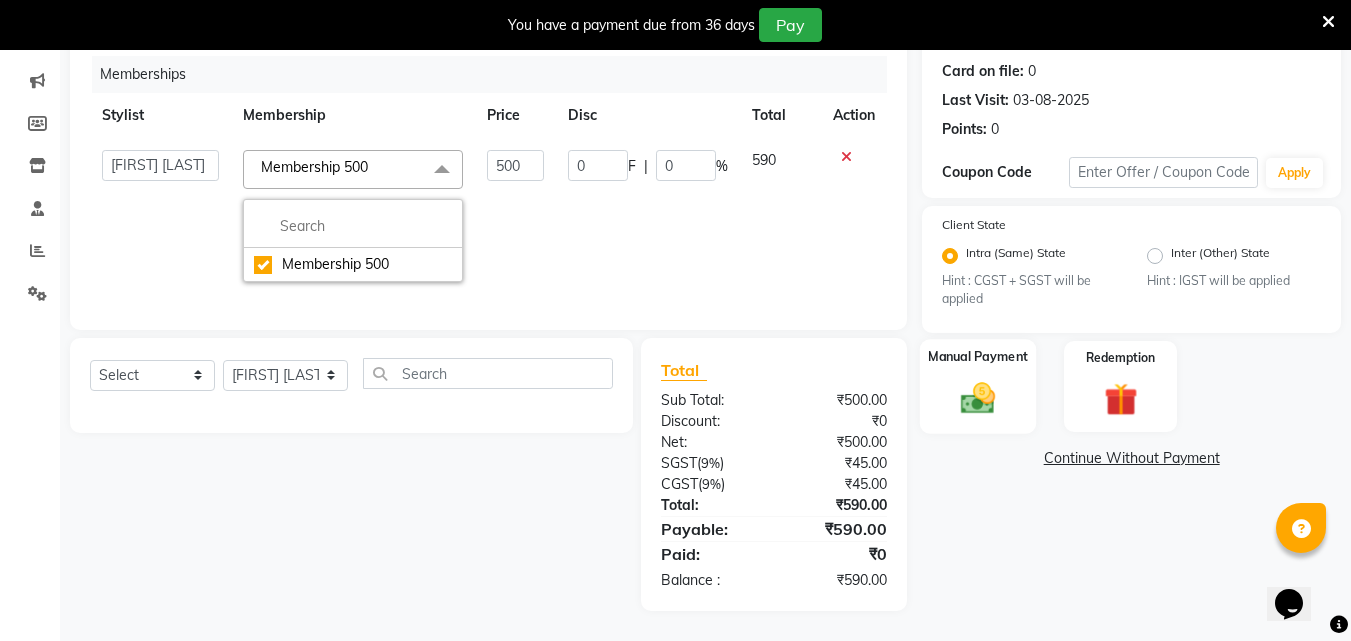 click on "Manual Payment" 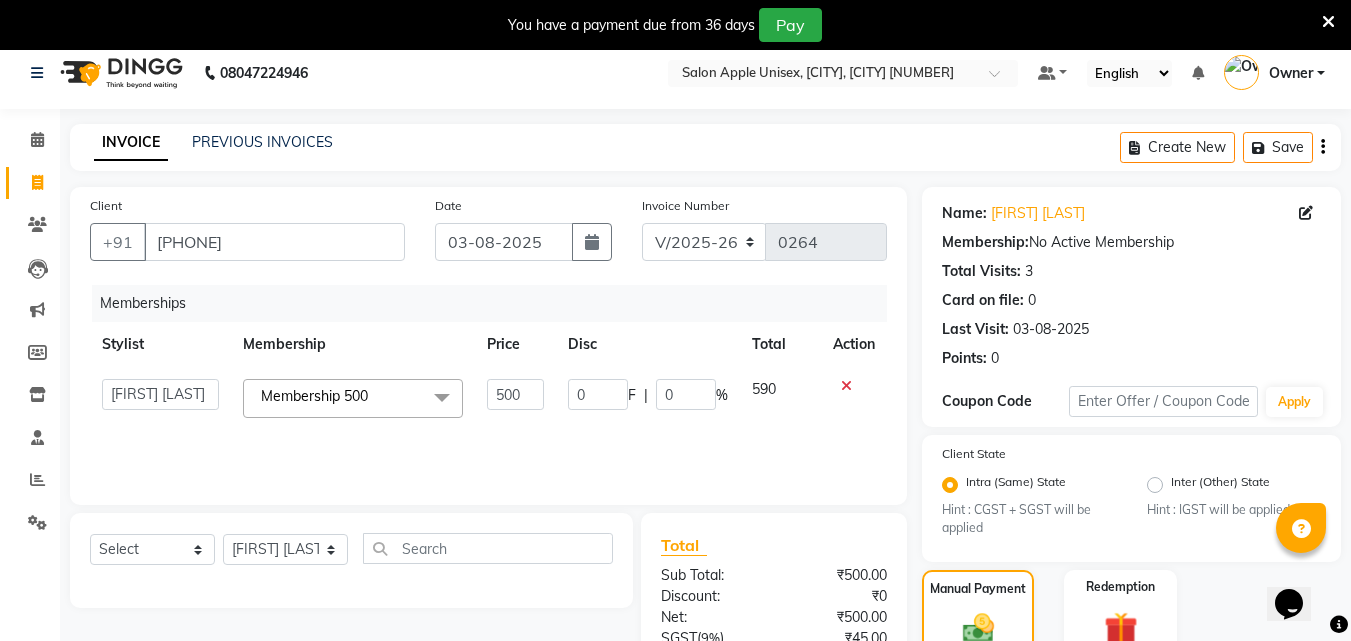 scroll, scrollTop: 0, scrollLeft: 0, axis: both 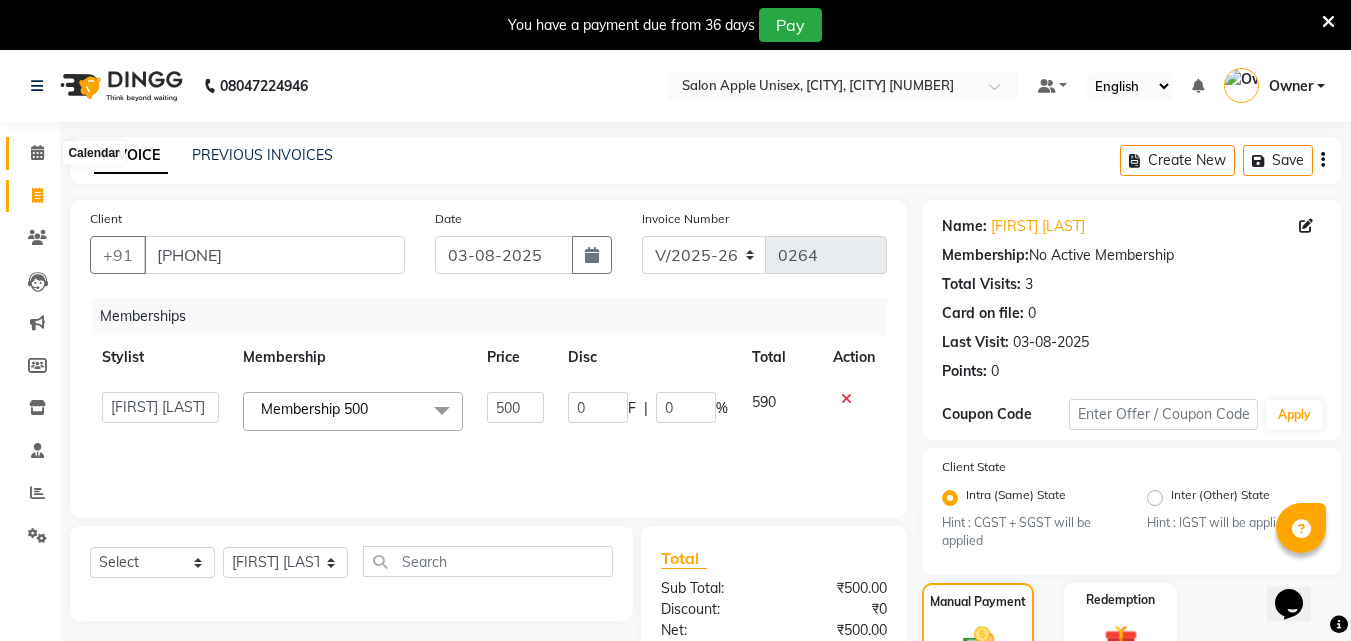 click 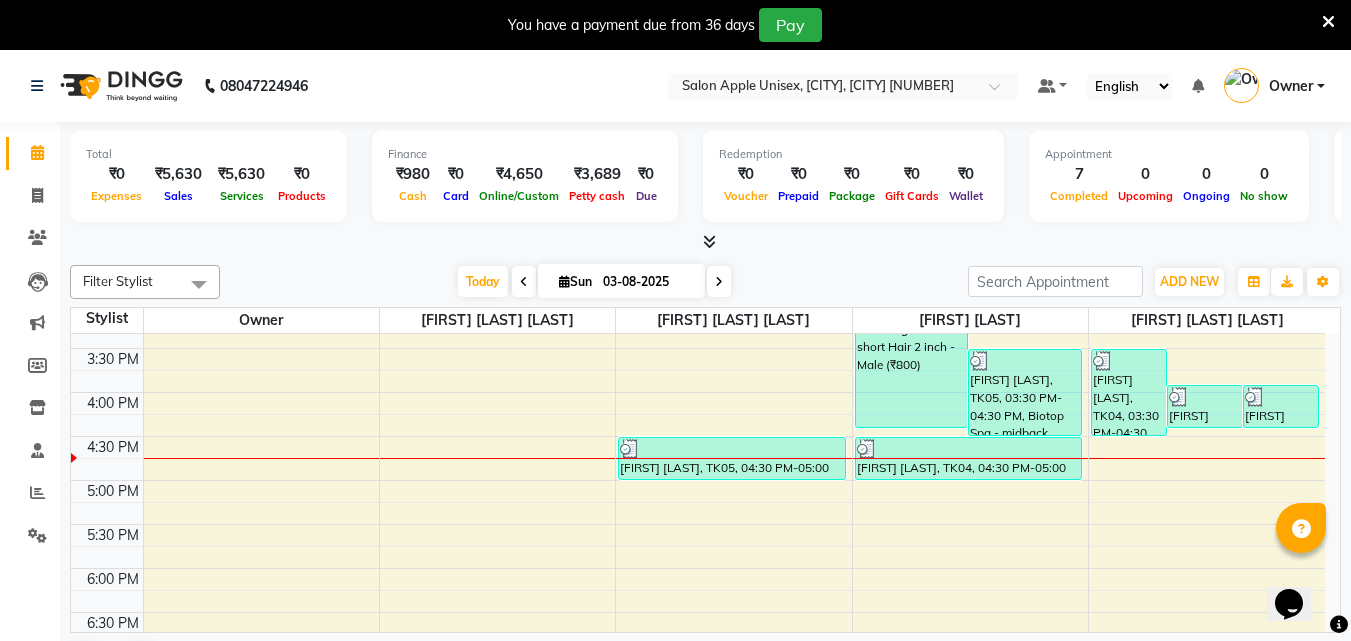 scroll, scrollTop: 600, scrollLeft: 0, axis: vertical 